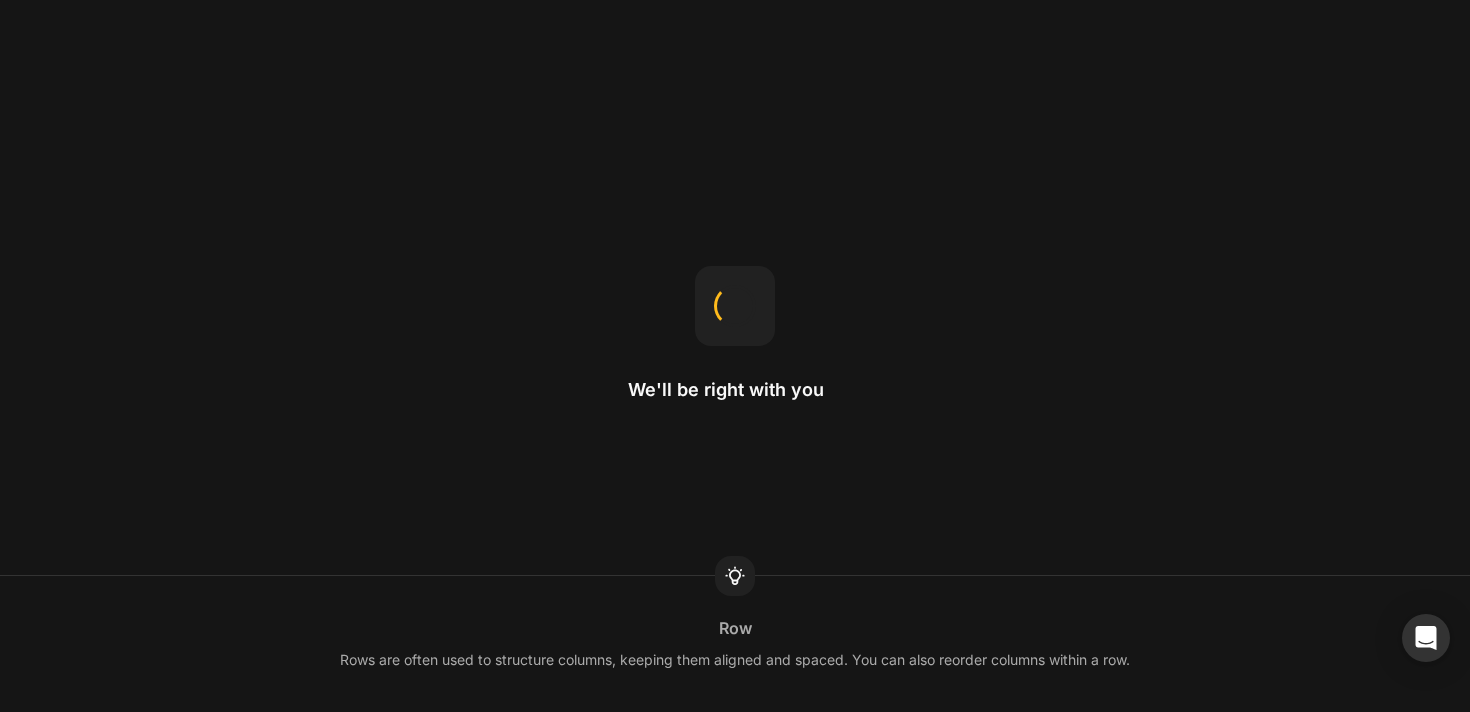 scroll, scrollTop: 0, scrollLeft: 0, axis: both 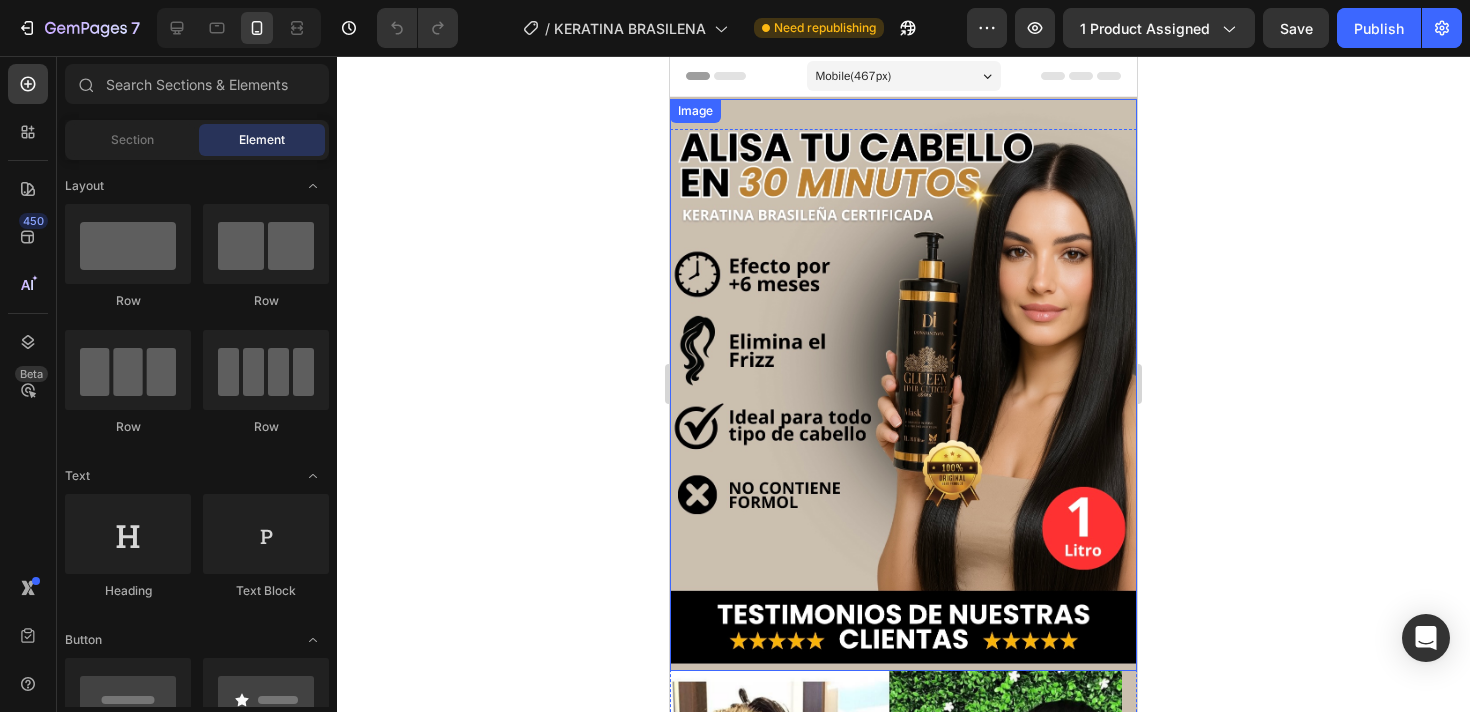 click at bounding box center (903, 385) 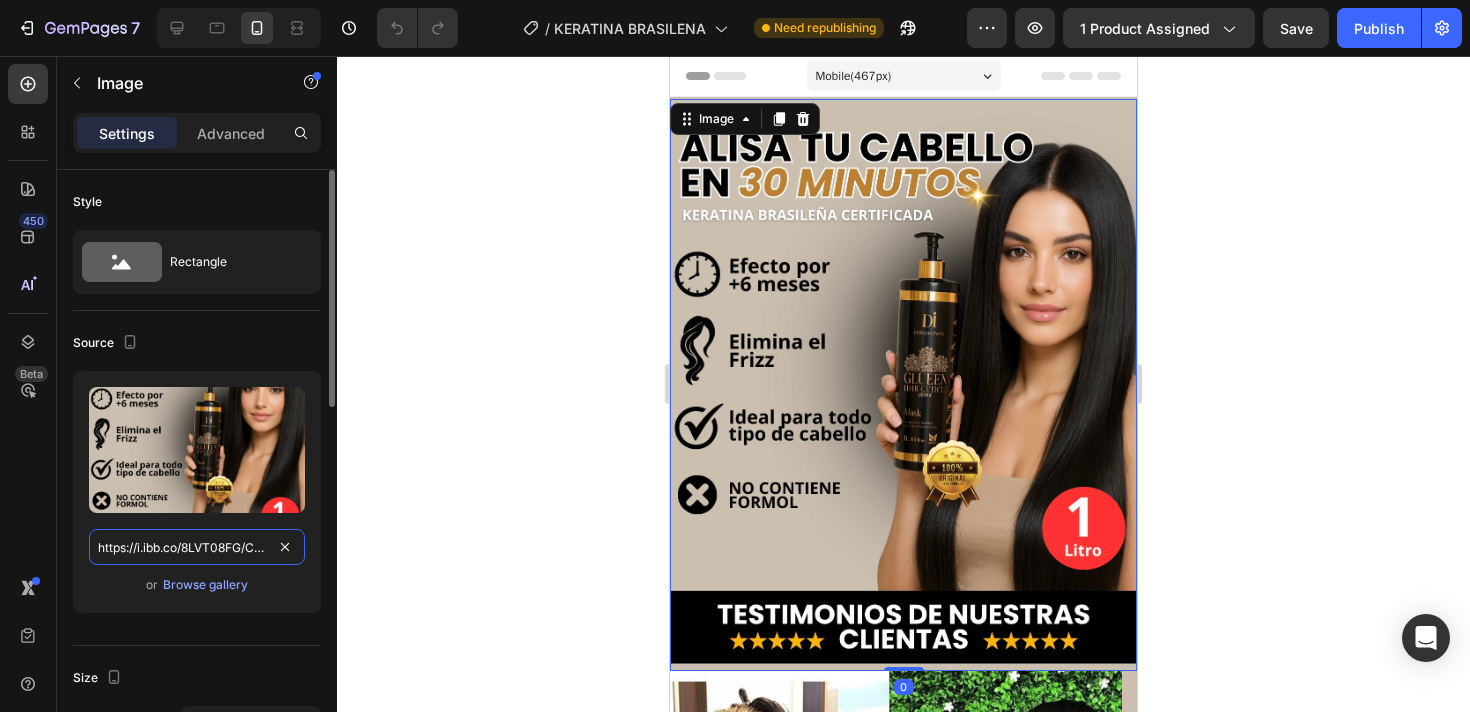 click on "https://i.ibb.co/8LVT08FG/Copia-de-Copia-de-Copia-de-Copia-de-Copia-de-REGULA-TU-PERIODO-2.jpg" at bounding box center (197, 547) 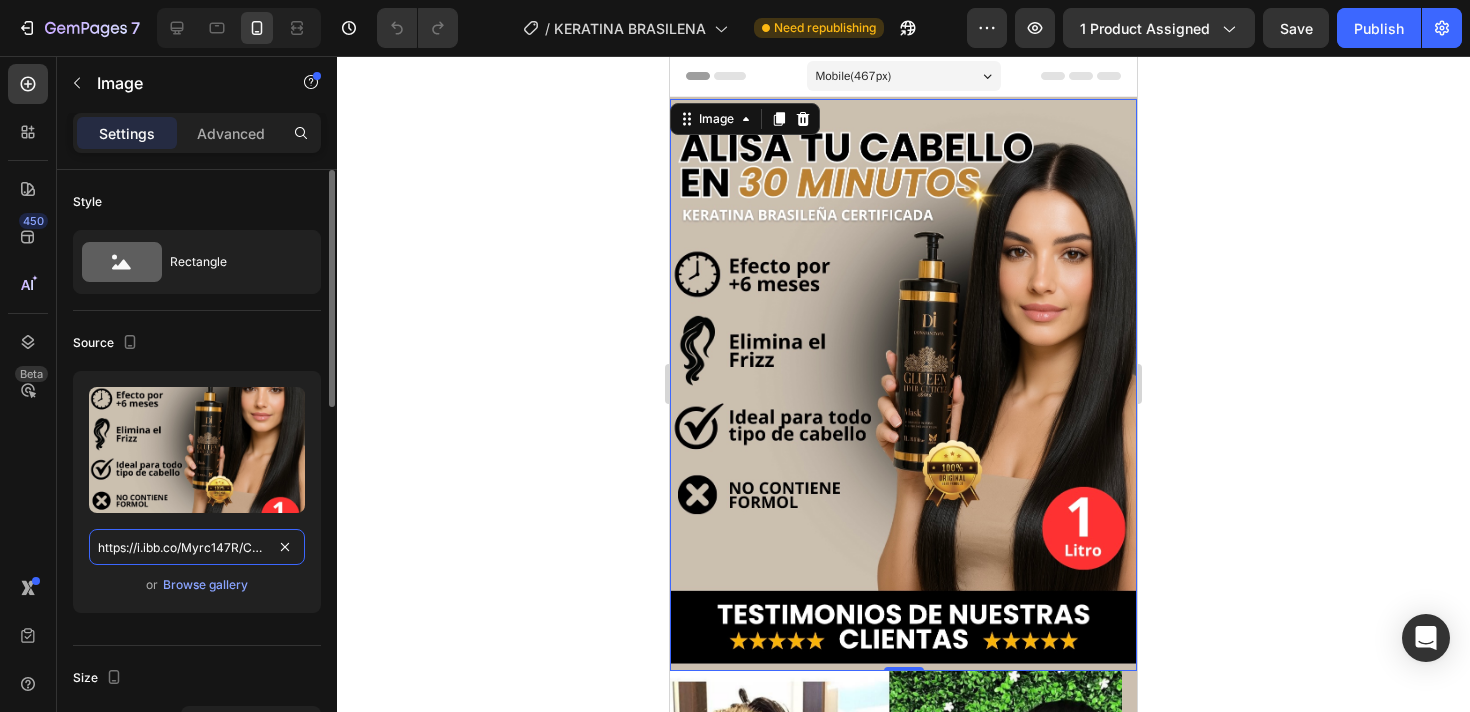 scroll, scrollTop: 0, scrollLeft: 489, axis: horizontal 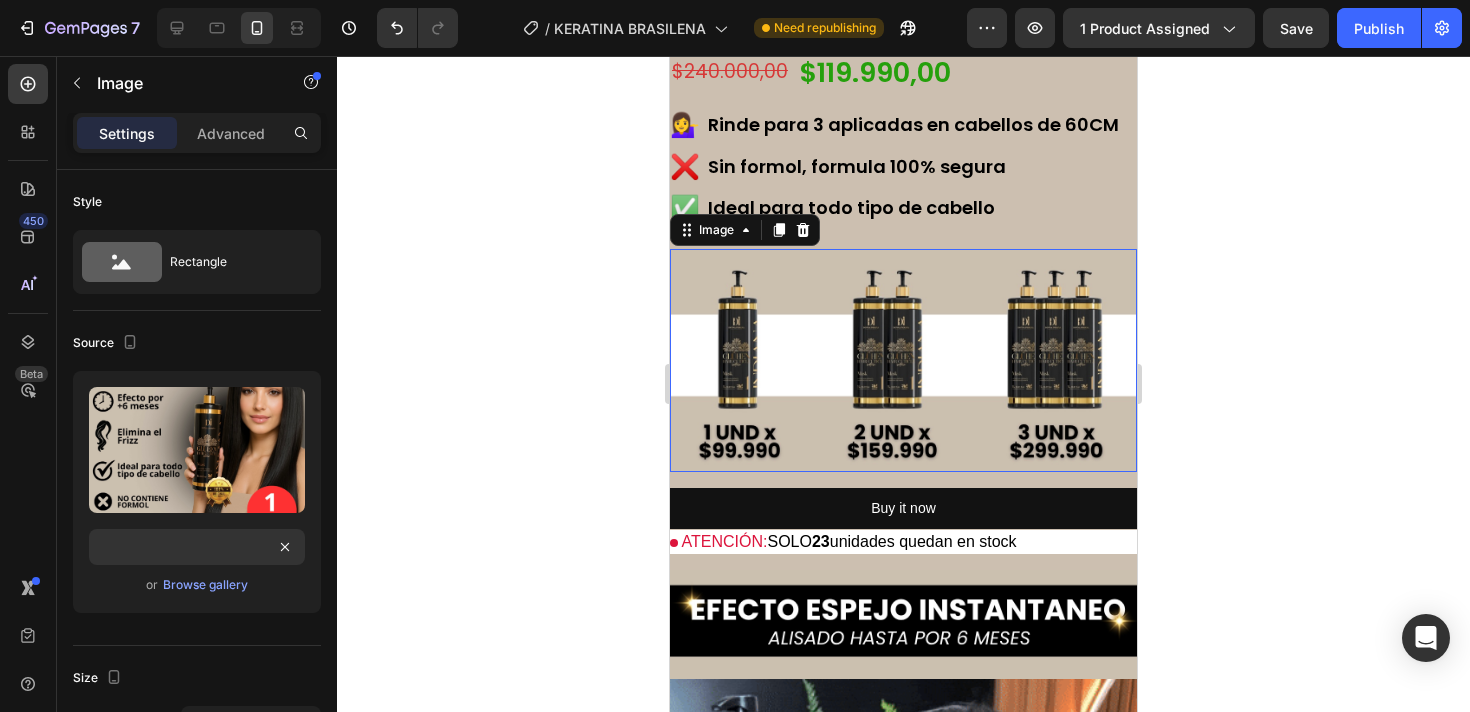 click at bounding box center (903, 360) 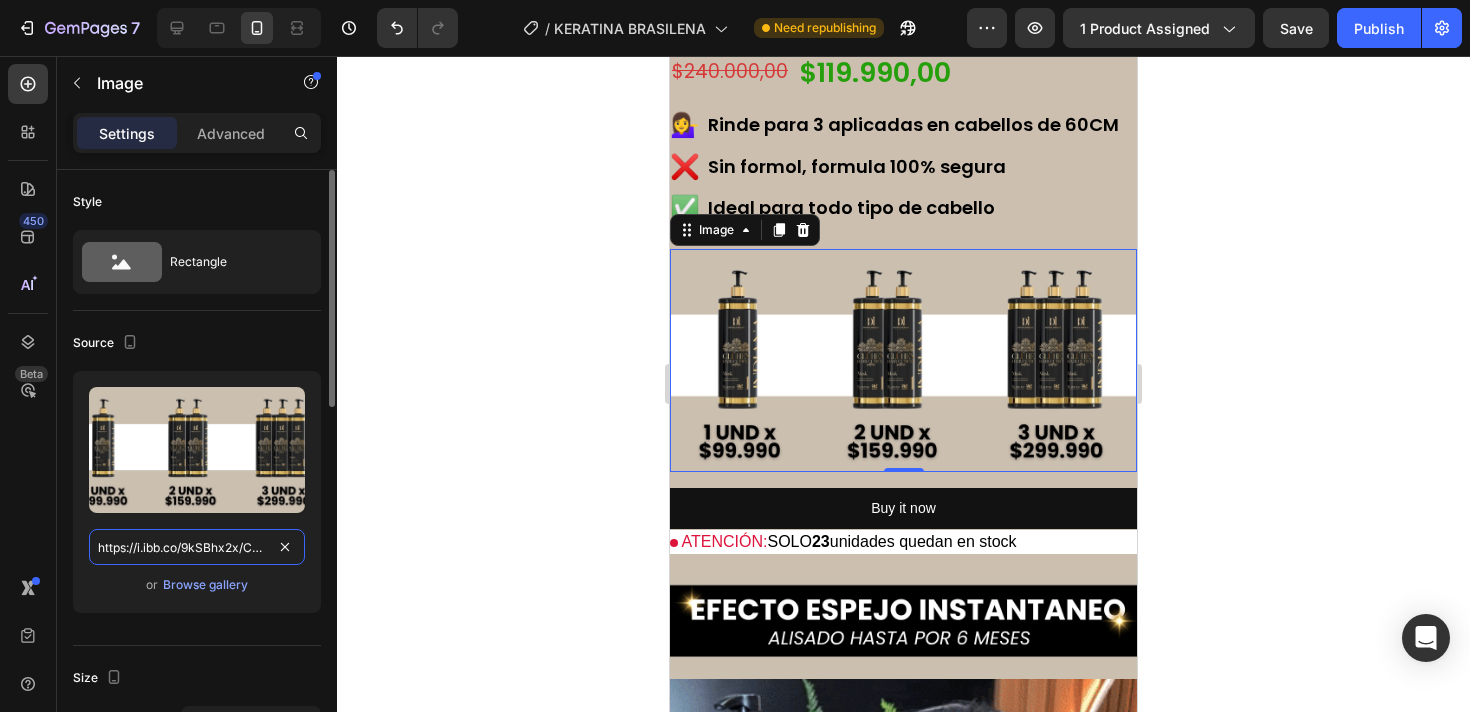 click on "https://i.ibb.co/9kSBhx2x/Copia-de-Copia-de-Copia-de-Copia-de-Copia-de-REGULA-TU-PERIODO-3.jpg" at bounding box center [197, 547] 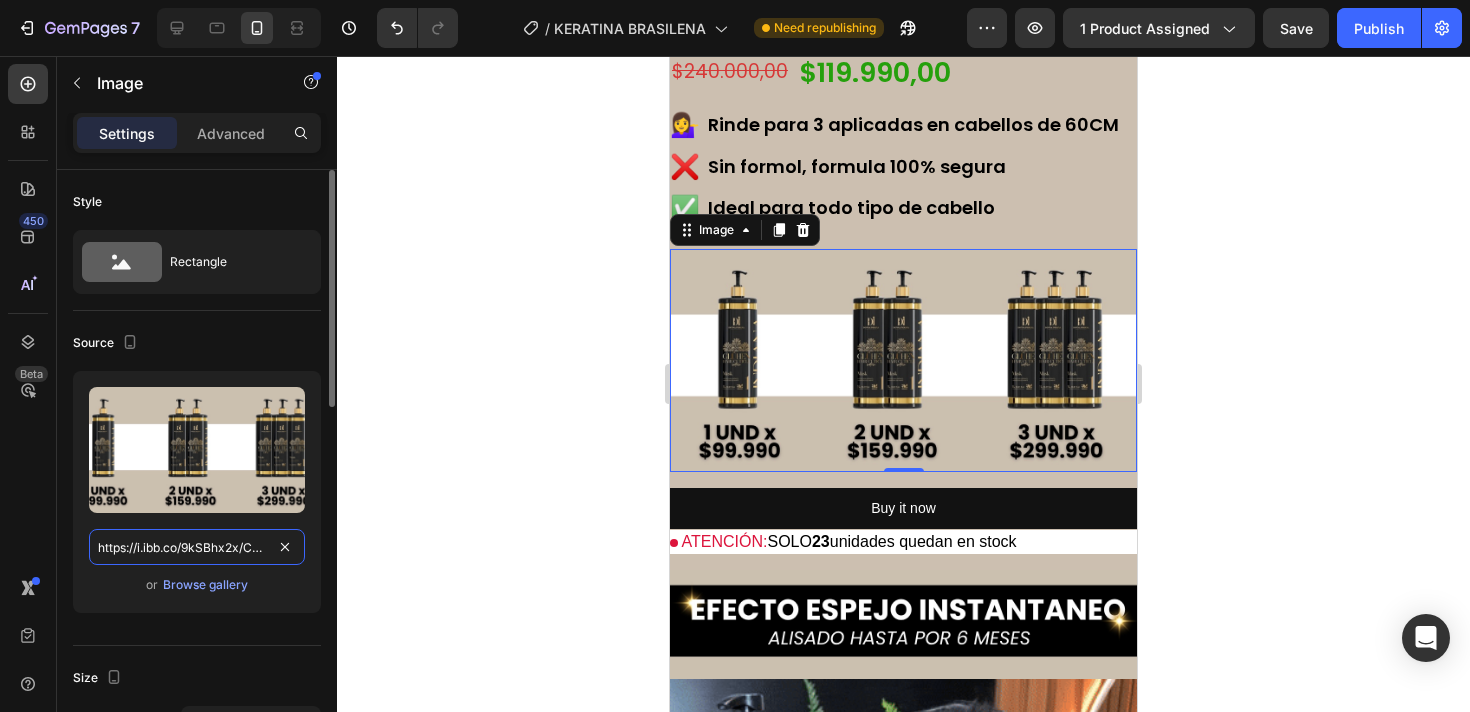 paste on "Q7Sx5ryy/Copia-de-Copia-de-Copia-de-Copia-de-Copia-de-Copia-de-REGULA-TU-PERIODO-1-2" 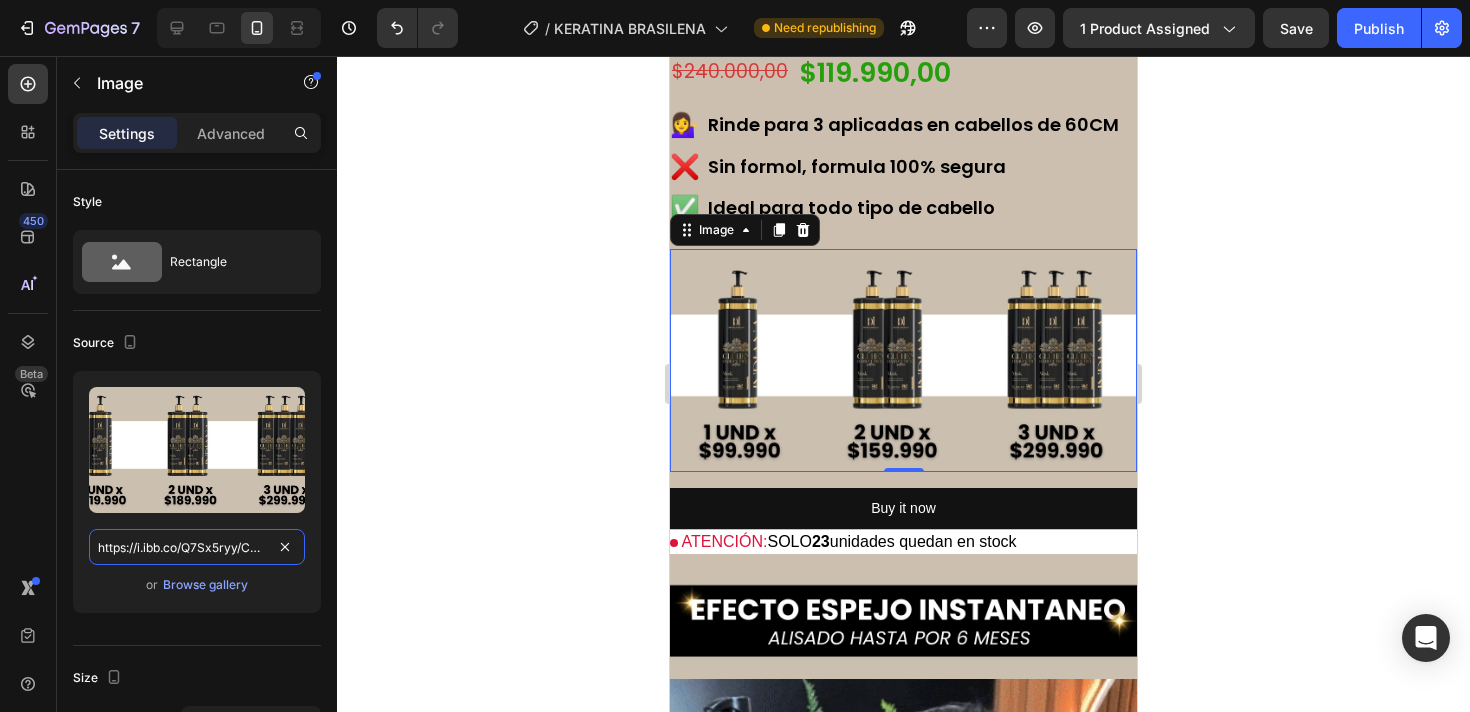 scroll, scrollTop: 0, scrollLeft: 500, axis: horizontal 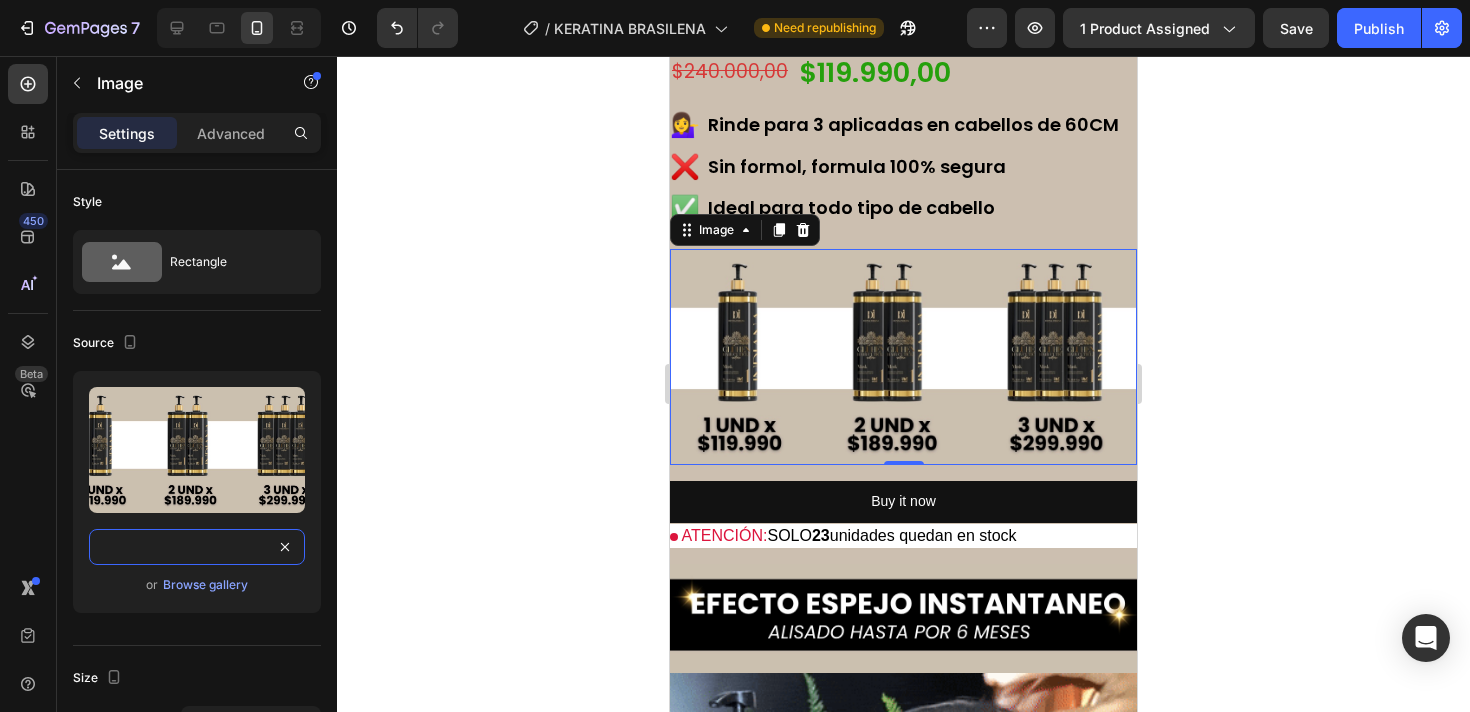 type on "https://i.ibb.co/Q7Sx5ryy/Copia-de-Copia-de-Copia-de-Copia-de-Copia-de-Copia-de-REGULA-TU-PERIODO-1-2.jpg" 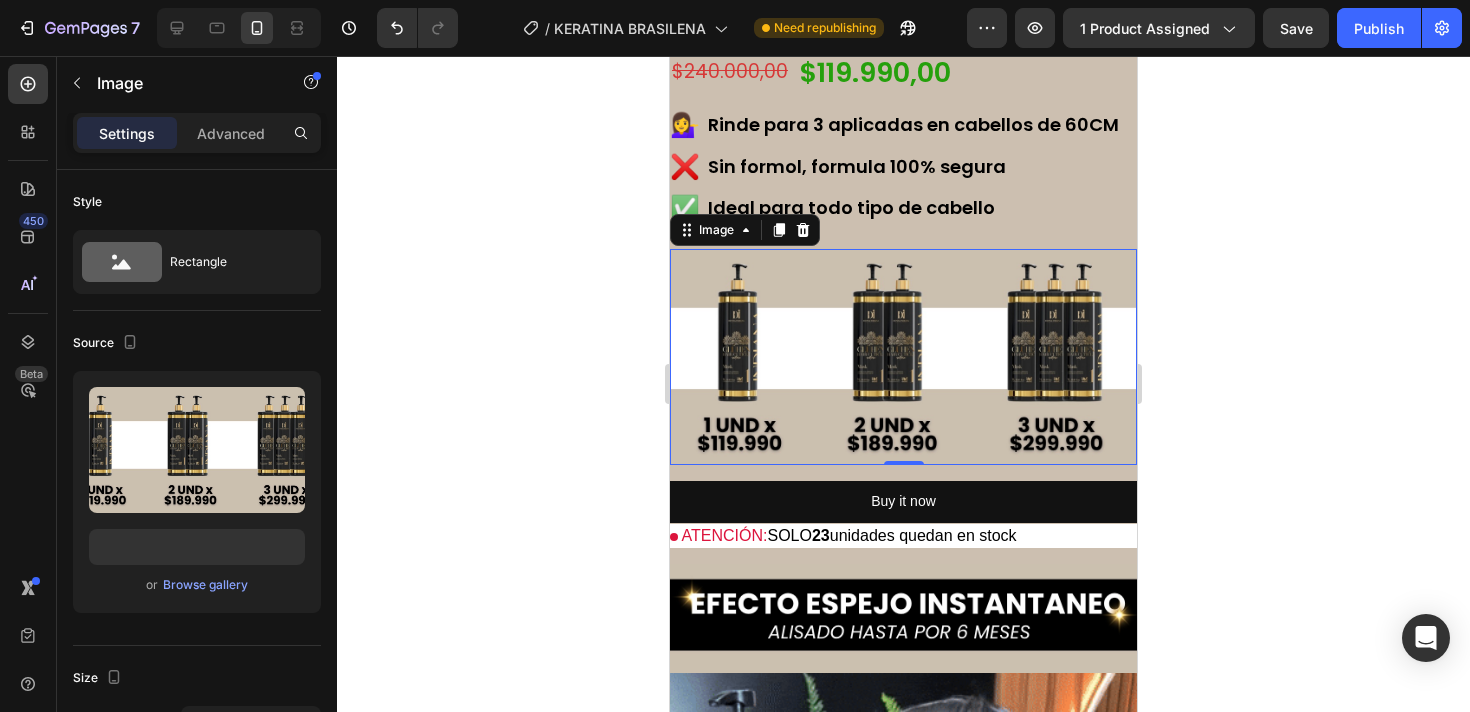 scroll, scrollTop: 0, scrollLeft: 0, axis: both 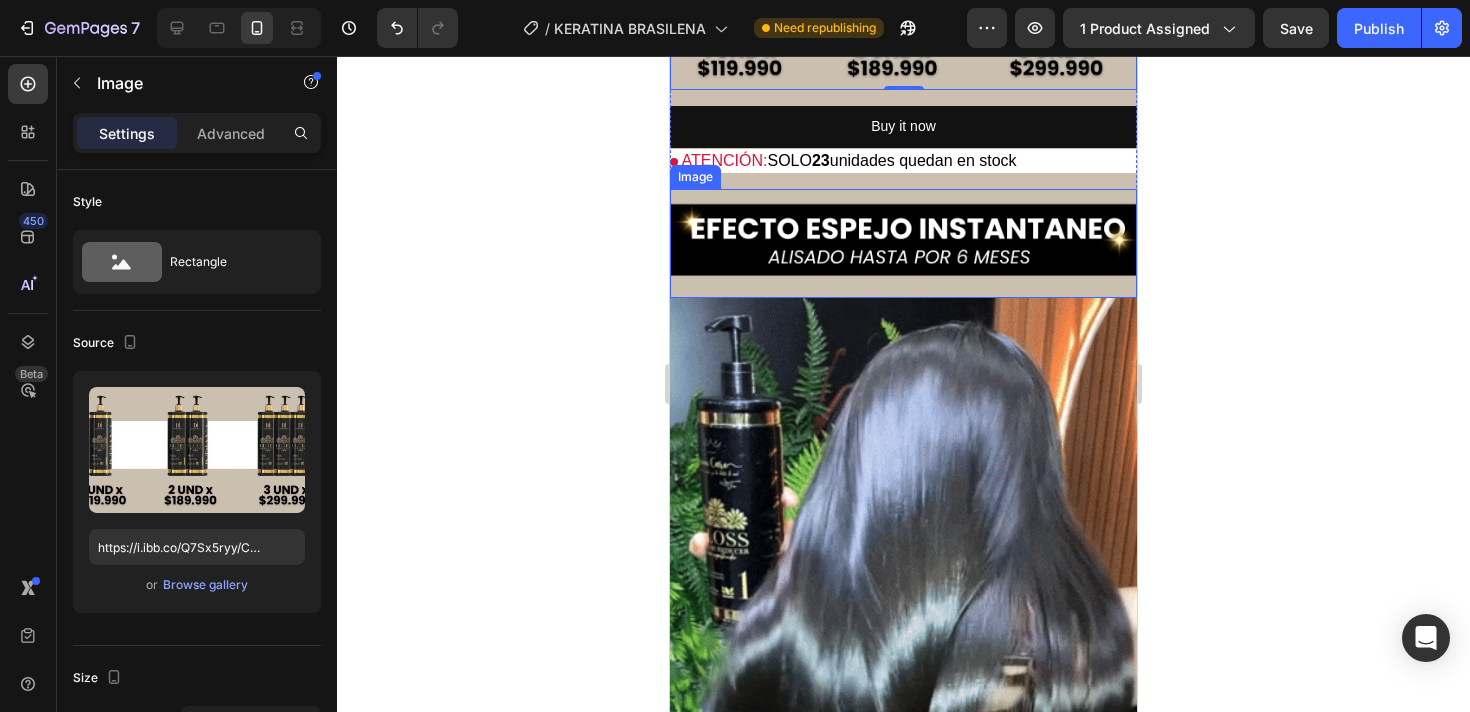 click at bounding box center [903, 243] 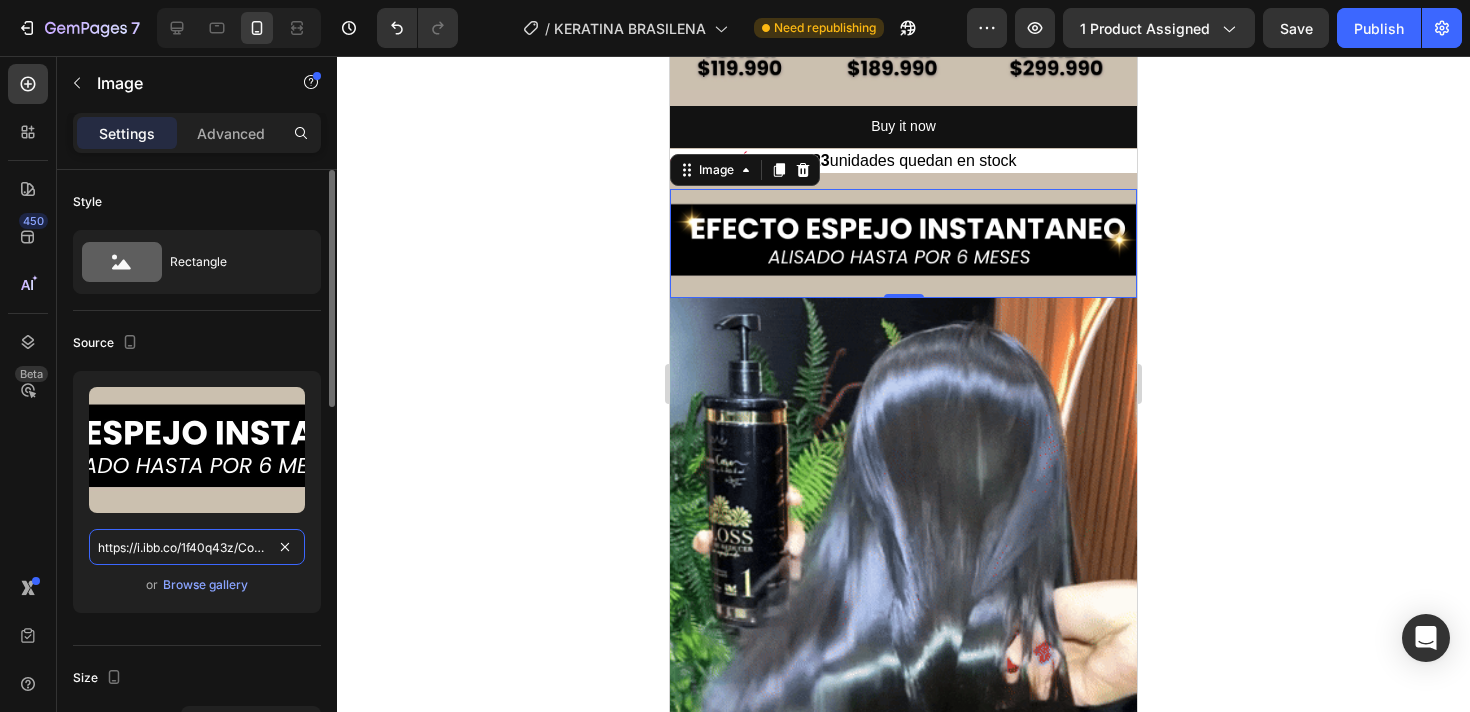 click on "https://i.ibb.co/1f40q43z/Copia-de-Copia-de-Copia-de-Copia-de-Copia-de-REGULA-TU-PERIODO-7.jpg" at bounding box center (197, 547) 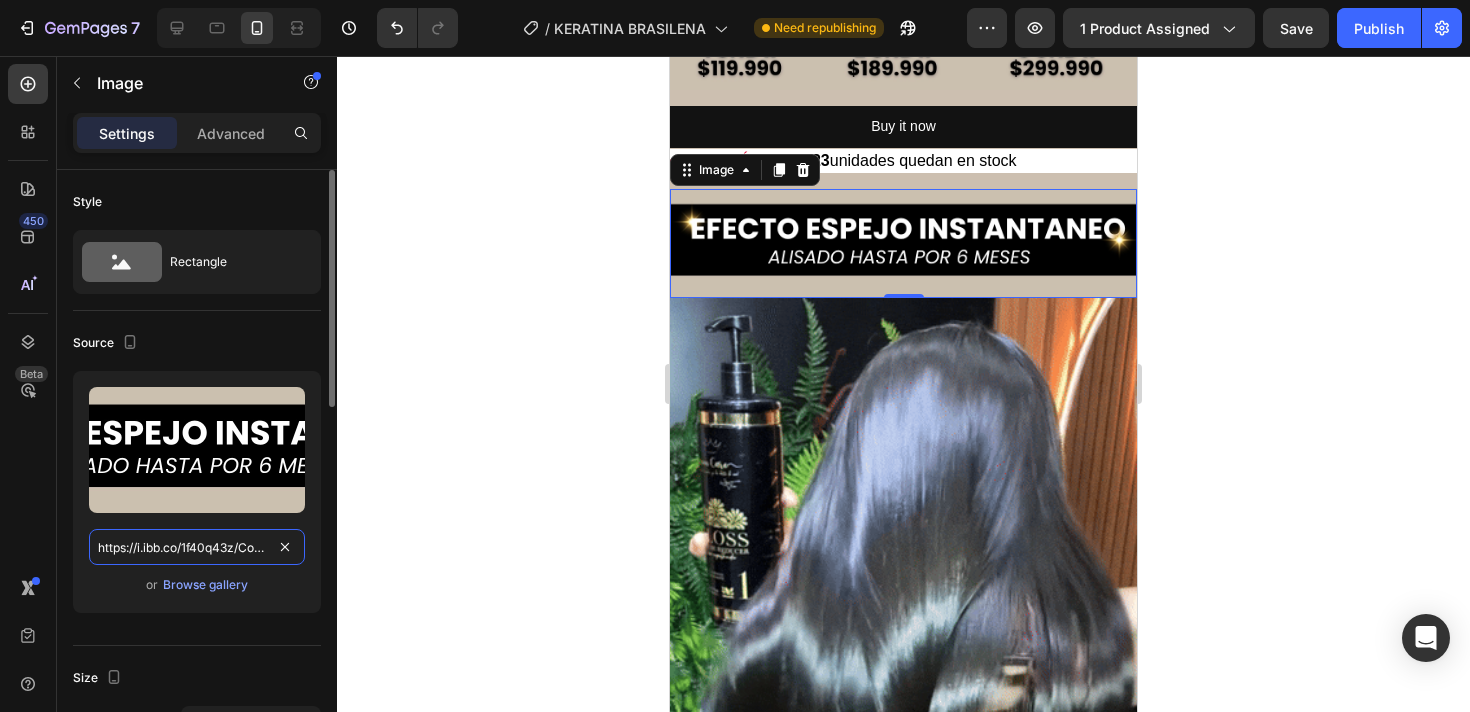 paste on "JRhxLCK/Copia-de-Copia-de-Copia-de-Copia-de-Copia-de-Copia-de-REGULA-TU-PERIODO-1-3" 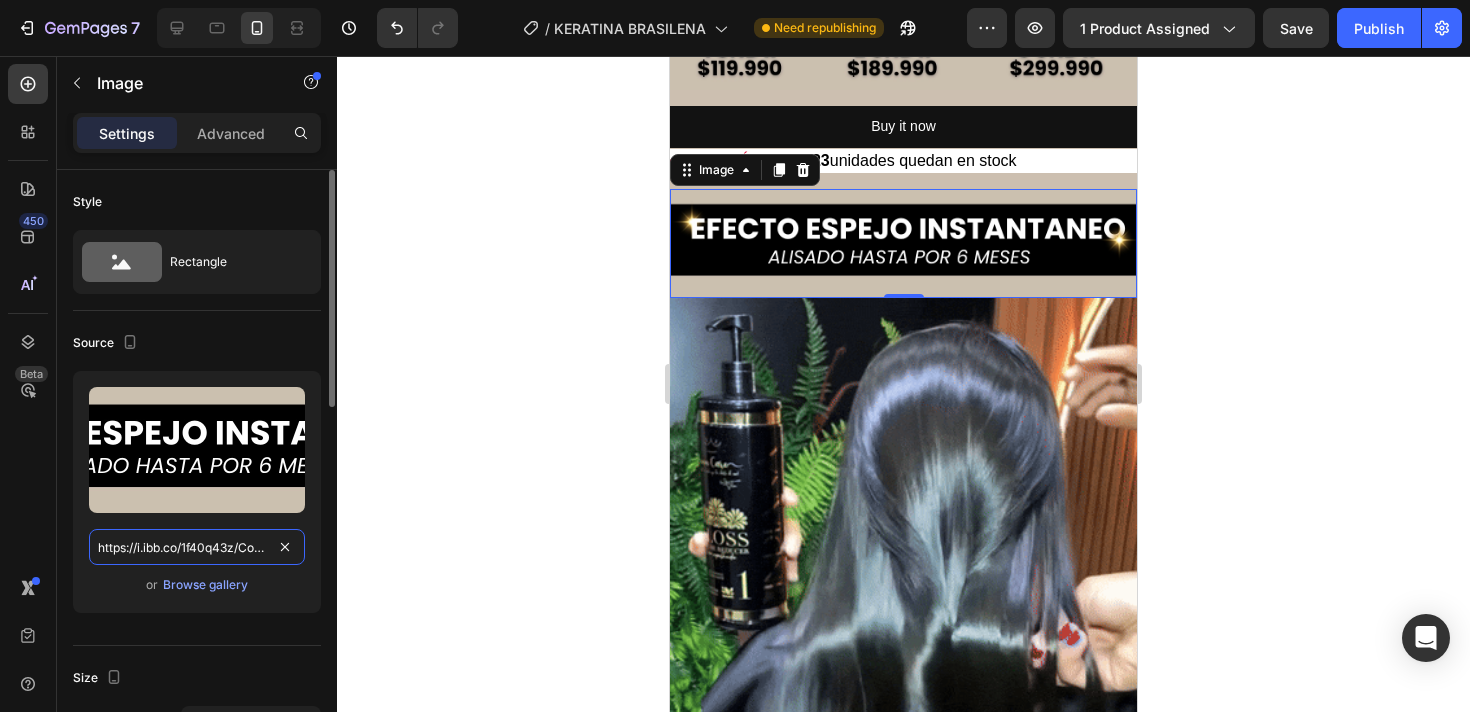 type on "https://i.ibb.co/1JRhxLCK/Copia-de-Copia-de-Copia-de-Copia-de-Copia-de-Copia-de-REGULA-TU-PERIODO-1-3.jpg" 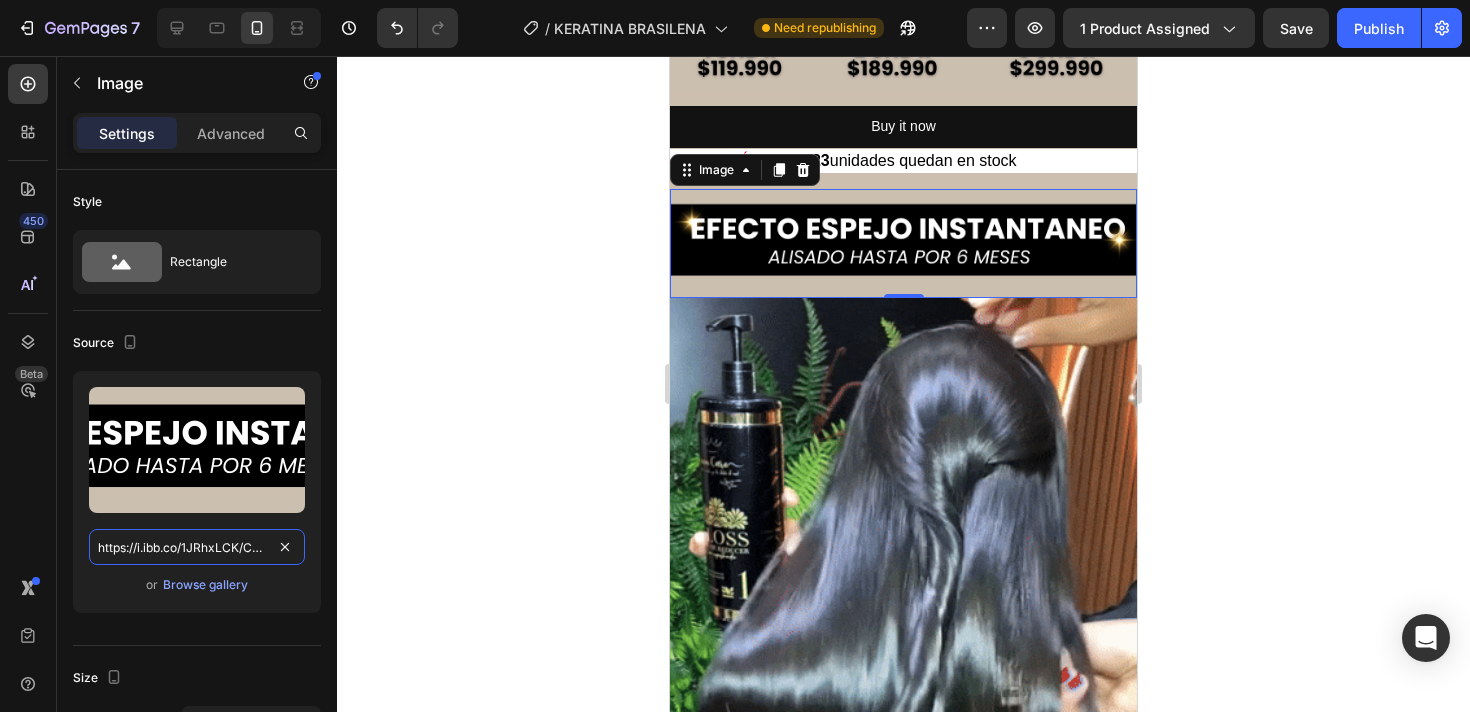 scroll, scrollTop: 0, scrollLeft: 502, axis: horizontal 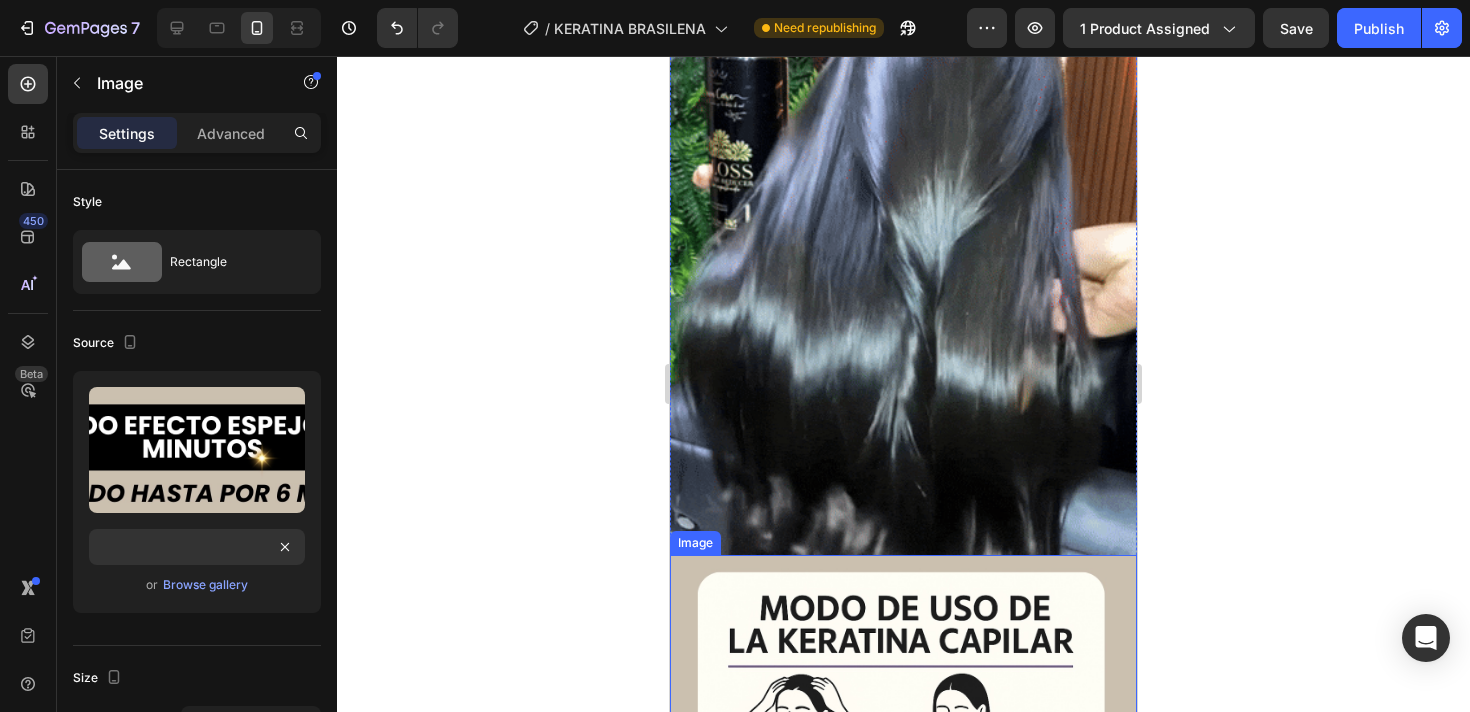 click at bounding box center [903, 874] 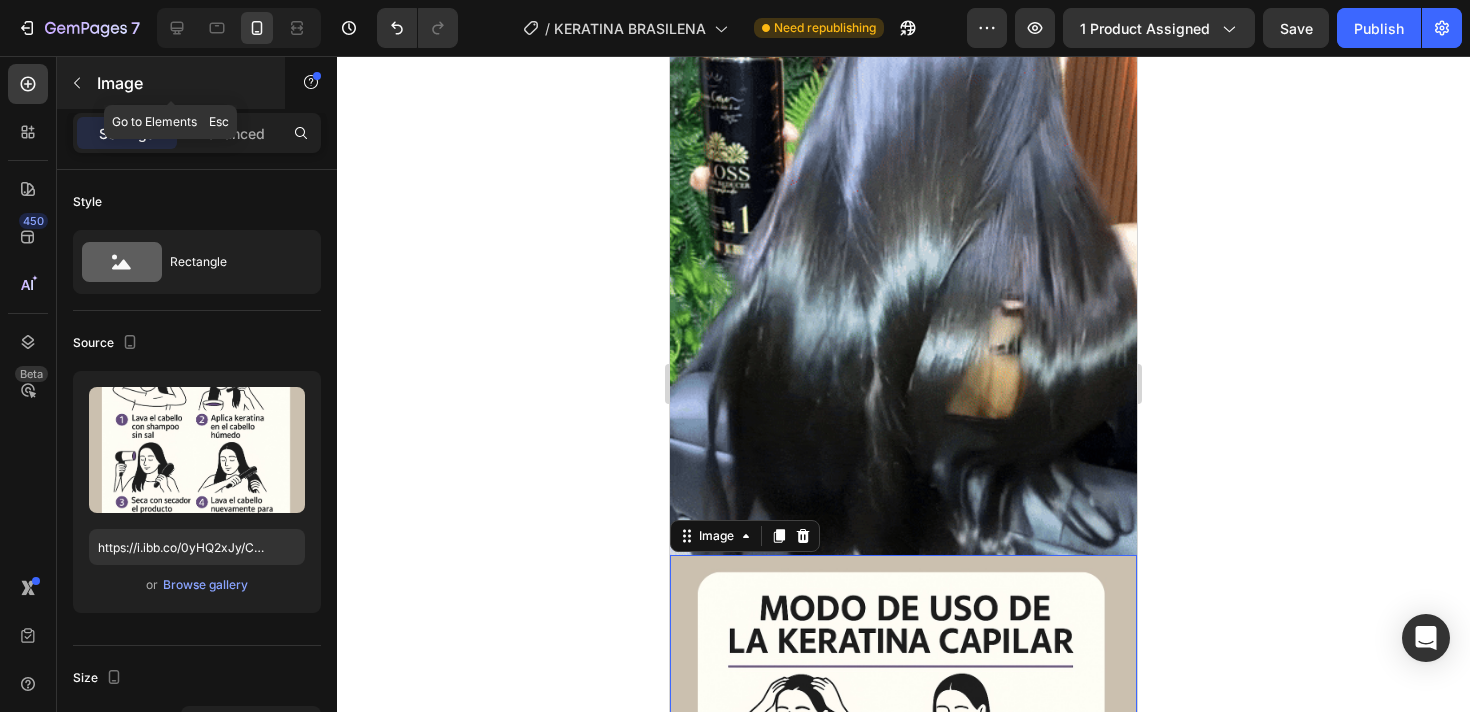 click 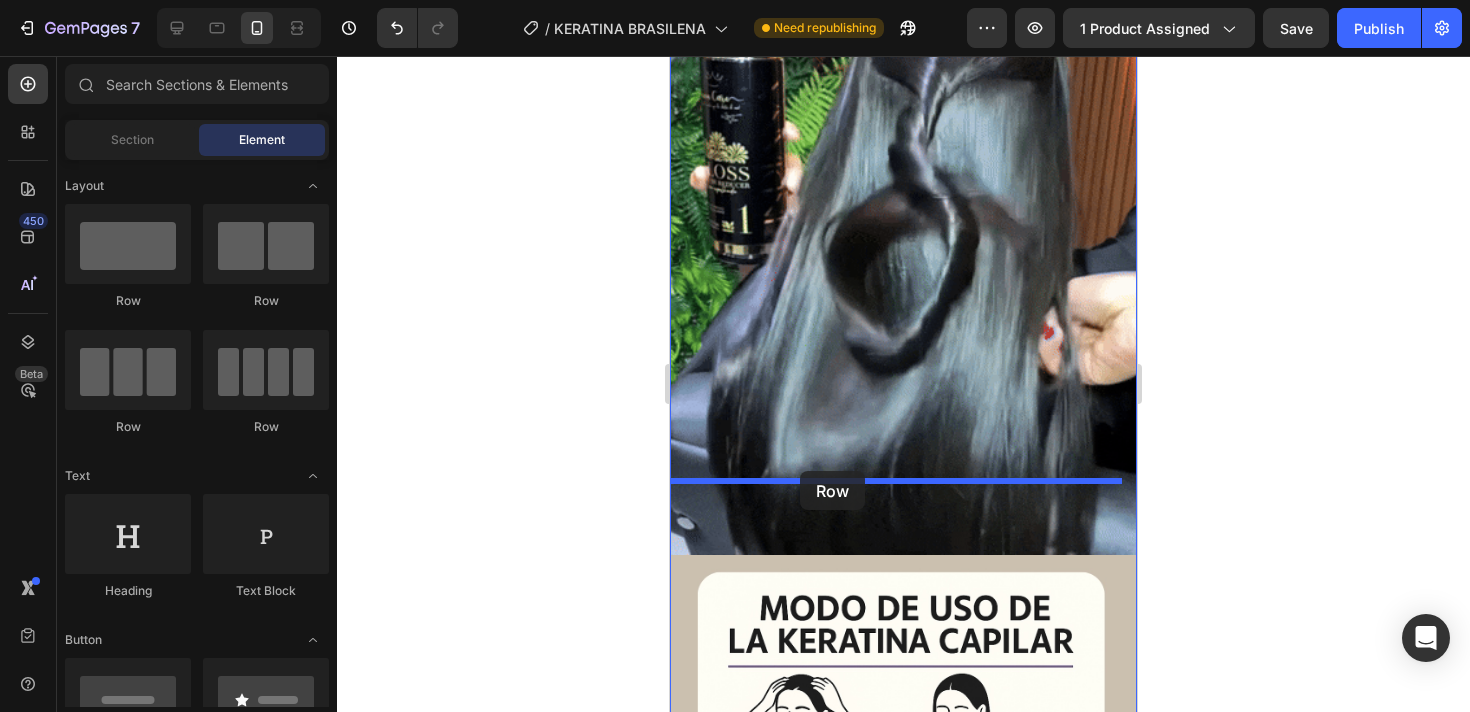 drag, startPoint x: 782, startPoint y: 323, endPoint x: 800, endPoint y: 471, distance: 149.09058 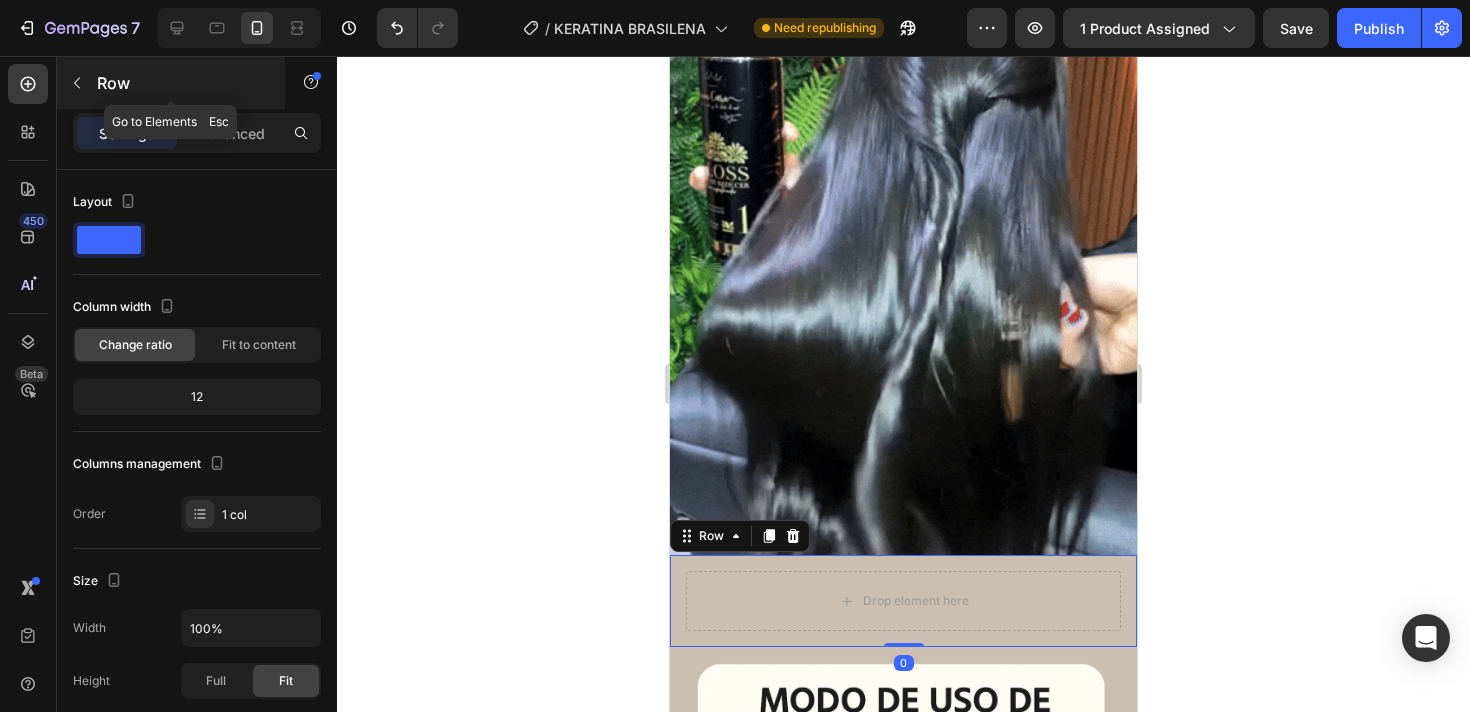 click 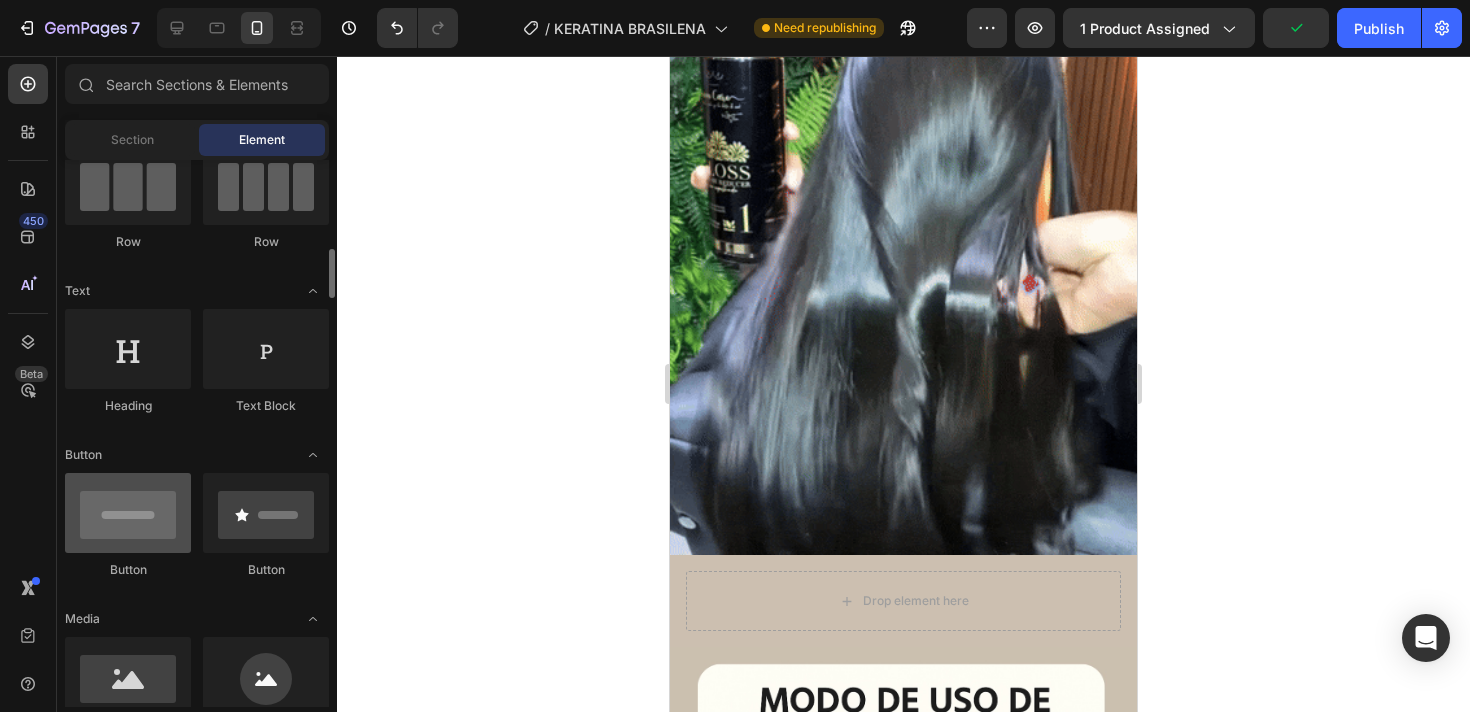 scroll, scrollTop: 252, scrollLeft: 0, axis: vertical 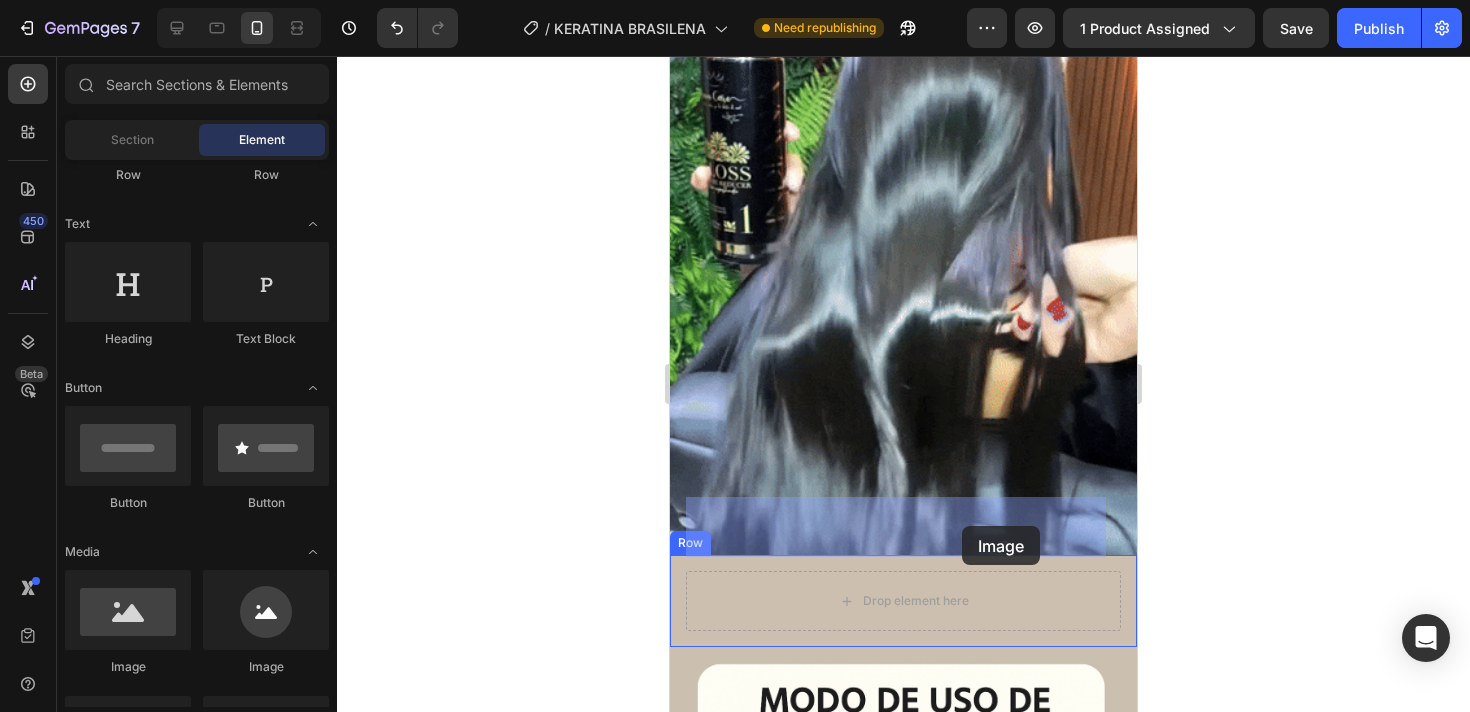 drag, startPoint x: 804, startPoint y: 664, endPoint x: 962, endPoint y: 521, distance: 213.10326 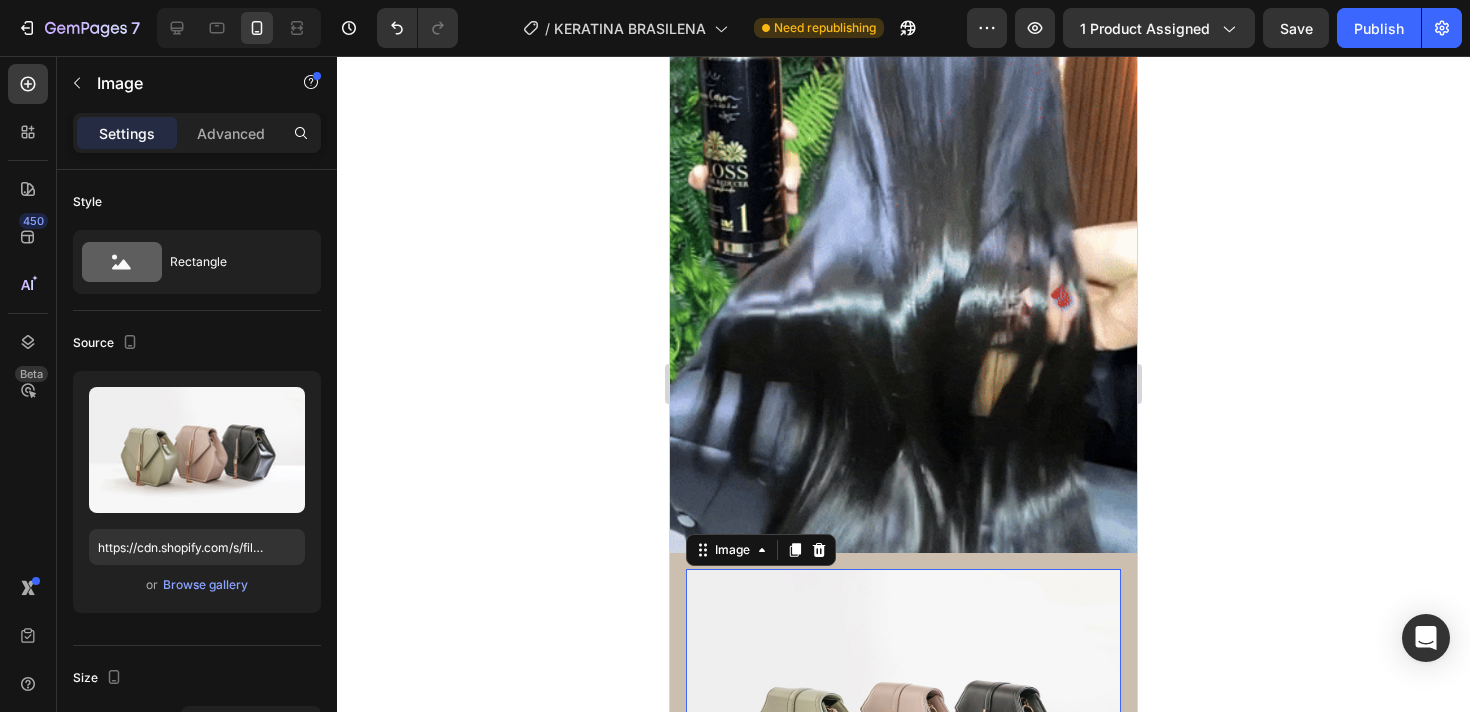 scroll, scrollTop: 2904, scrollLeft: 0, axis: vertical 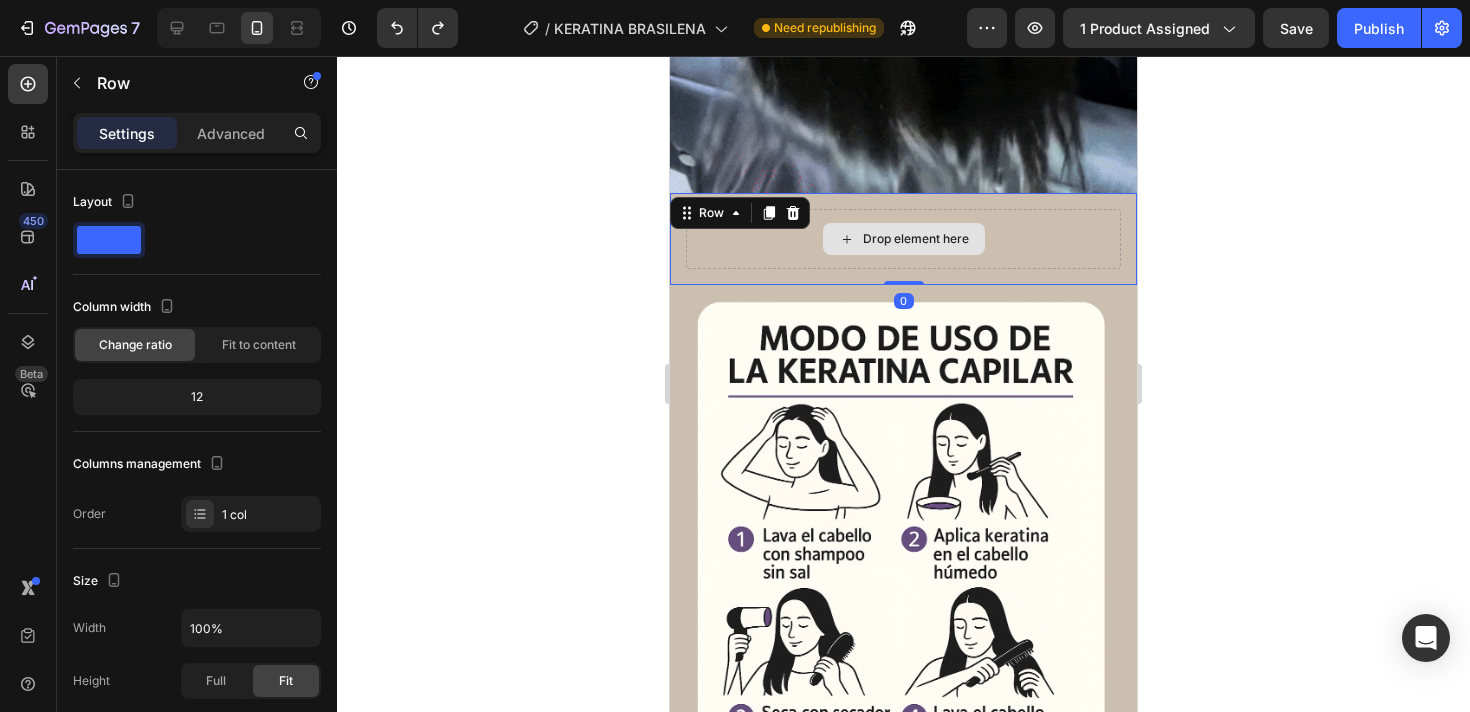 click on "Drop element here" at bounding box center [903, 239] 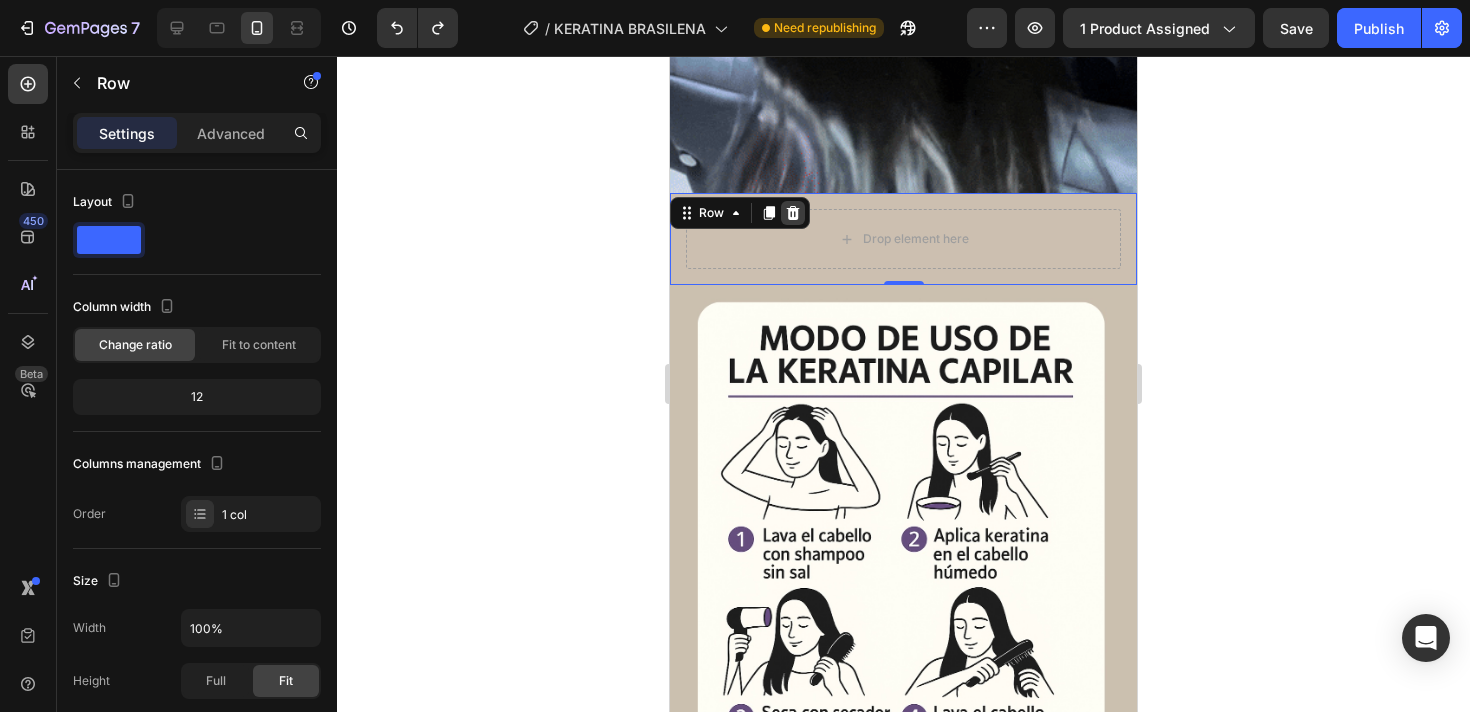 click 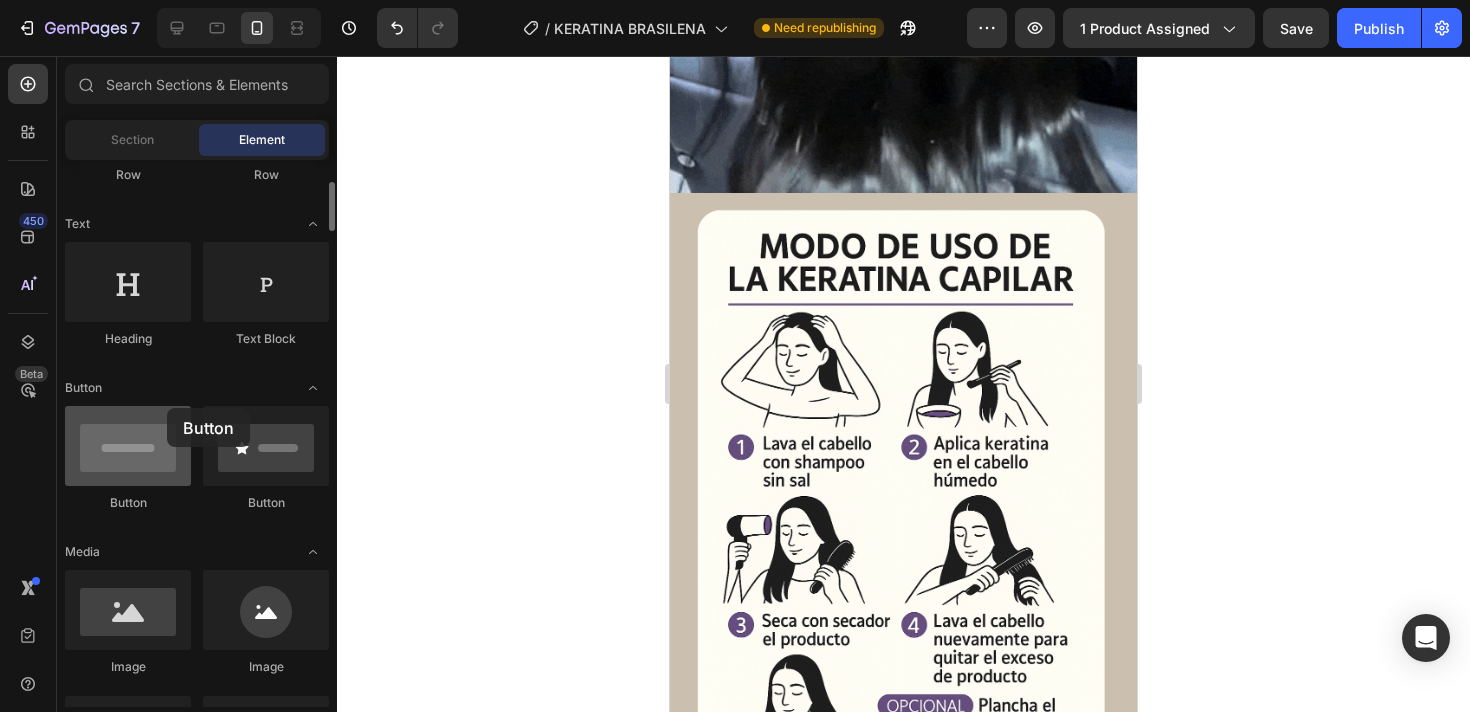 drag, startPoint x: 161, startPoint y: 466, endPoint x: 124, endPoint y: 426, distance: 54.48853 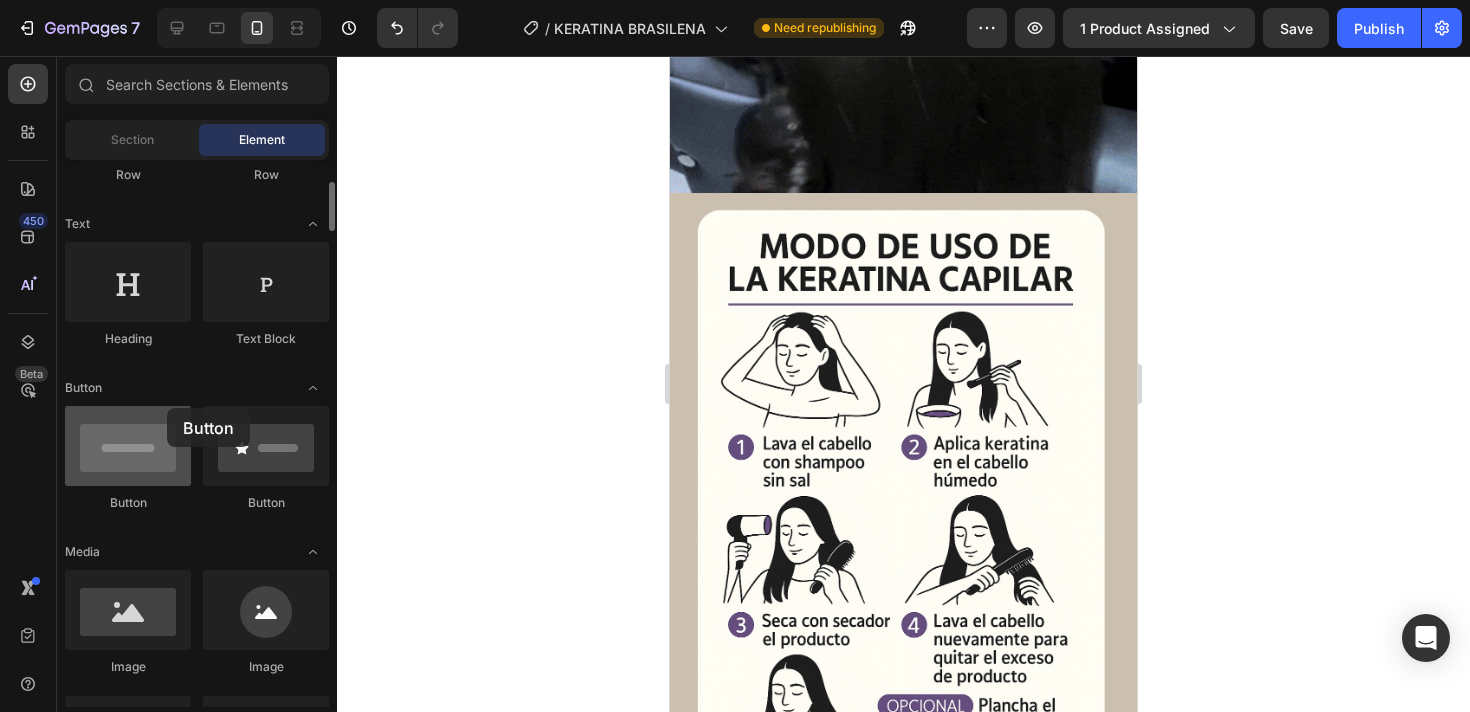 click at bounding box center (128, 446) 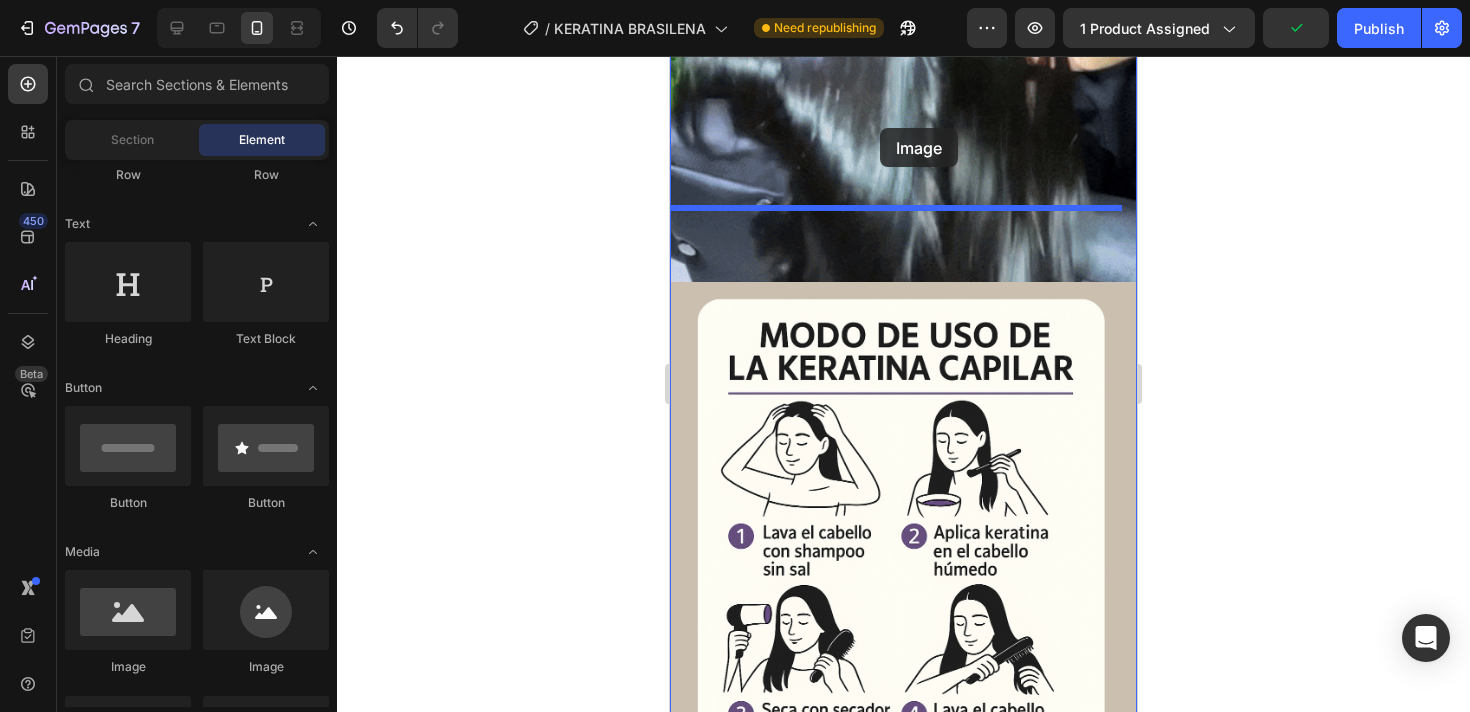 scroll, scrollTop: 2804, scrollLeft: 0, axis: vertical 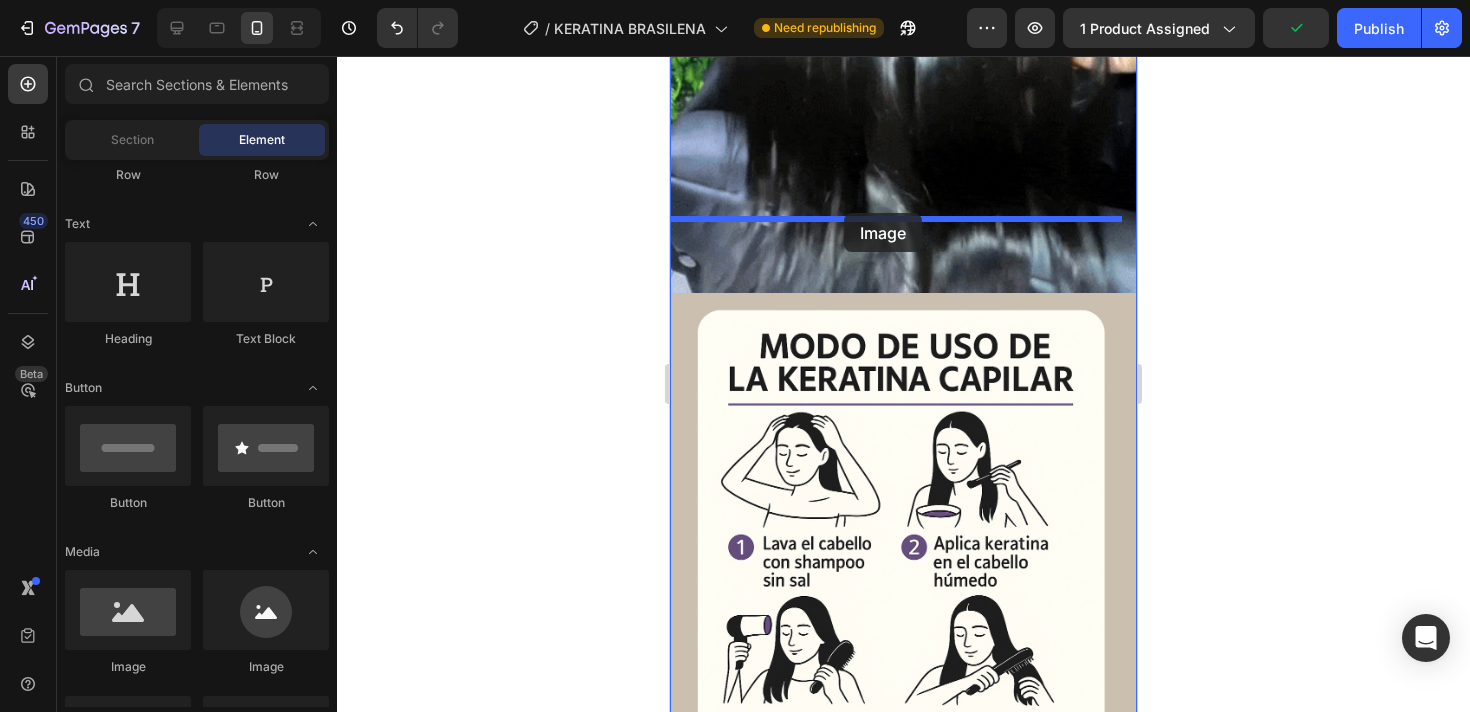 drag, startPoint x: 802, startPoint y: 646, endPoint x: 844, endPoint y: 213, distance: 435.0322 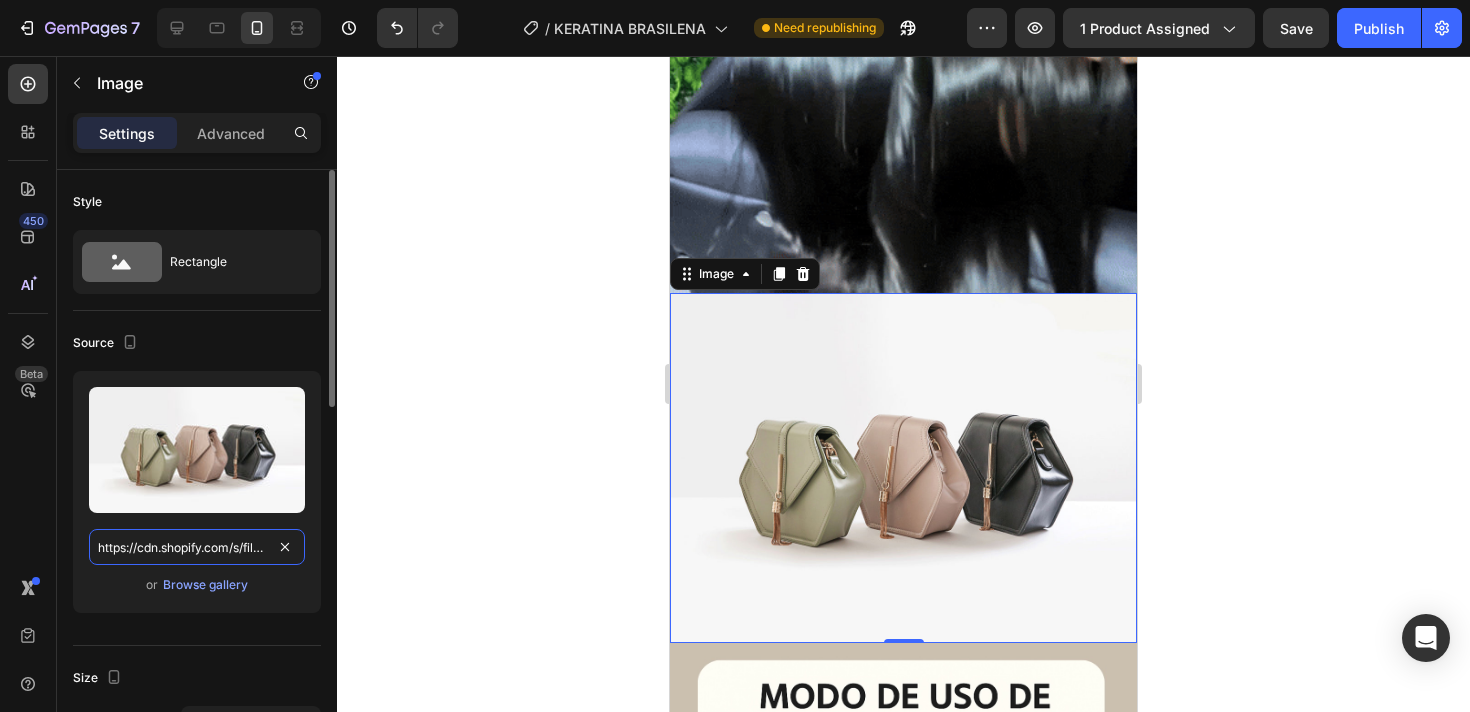 click on "https://cdn.shopify.com/s/files/1/2005/9307/files/image_demo.jpg" at bounding box center [197, 547] 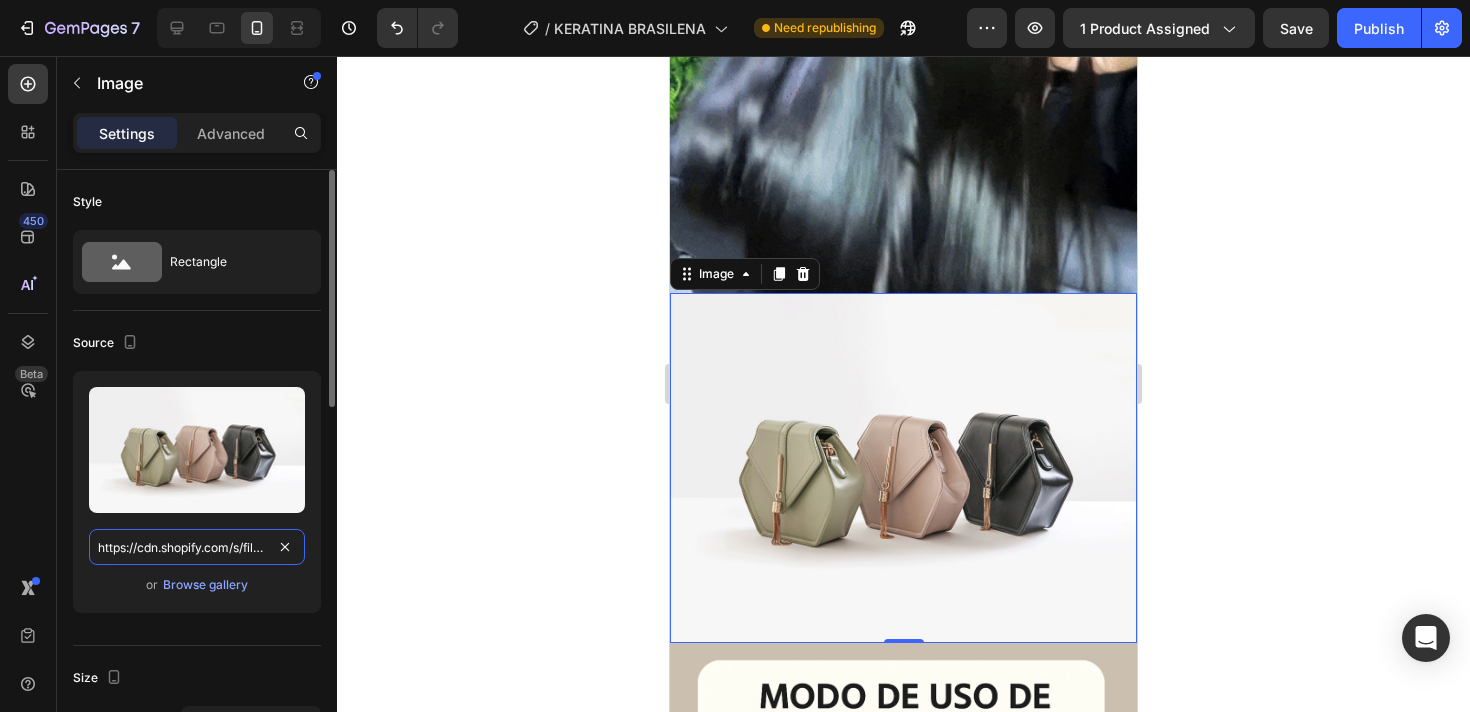 paste on "i.ibb.co/q3LPxg6b/Copia-de-Copia-de-Copia-de-Copia-de-Copia-de-Copia-de-REGULA-TU-PERIODO-1-4" 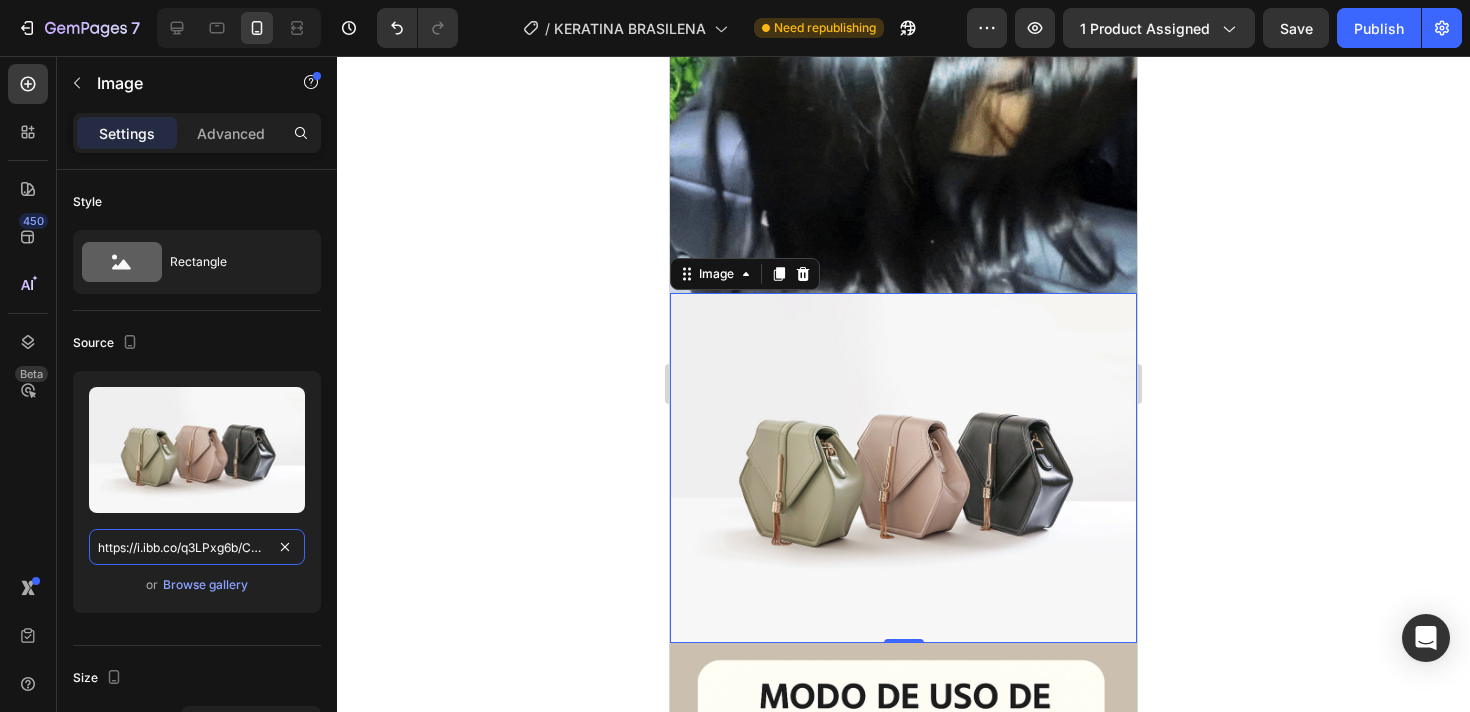 scroll, scrollTop: 0, scrollLeft: 503, axis: horizontal 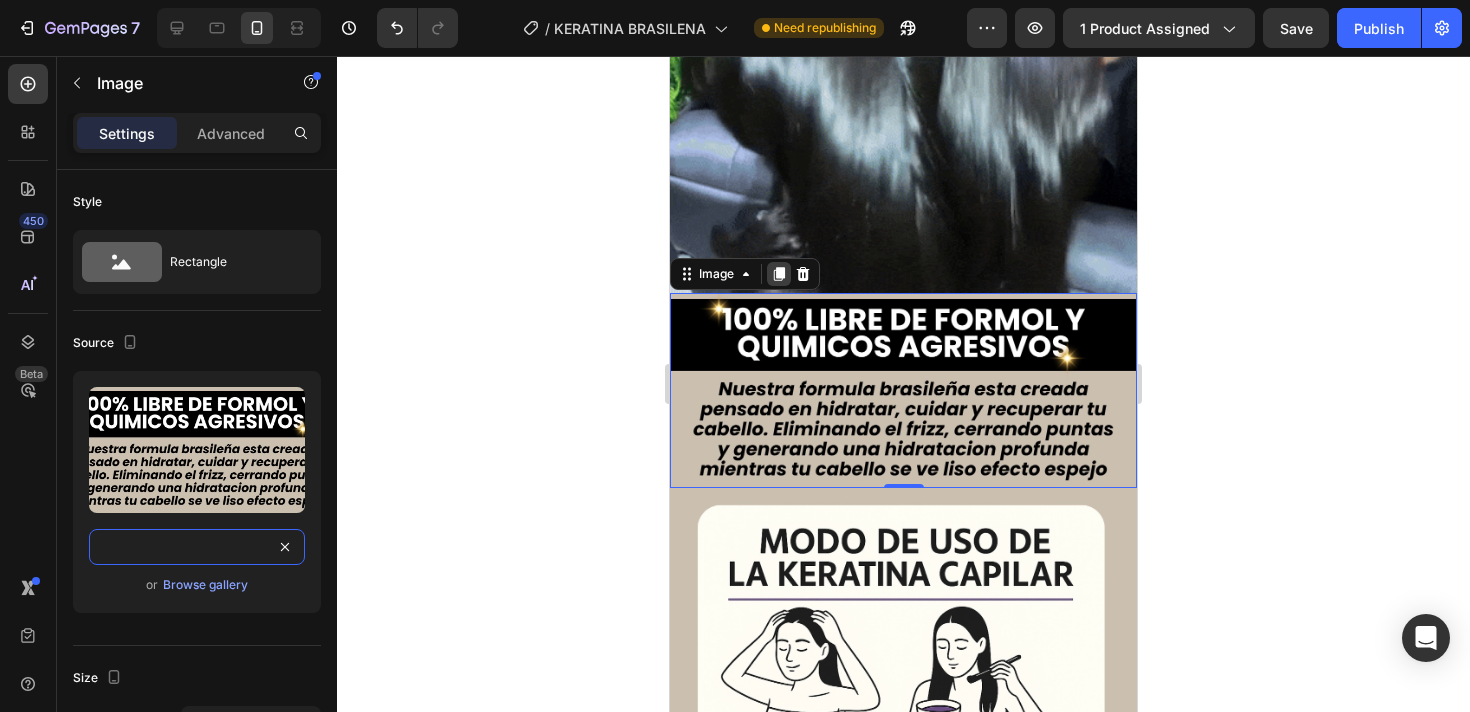 type on "https://i.ibb.co/q3LPxg6b/Copia-de-Copia-de-Copia-de-Copia-de-Copia-de-Copia-de-REGULA-TU-PERIODO-1-4.jpg" 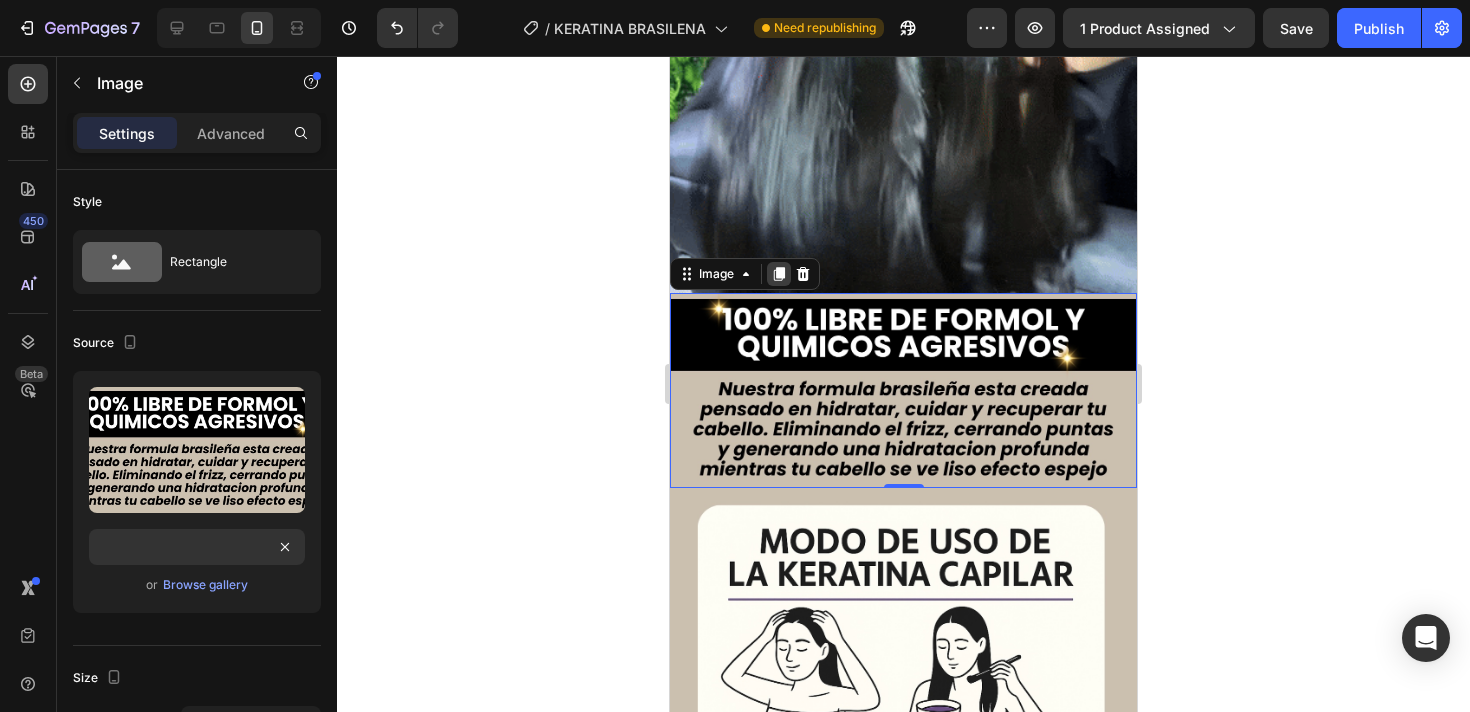 click 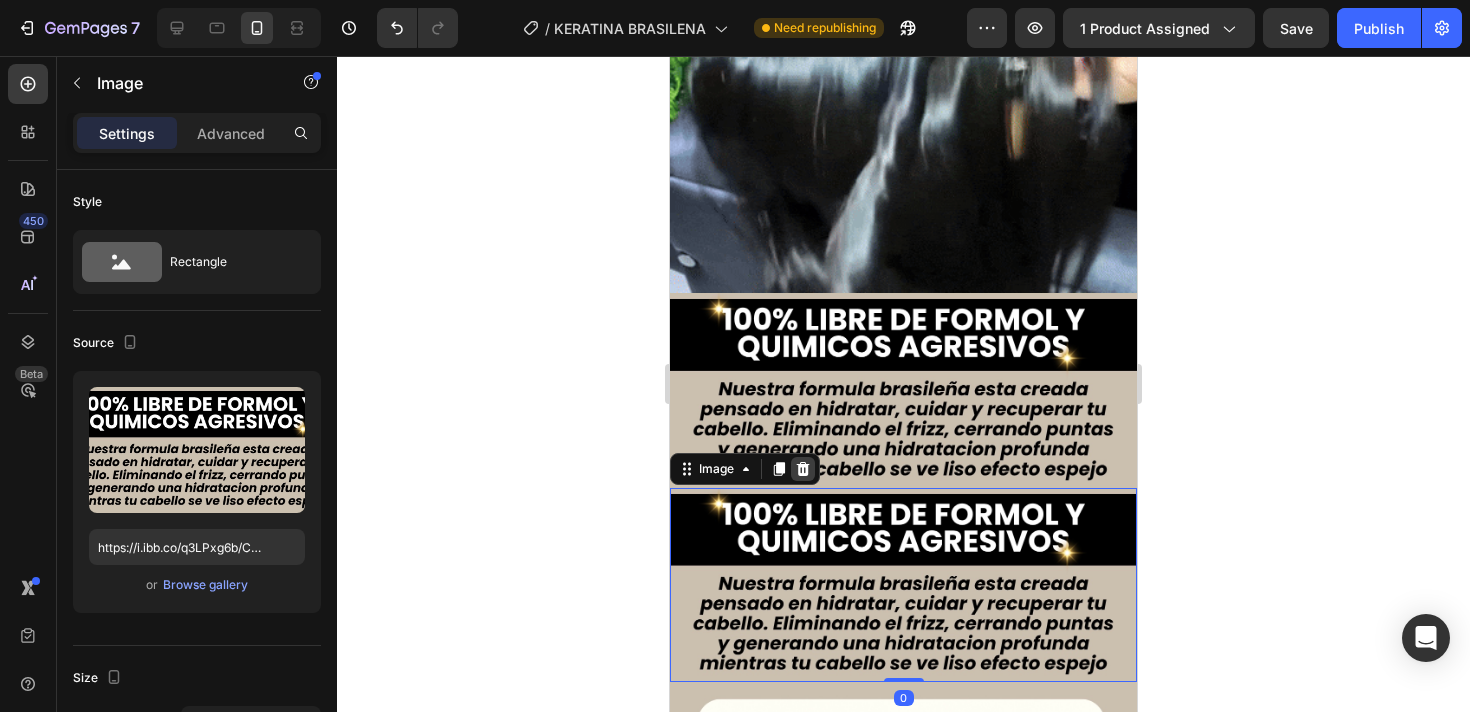click 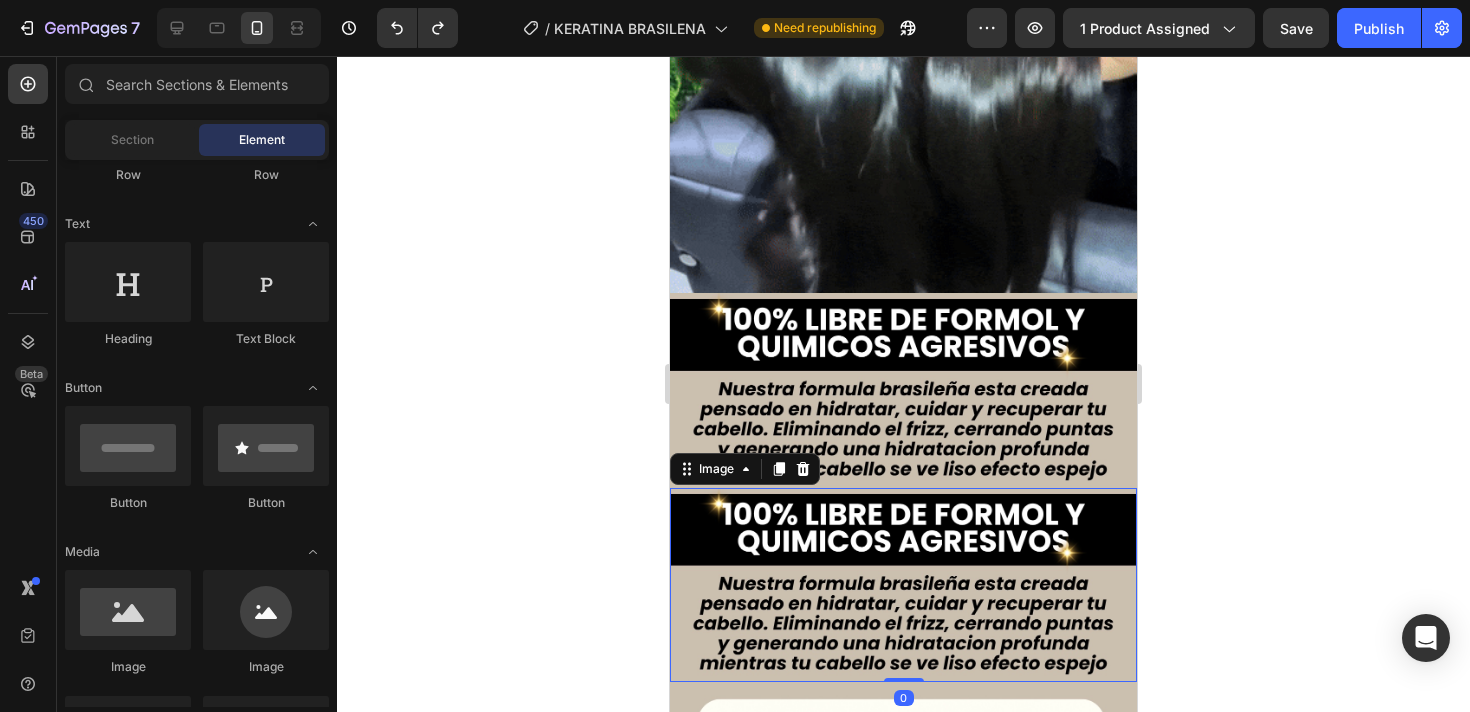 click at bounding box center (903, 585) 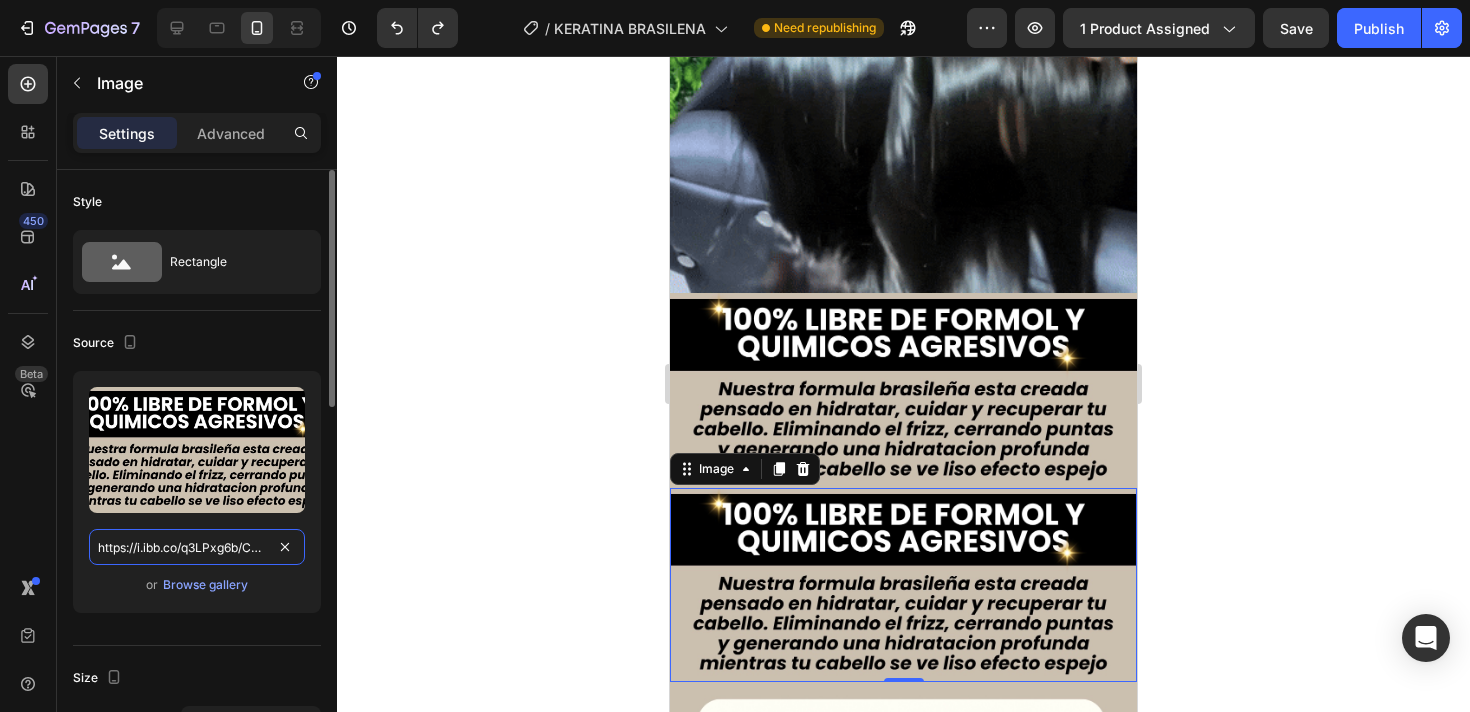 click on "https://i.ibb.co/q3LPxg6b/Copia-de-Copia-de-Copia-de-Copia-de-Copia-de-Copia-de-REGULA-TU-PERIODO-1-4.jpg" at bounding box center [197, 547] 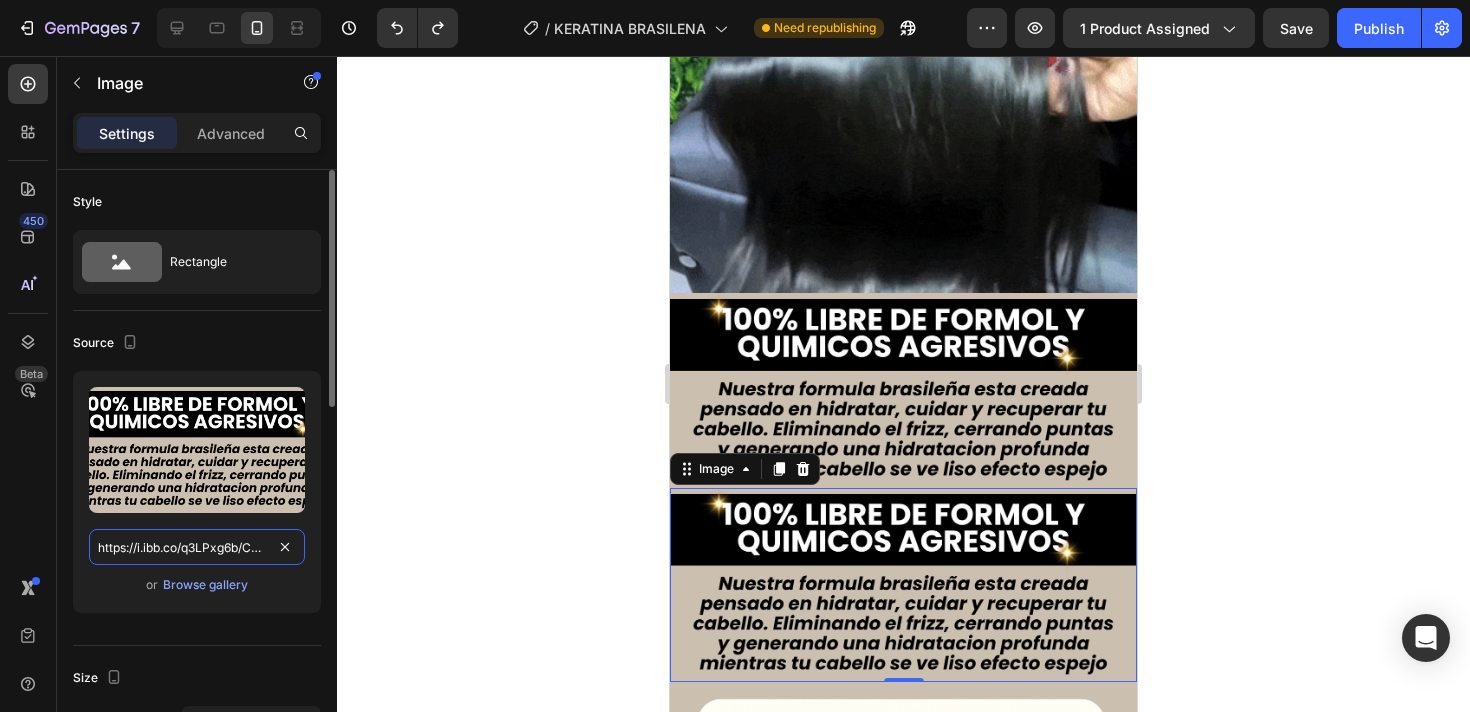 paste on "0V89sDY5/Copia-de-Copia-de-Copia-de-Copia-de-Copia-de-Copia-de-REGULA-TU-PERIODO-1-5" 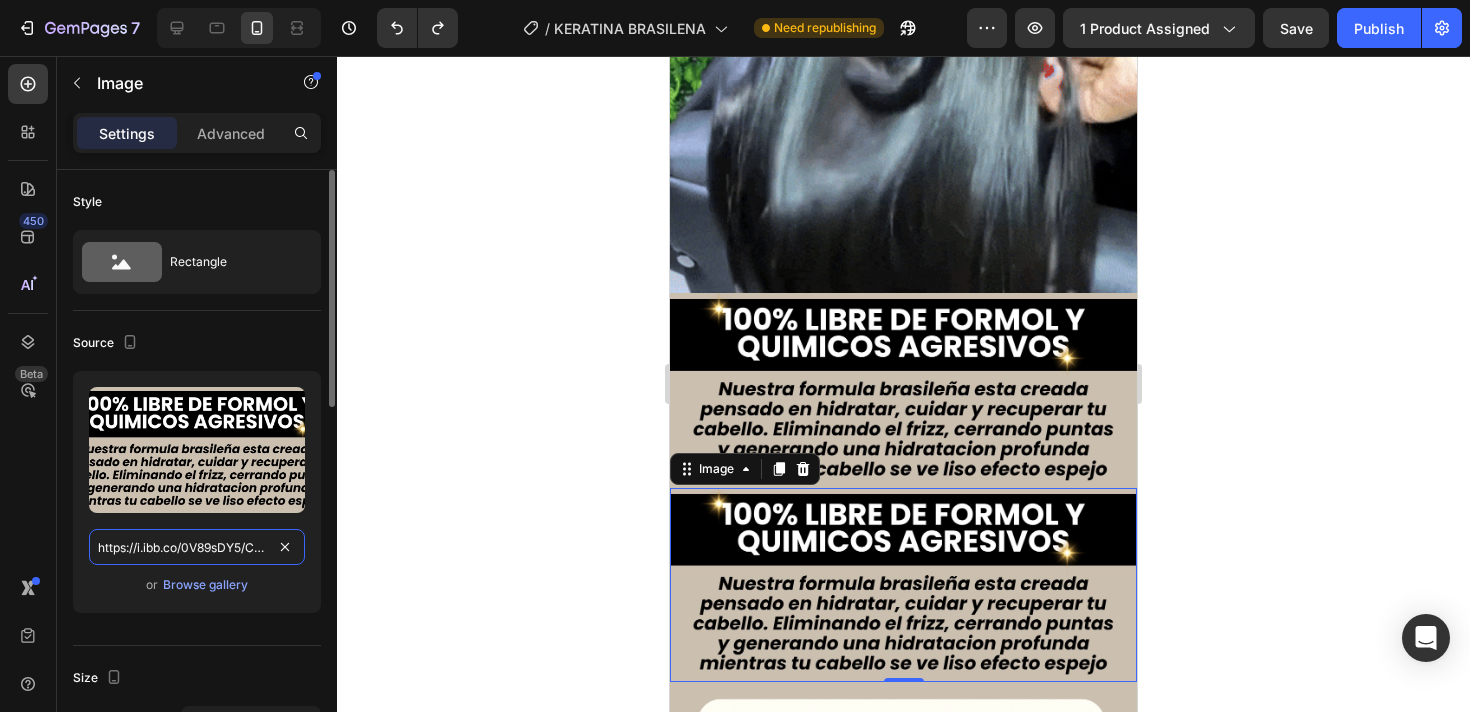 scroll, scrollTop: 0, scrollLeft: 506, axis: horizontal 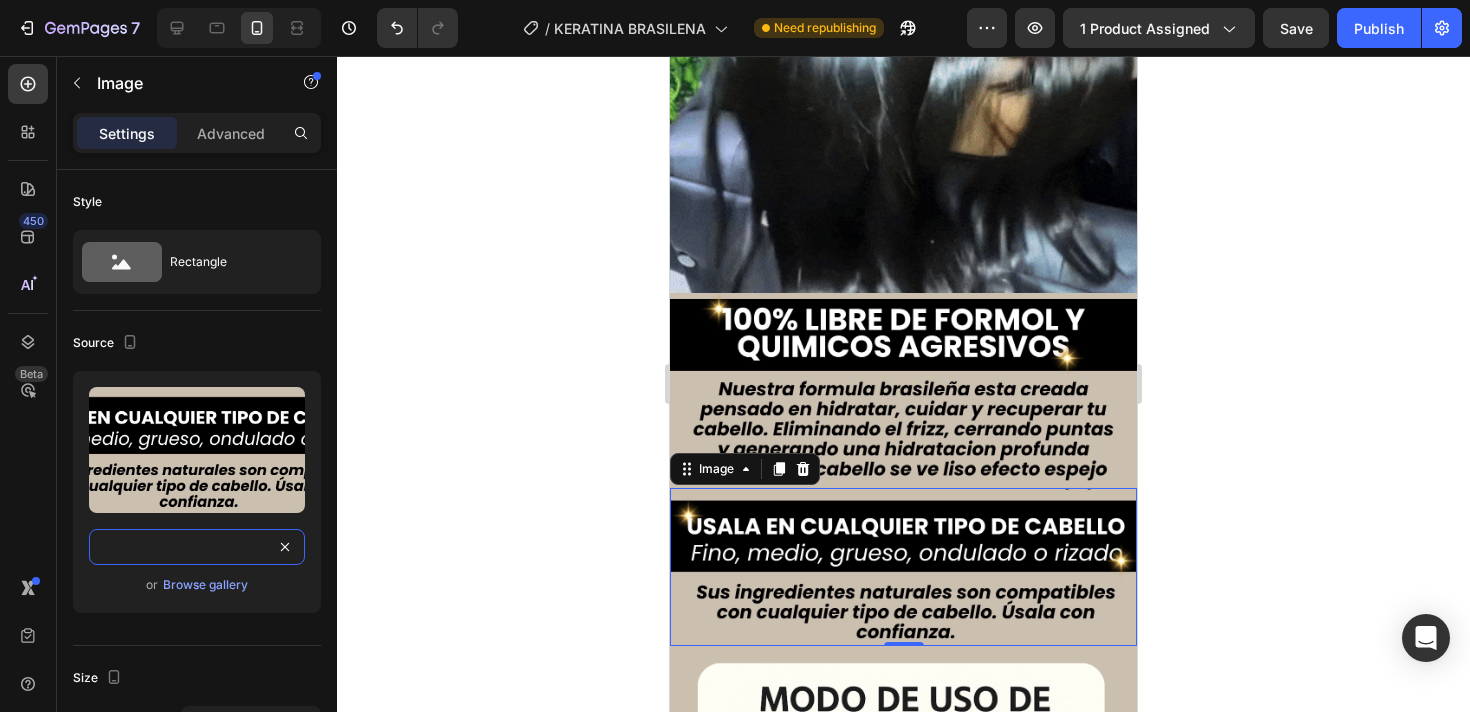 type on "https://i.ibb.co/0V89sDY5/Copia-de-Copia-de-Copia-de-Copia-de-Copia-de-Copia-de-REGULA-TU-PERIODO-1-5.jpg" 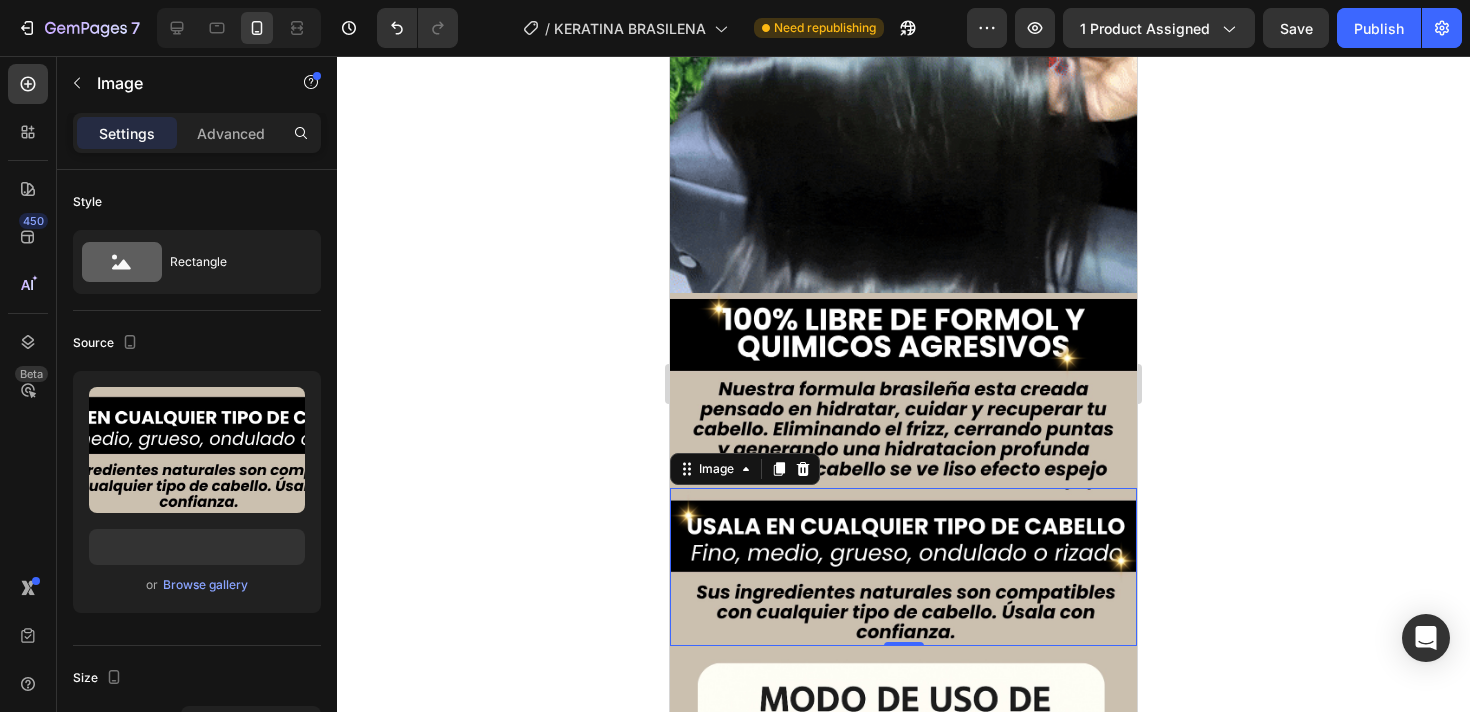 scroll, scrollTop: 0, scrollLeft: 0, axis: both 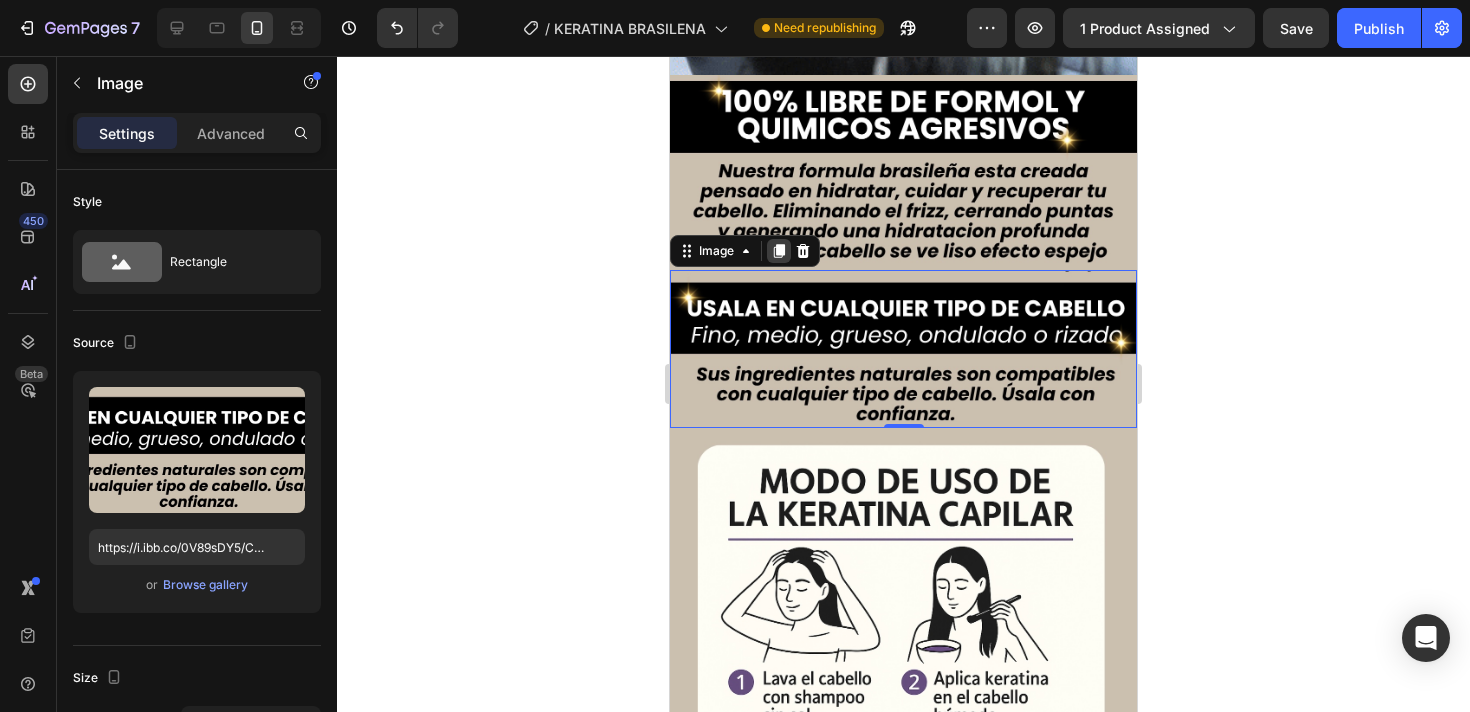 click 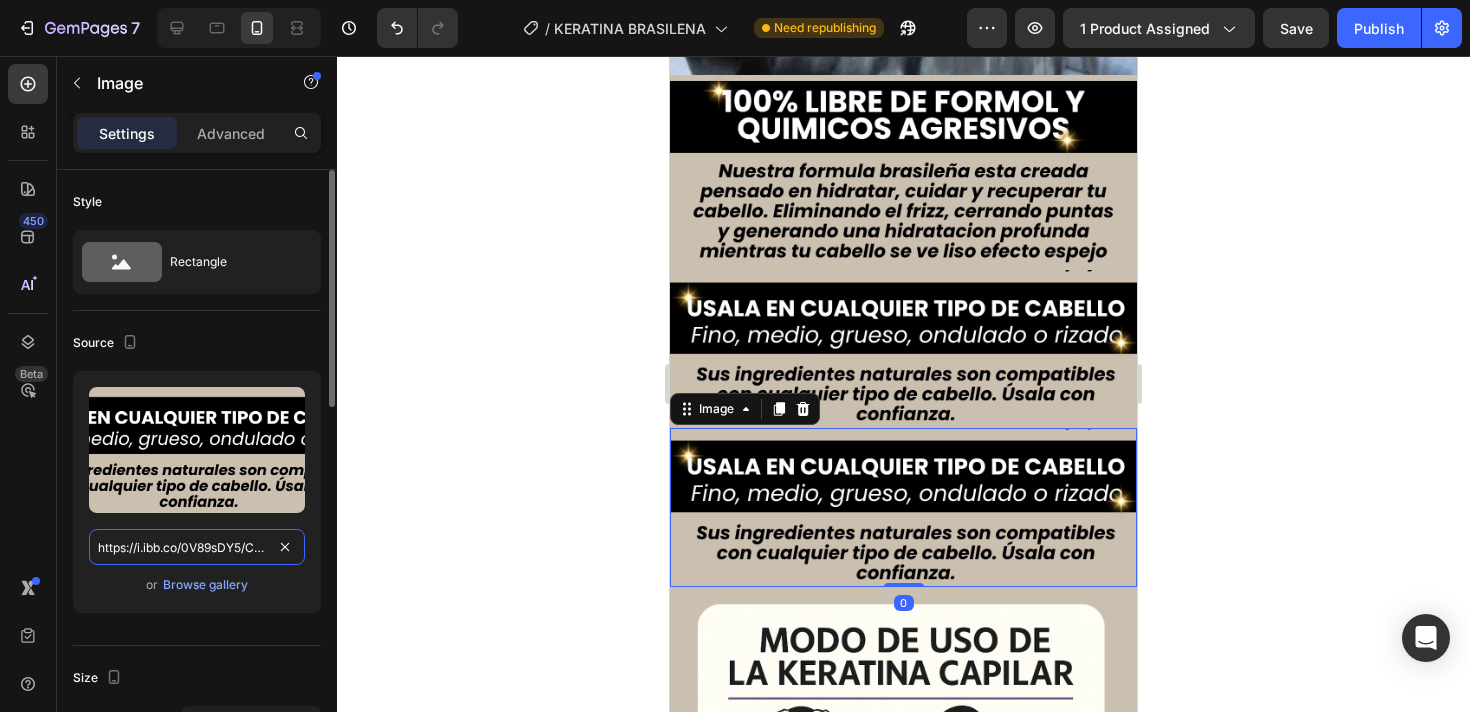 click on "https://i.ibb.co/0V89sDY5/Copia-de-Copia-de-Copia-de-Copia-de-Copia-de-Copia-de-REGULA-TU-PERIODO-1-5.jpg" at bounding box center [197, 547] 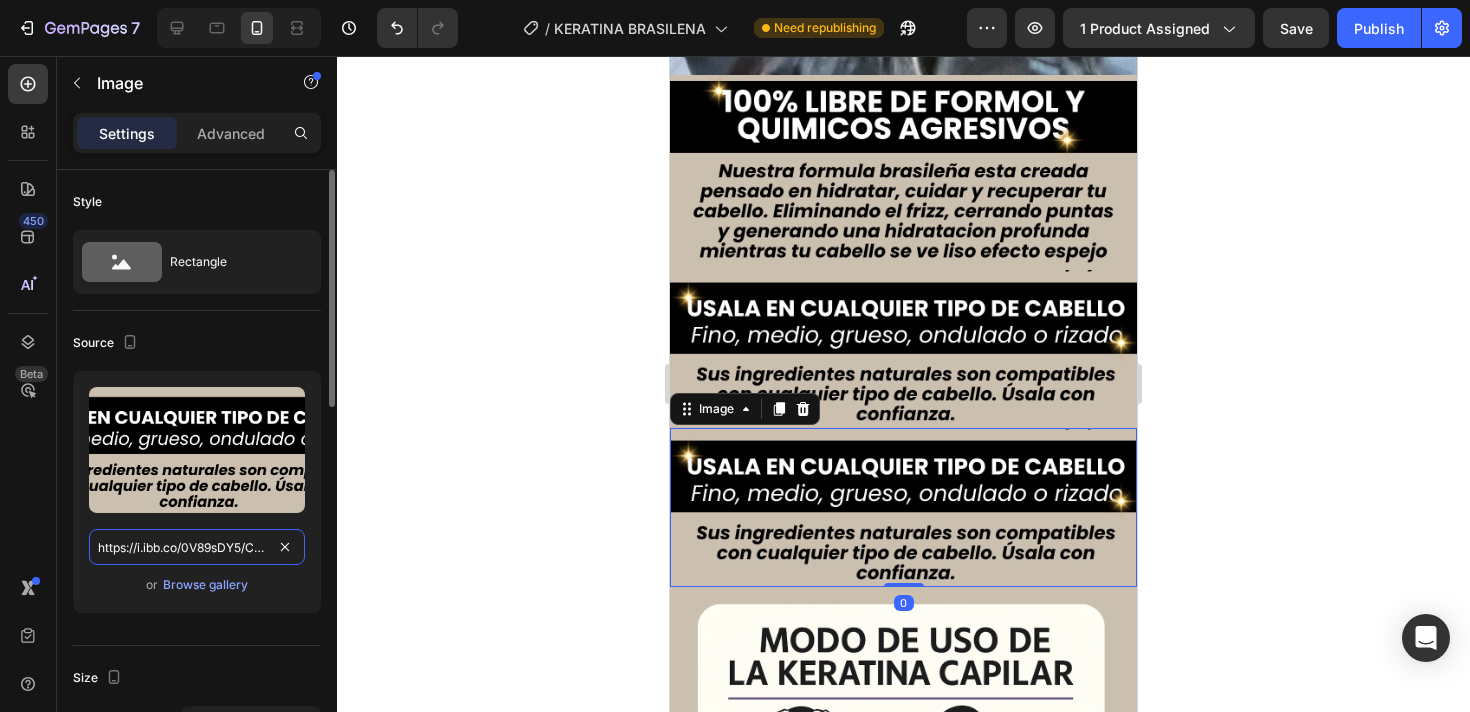 paste on "JR83QXcr/Copia-de-Copia-de-Copia-de-Copia-de-Copia-de-Copia-de-REGULA-TU-PERIODO-1-7" 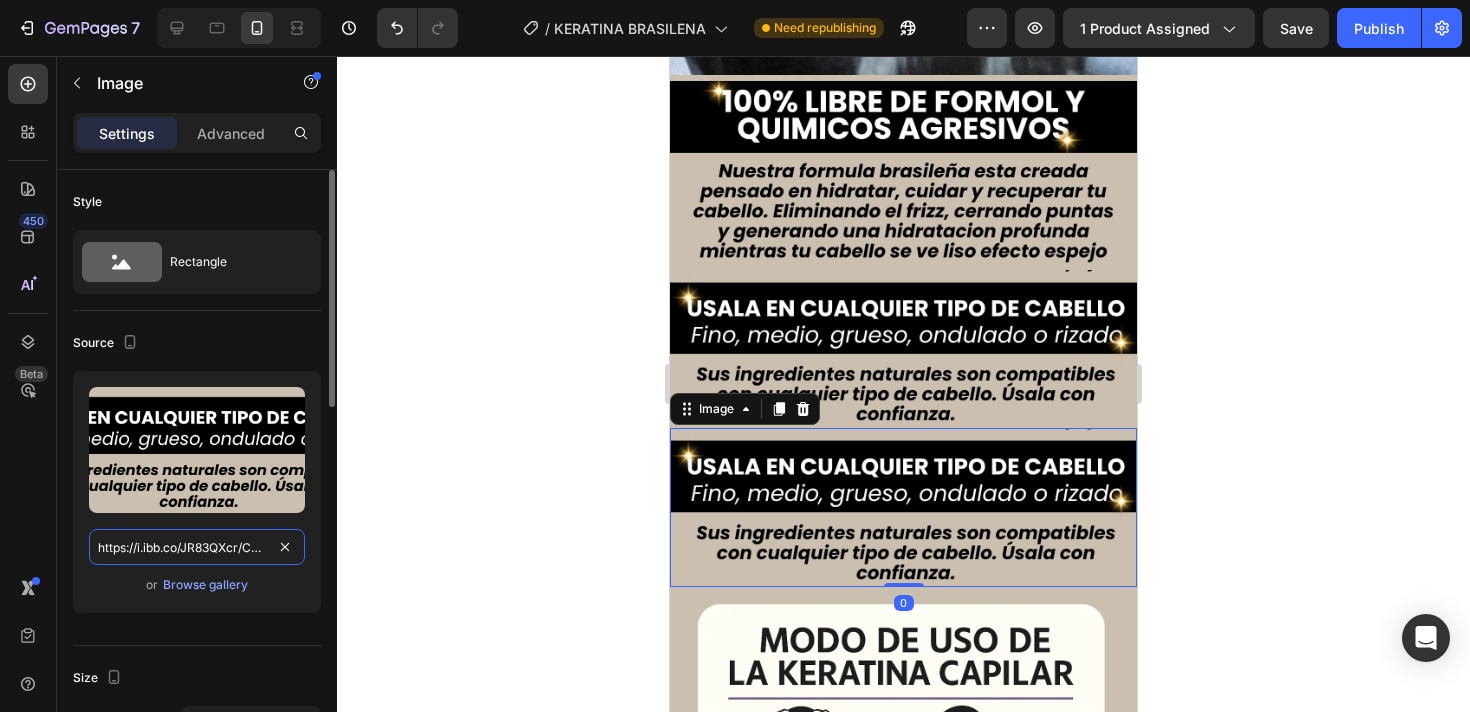 scroll, scrollTop: 0, scrollLeft: 500, axis: horizontal 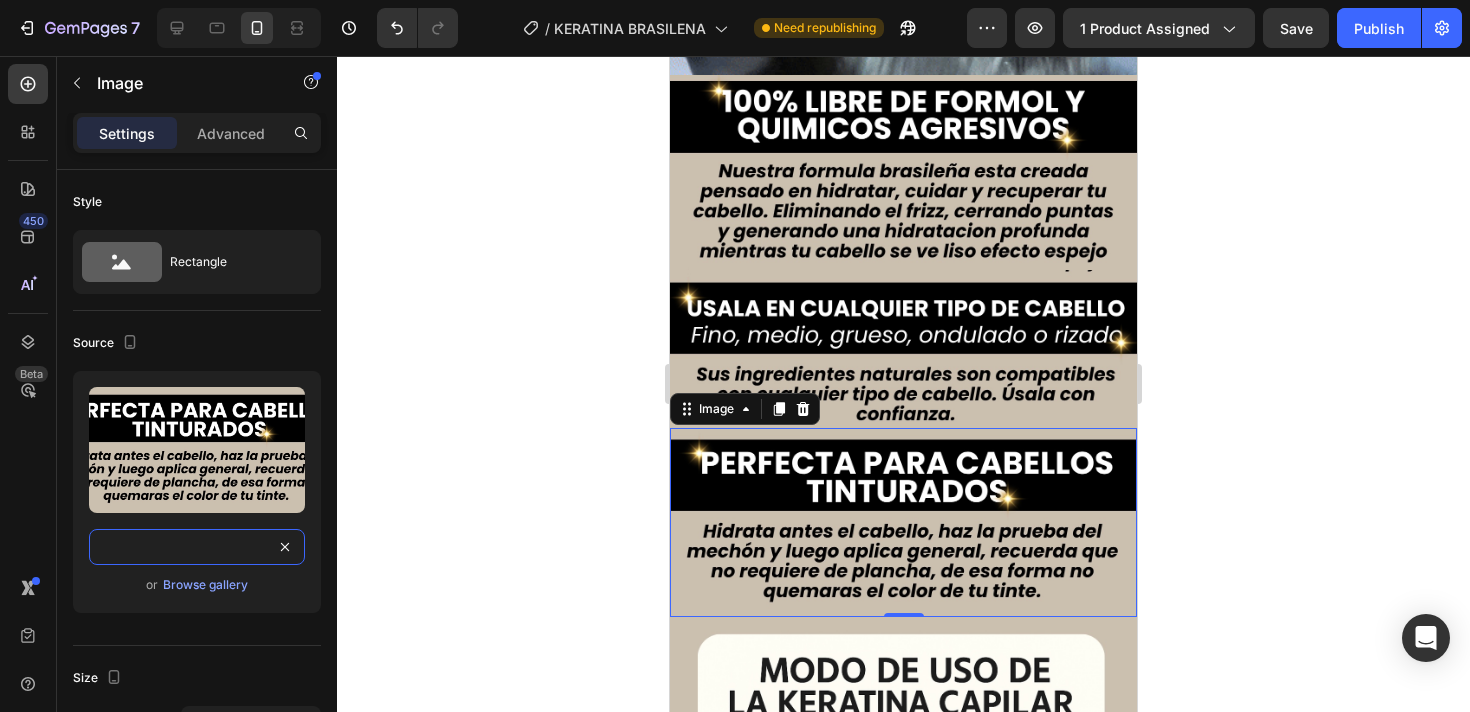 type on "https://i.ibb.co/JR83QXcr/Copia-de-Copia-de-Copia-de-Copia-de-Copia-de-Copia-de-REGULA-TU-PERIODO-1-7.jpg" 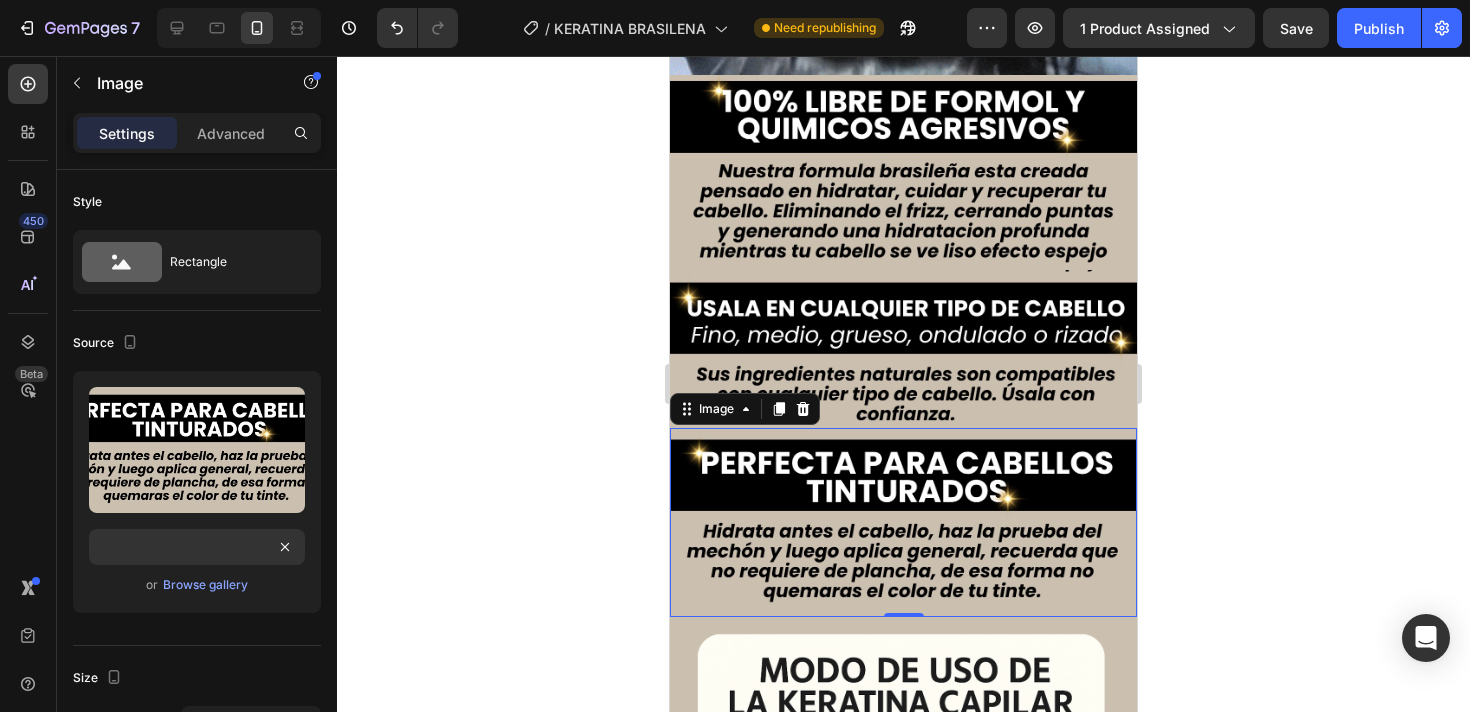 scroll, scrollTop: 0, scrollLeft: 0, axis: both 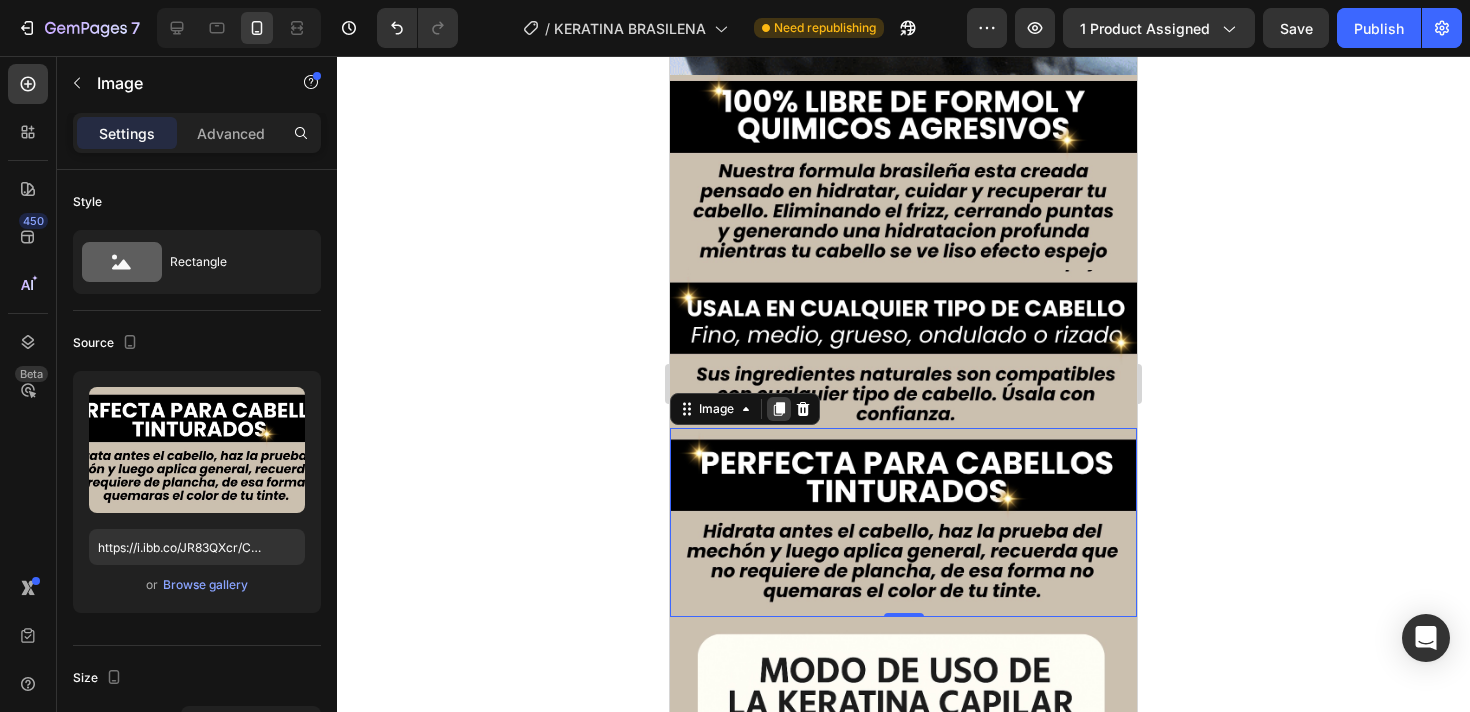 click 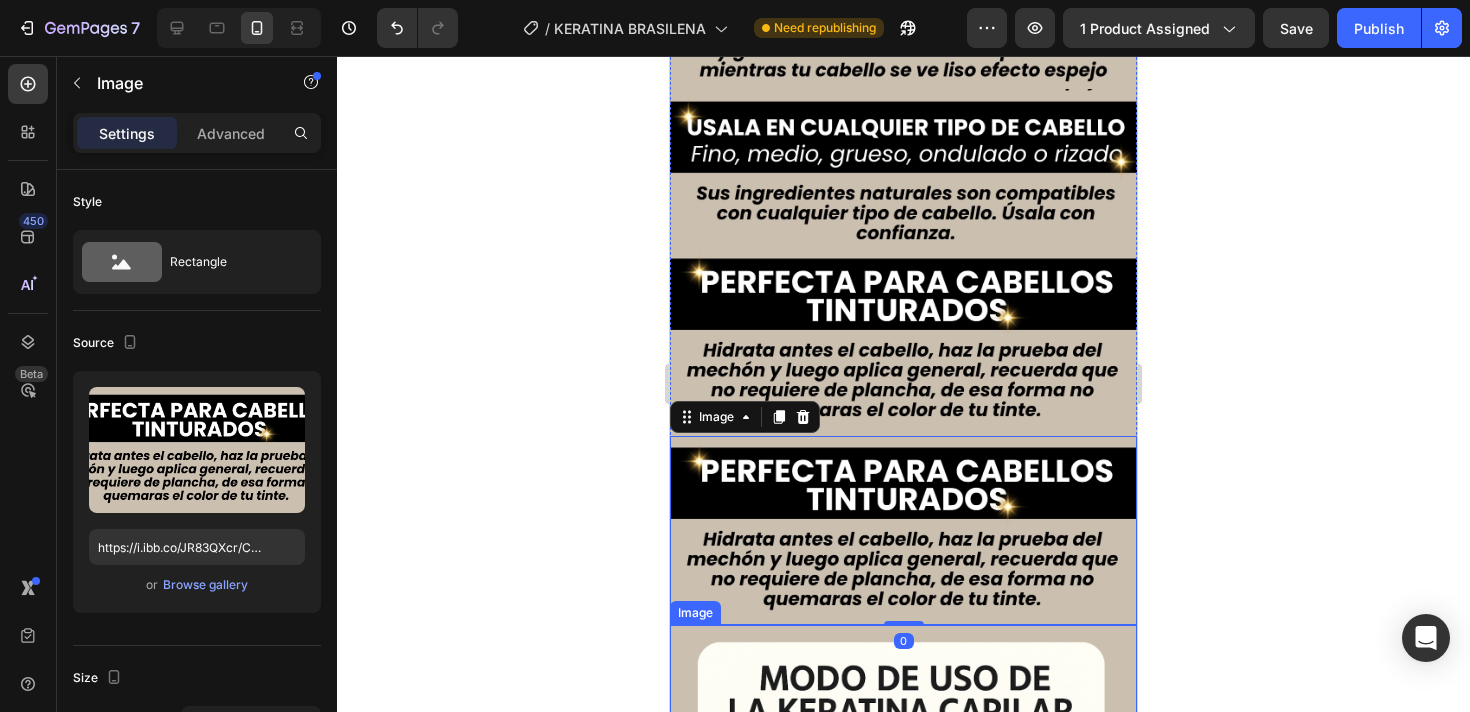 scroll, scrollTop: 3383, scrollLeft: 0, axis: vertical 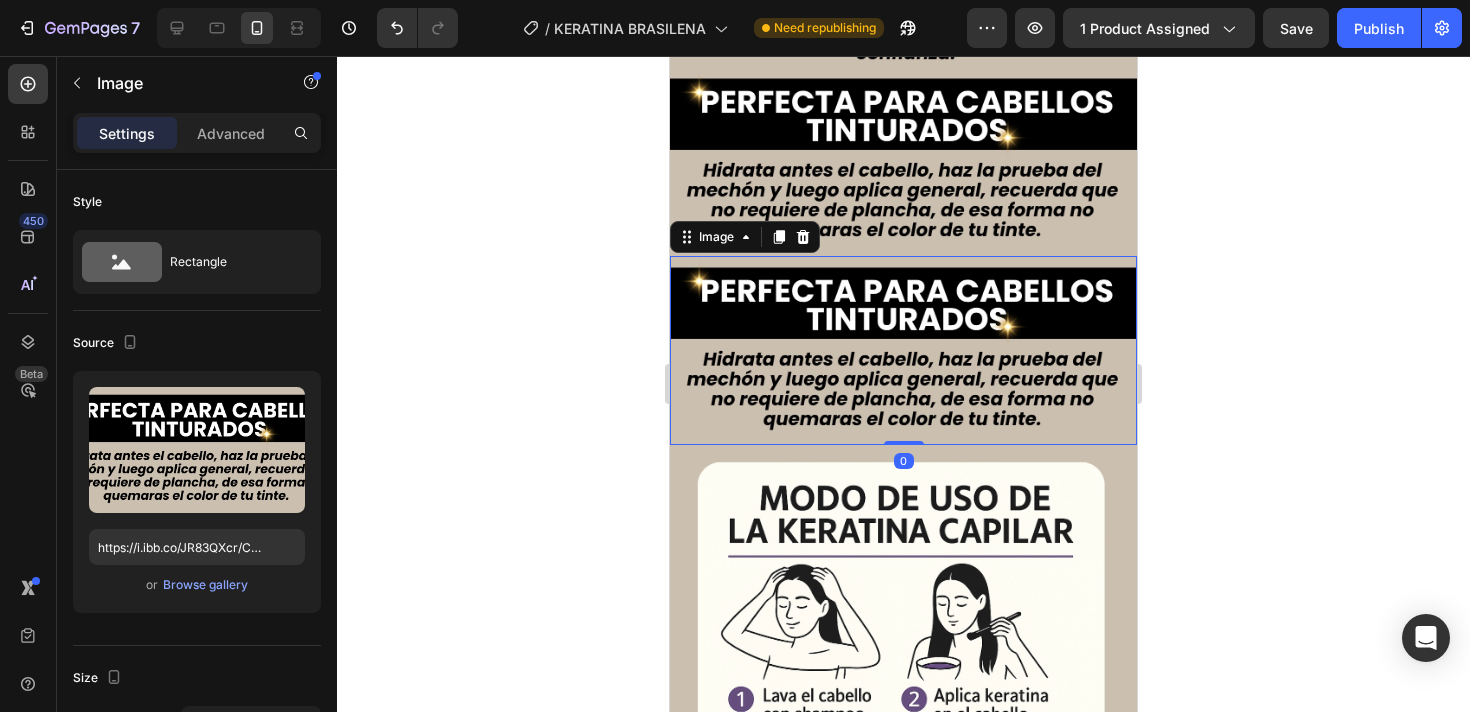 click at bounding box center [903, 350] 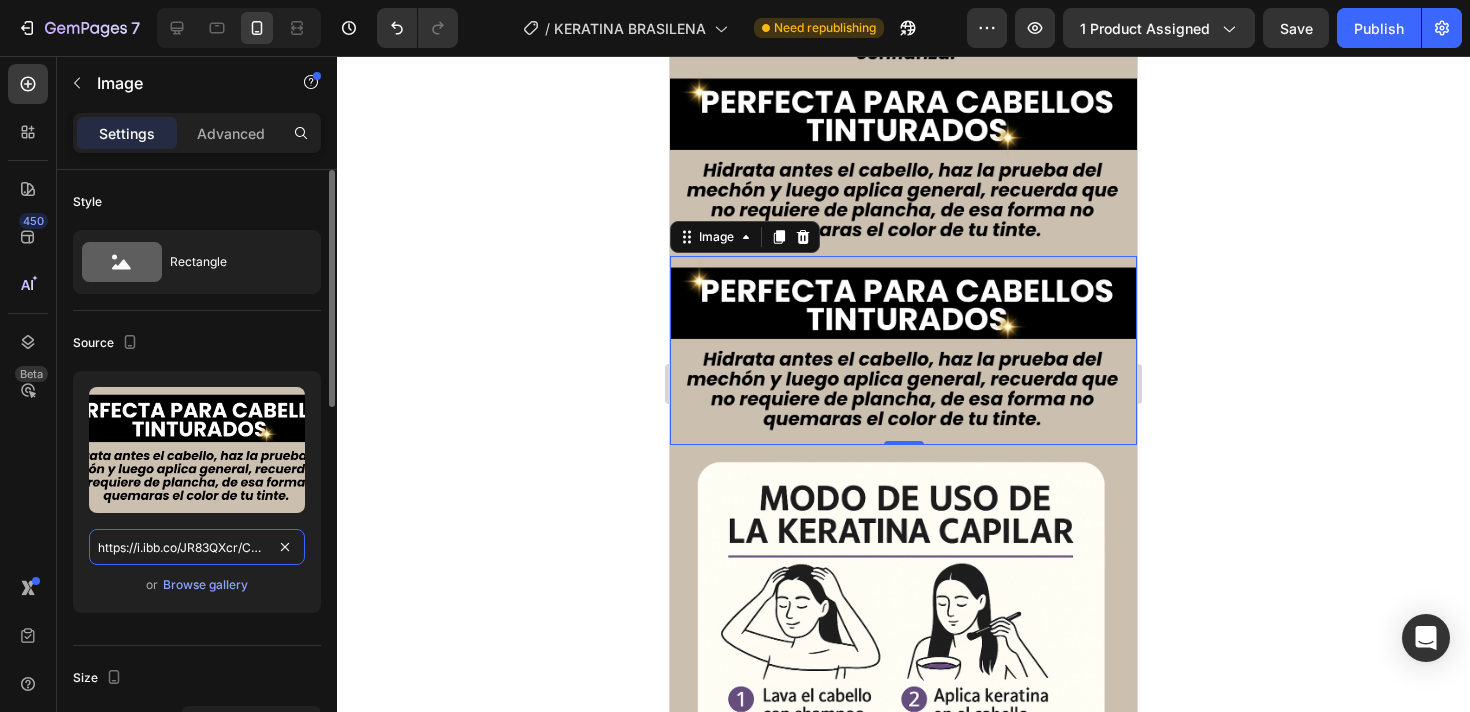 click on "https://i.ibb.co/JR83QXcr/Copia-de-Copia-de-Copia-de-Copia-de-Copia-de-Copia-de-REGULA-TU-PERIODO-1-7.jpg" at bounding box center (197, 547) 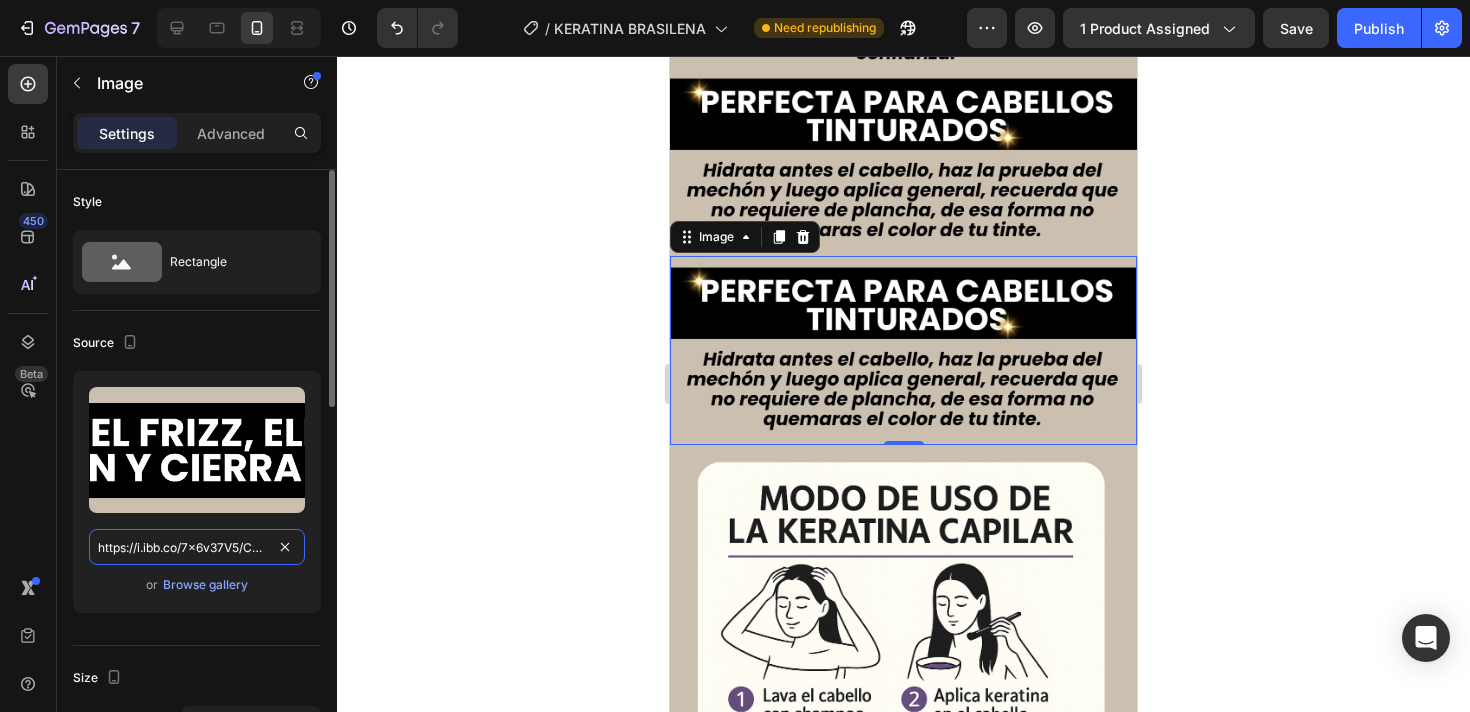 scroll, scrollTop: 0, scrollLeft: 504, axis: horizontal 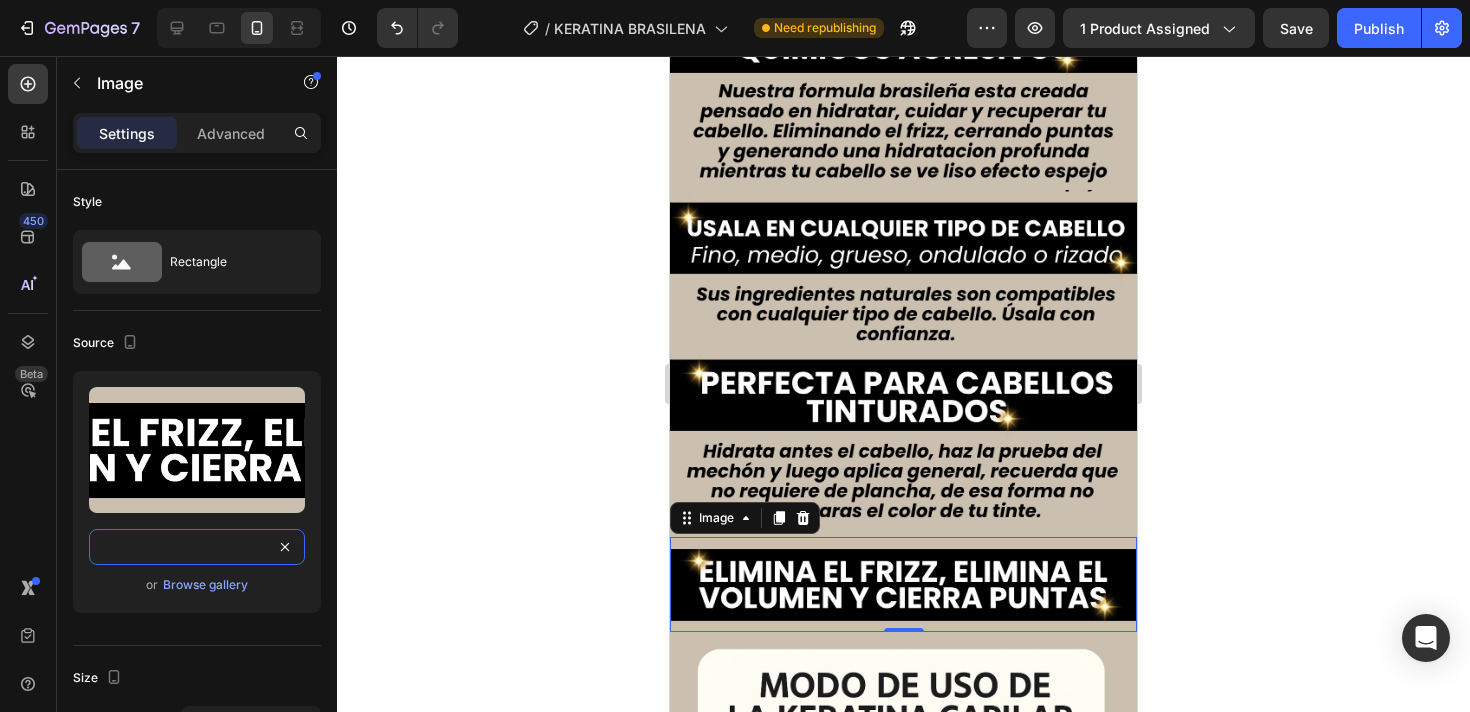 type on "https://i.ibb.co/7x6v37V5/Copia-de-Copia-de-Copia-de-Copia-de-Copia-de-Copia-de-REGULA-TU-PERIODO-1-8.jpg" 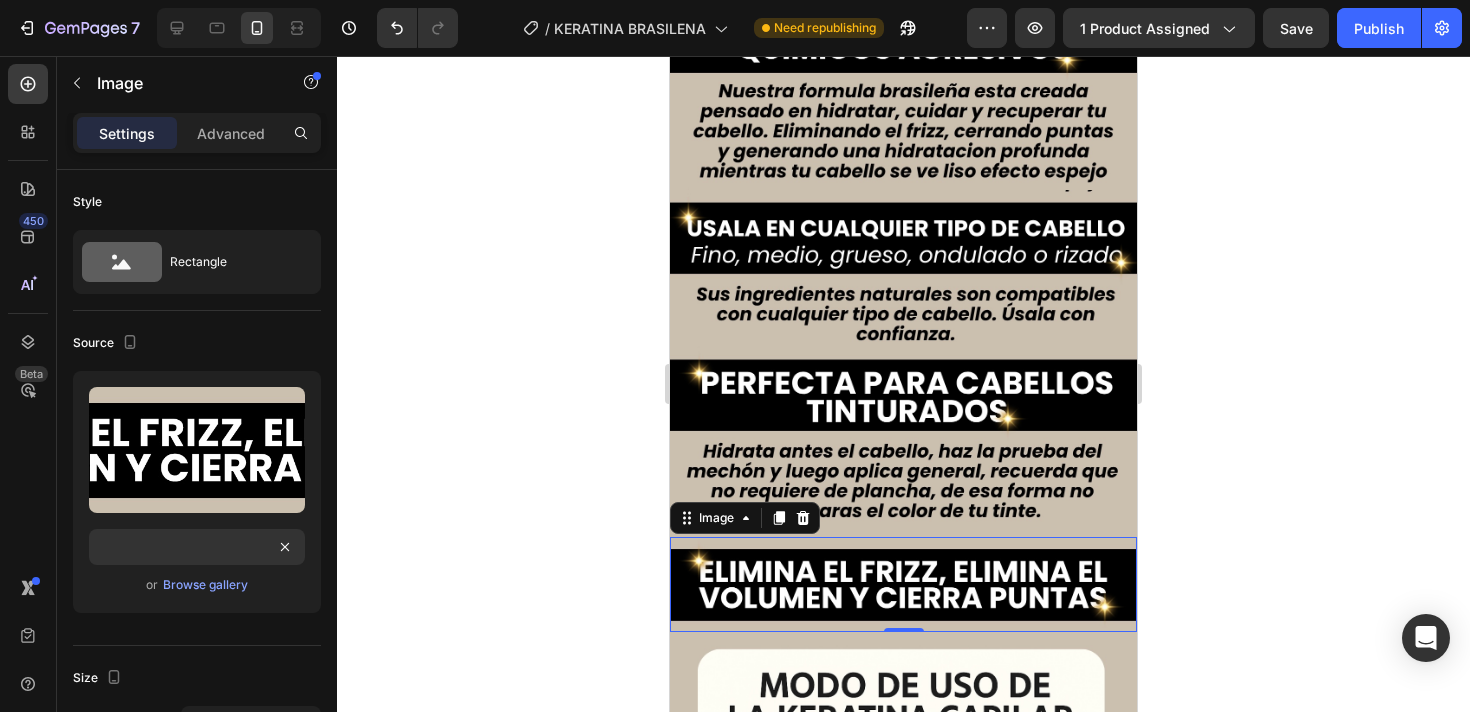 scroll, scrollTop: 0, scrollLeft: 0, axis: both 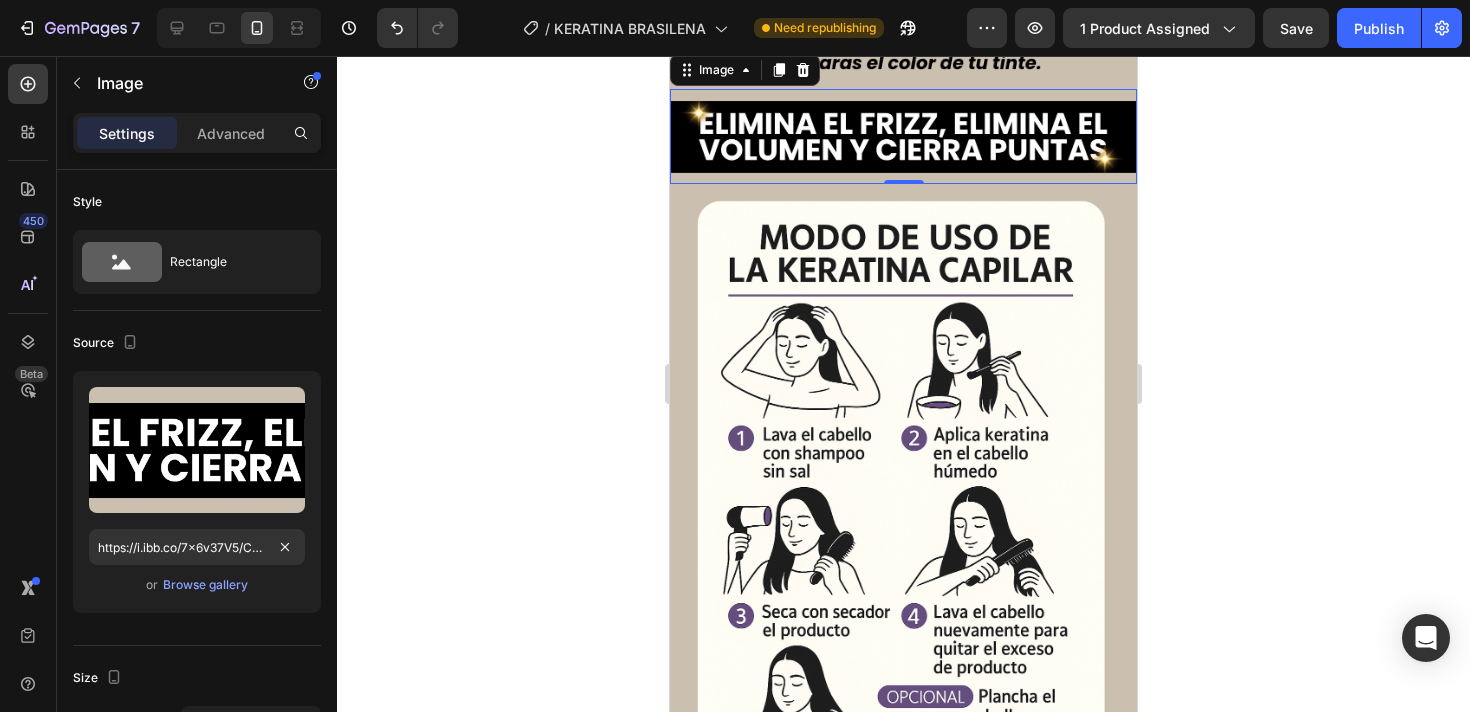 click 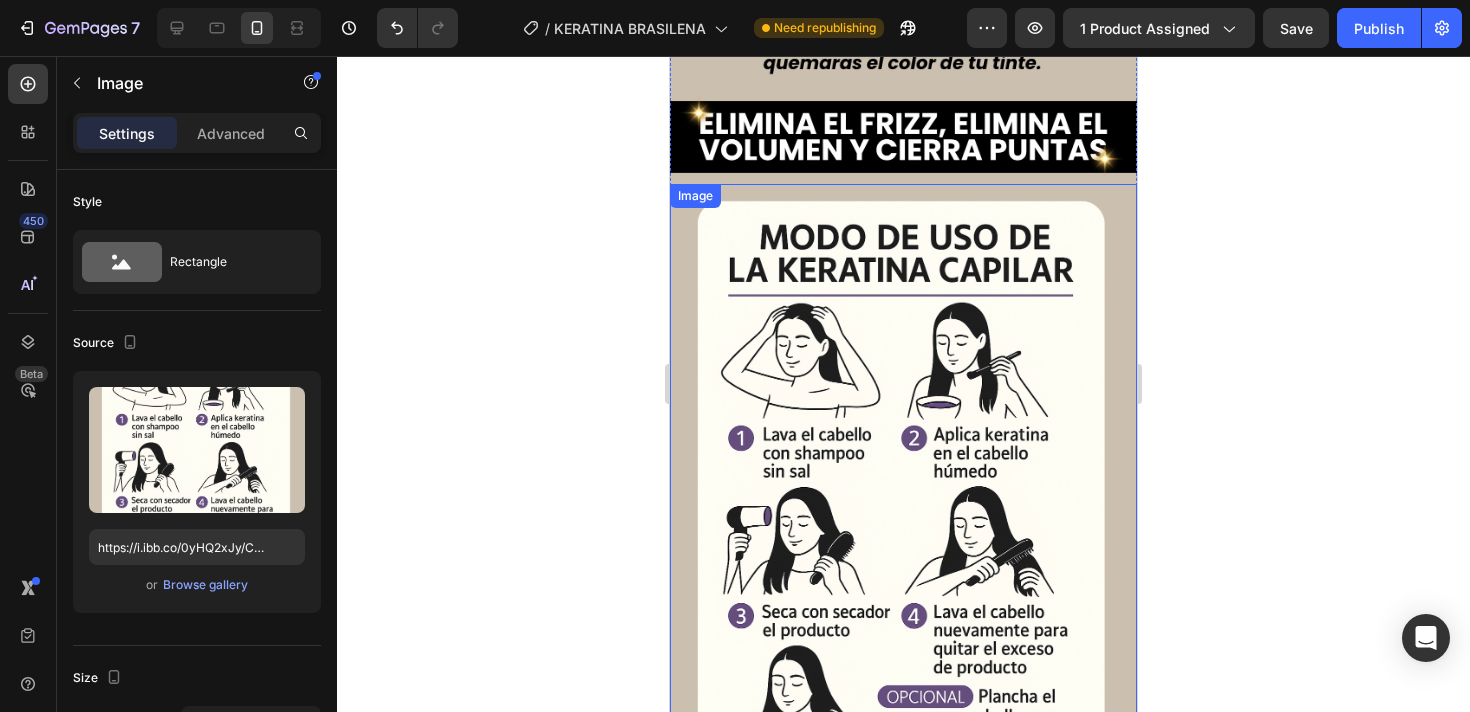 click at bounding box center (903, 503) 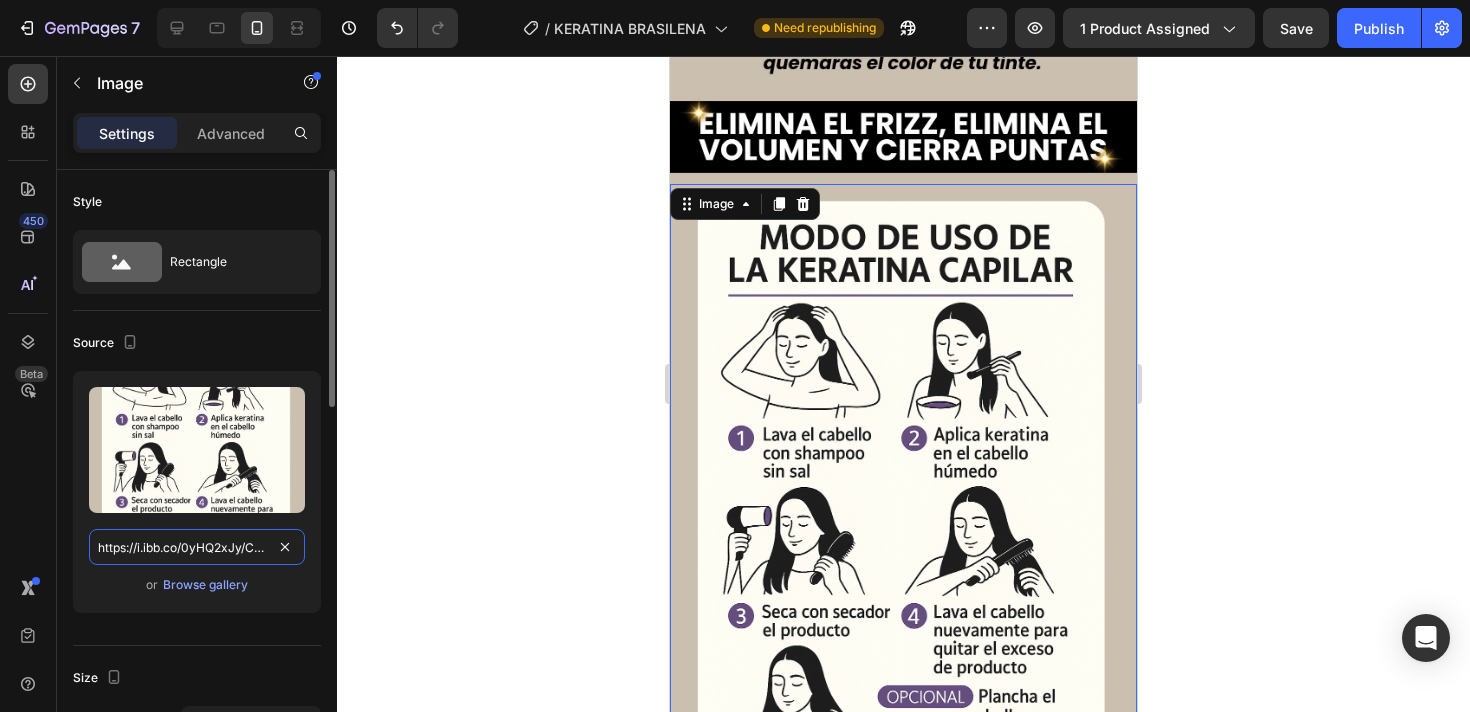 click on "https://i.ibb.co/0yHQ2xJy/Copia-de-Copia-de-Copia-de-Copia-de-Copia-de-REGULA-TU-PERIODO-6.jpg" at bounding box center (197, 547) 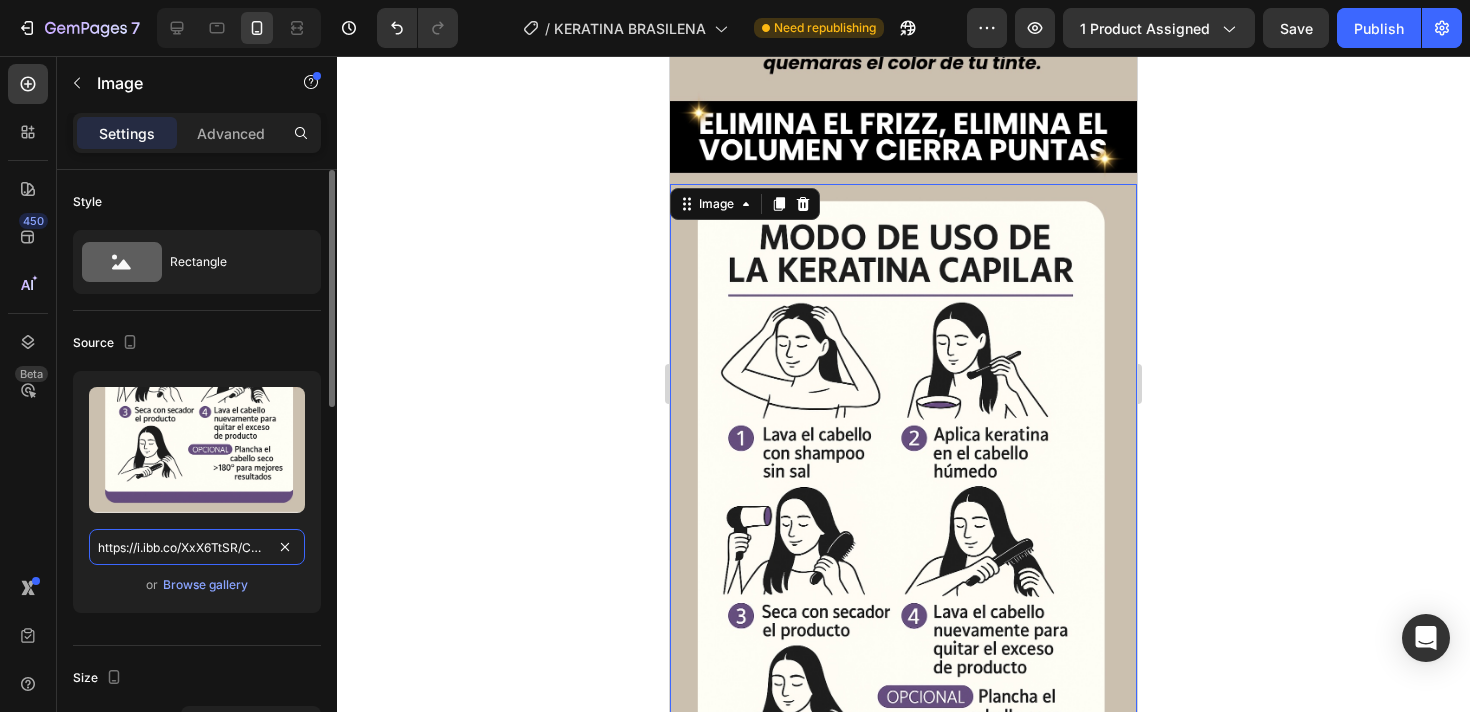 scroll, scrollTop: 0, scrollLeft: 501, axis: horizontal 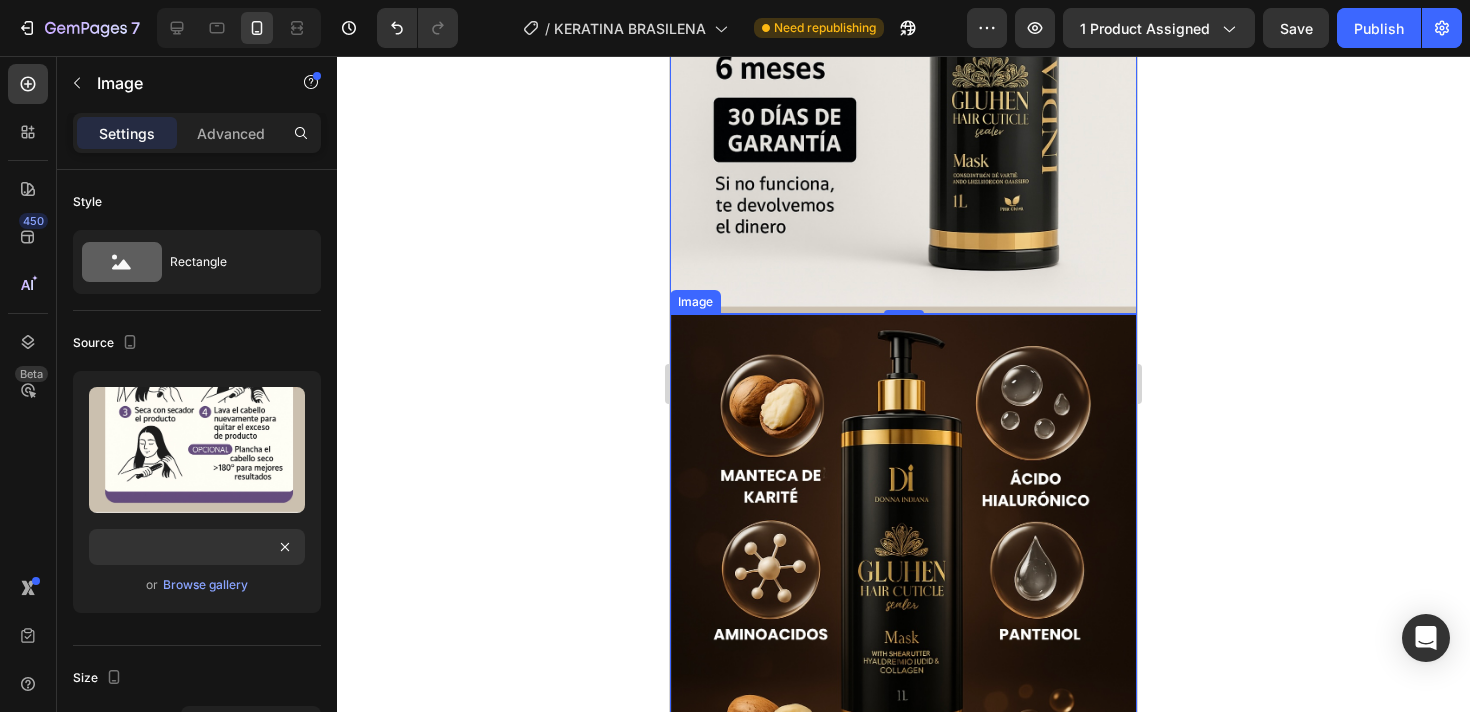 click at bounding box center [903, 542] 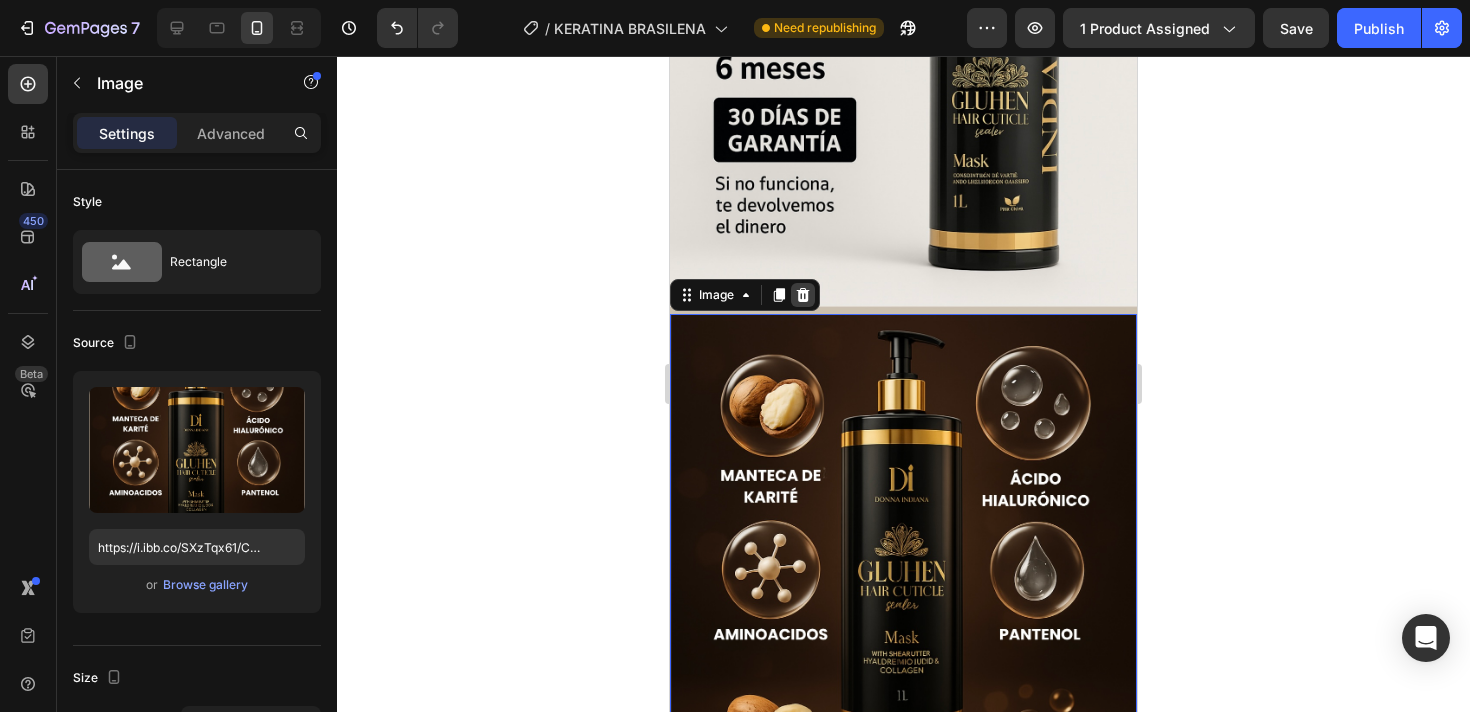 click 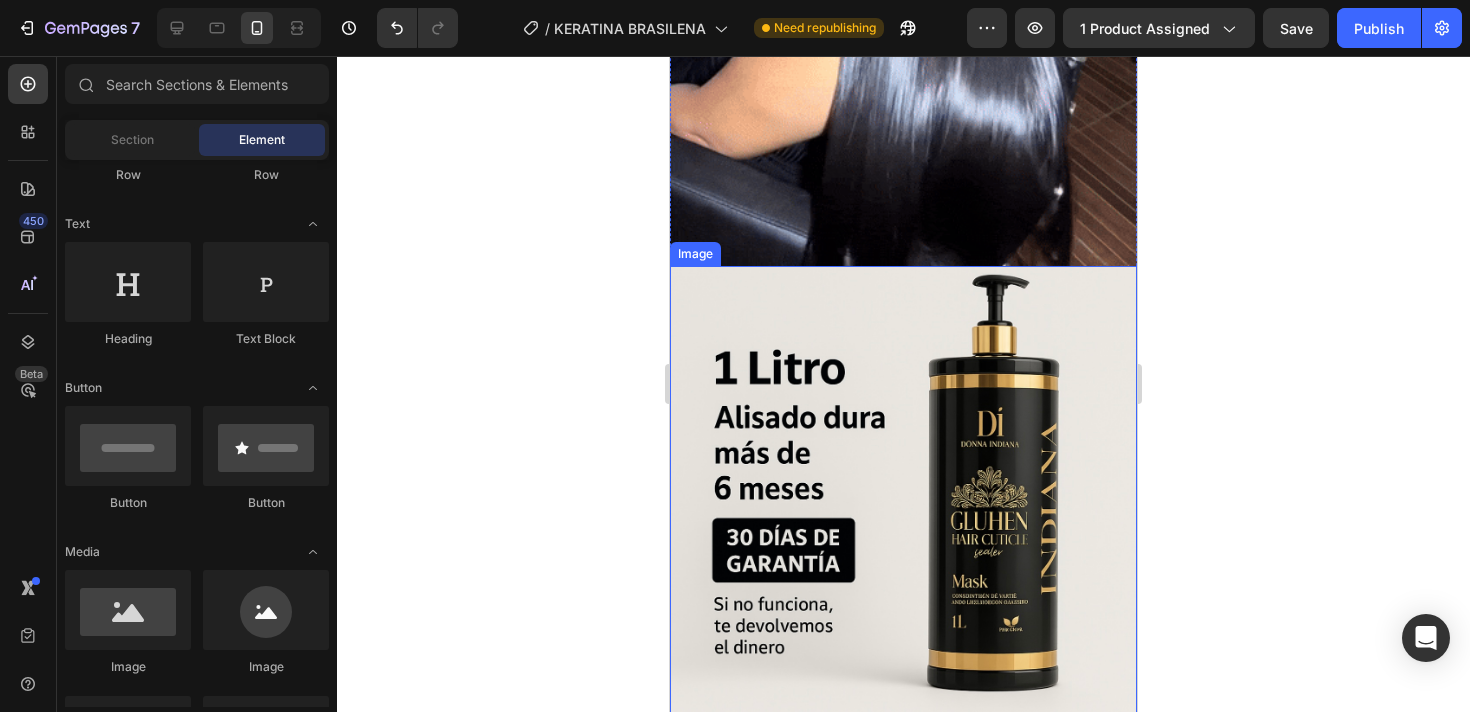 scroll, scrollTop: 5519, scrollLeft: 0, axis: vertical 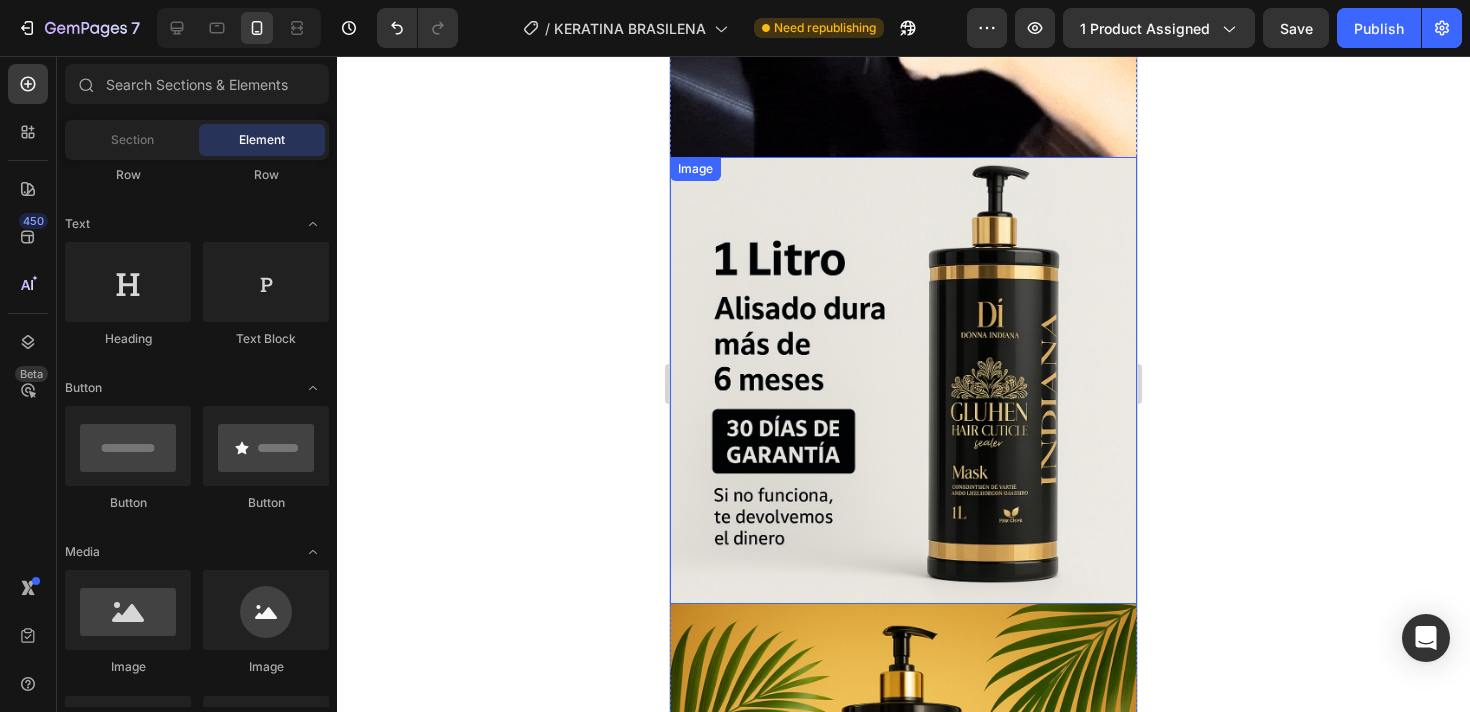 click at bounding box center [903, 381] 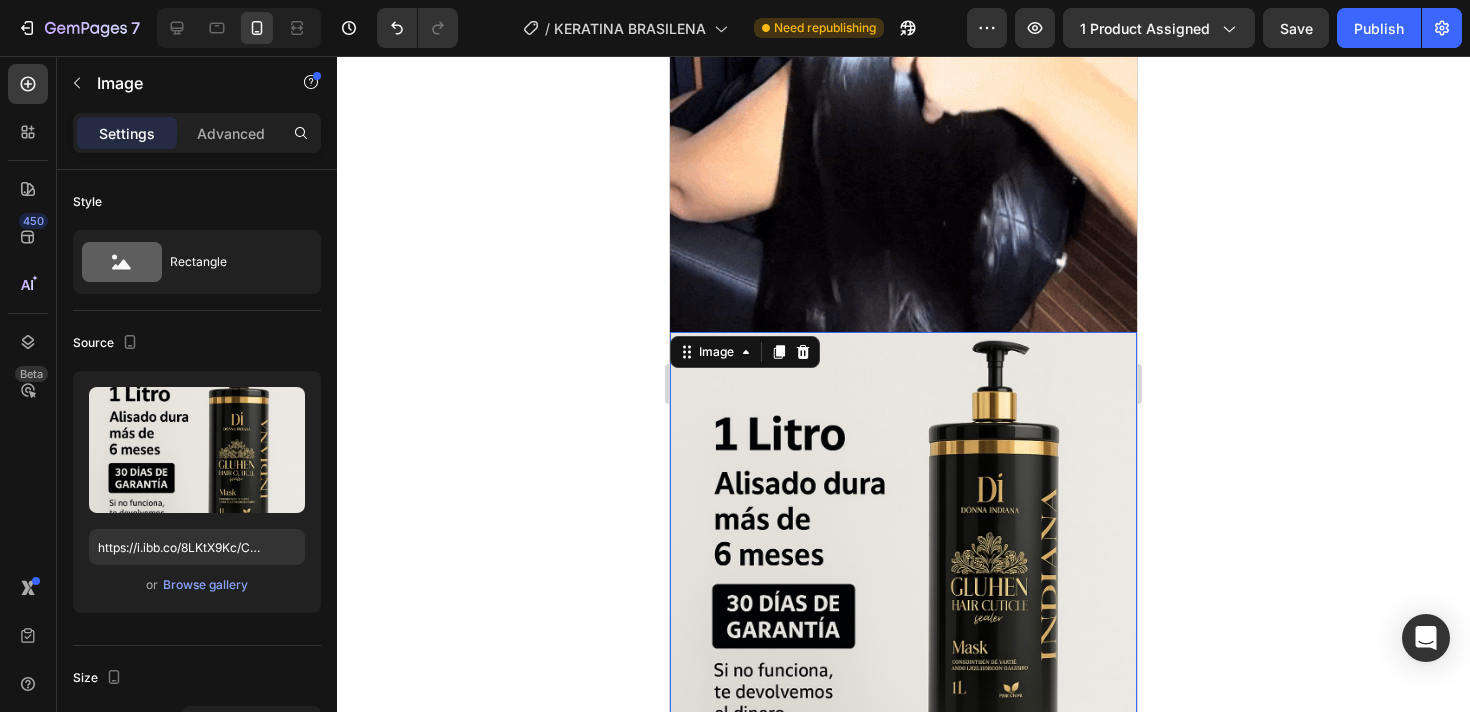 scroll, scrollTop: 5327, scrollLeft: 0, axis: vertical 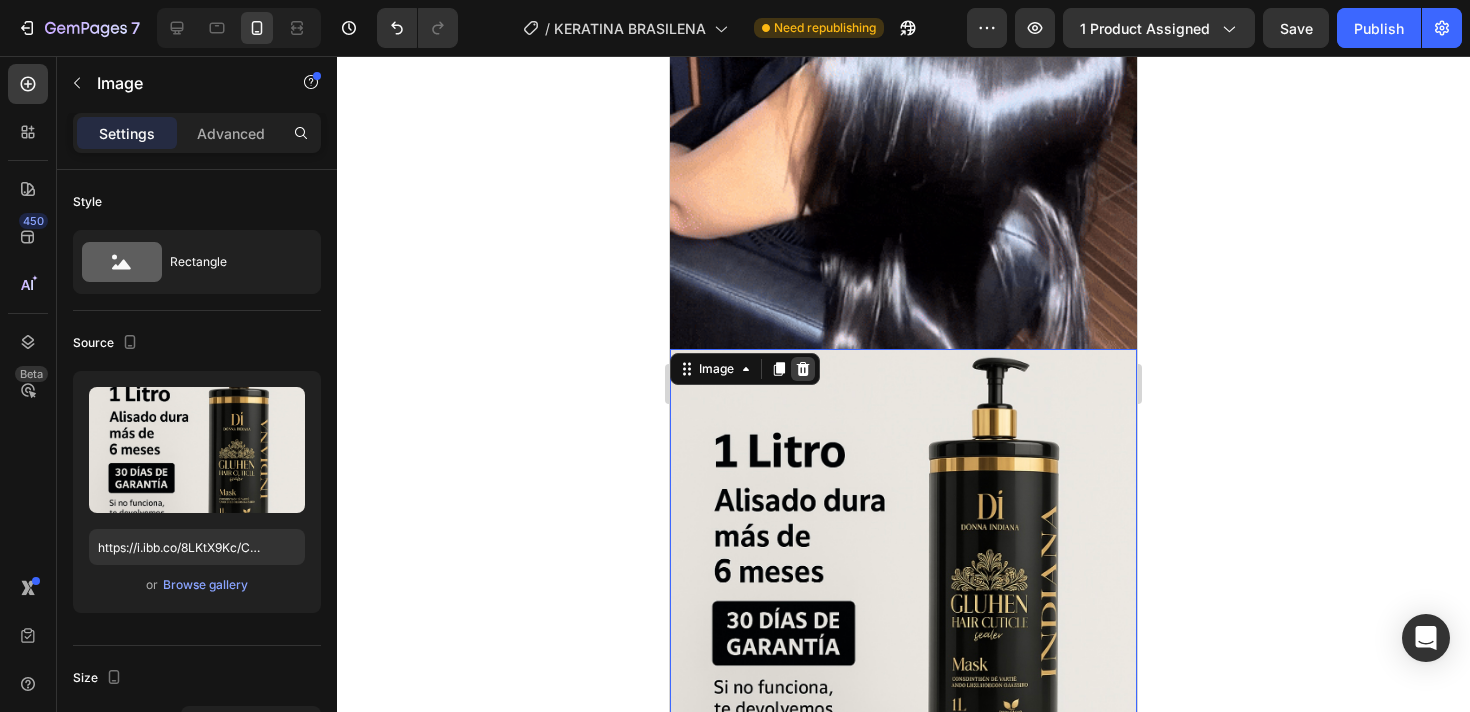 click at bounding box center [803, 369] 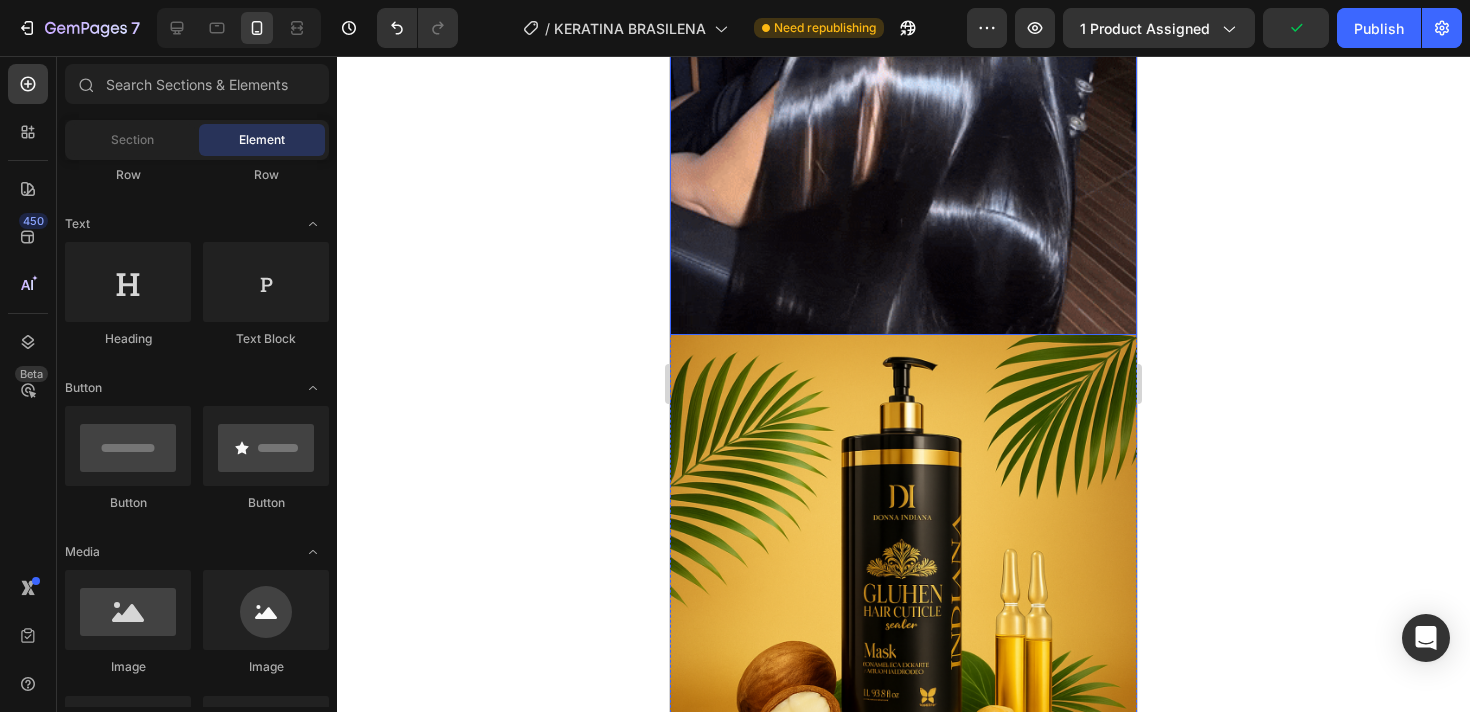 scroll, scrollTop: 5365, scrollLeft: 0, axis: vertical 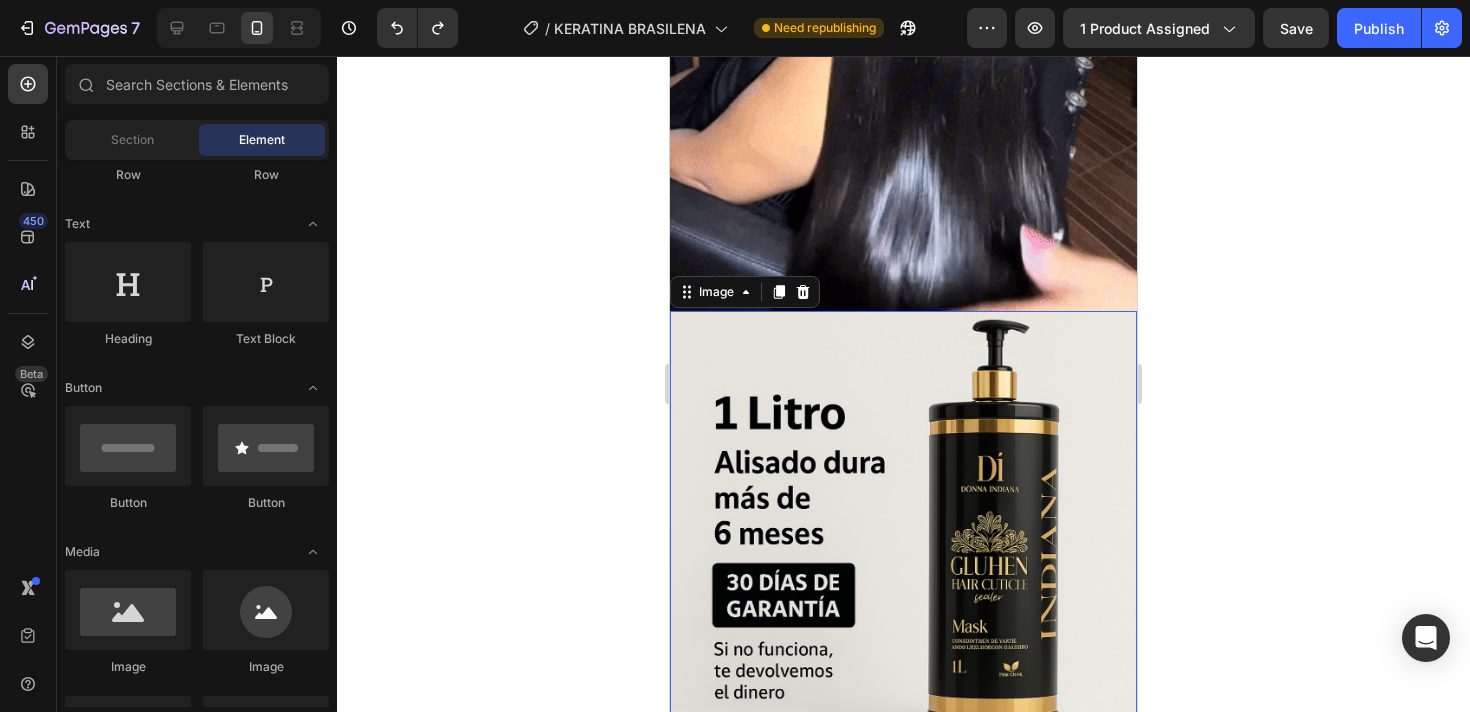 click at bounding box center [903, 535] 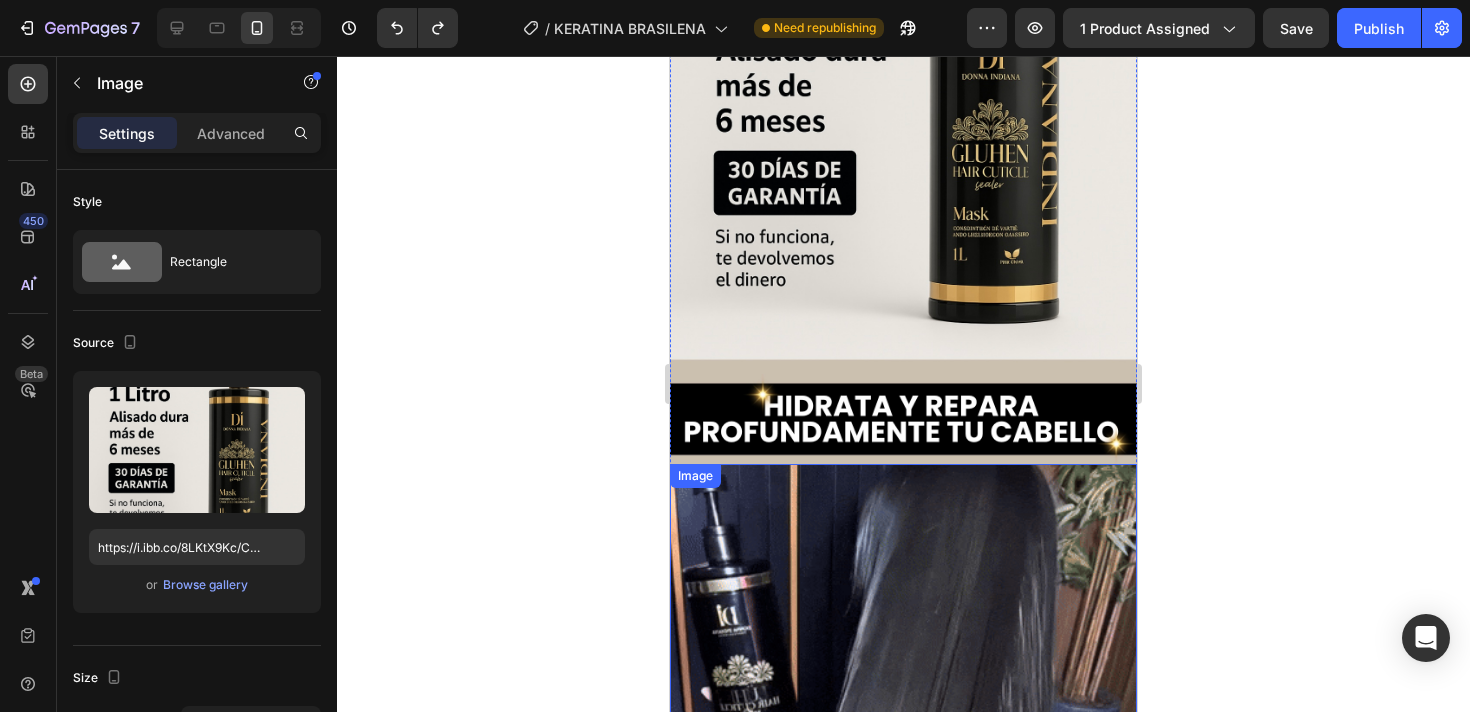 scroll, scrollTop: 4507, scrollLeft: 0, axis: vertical 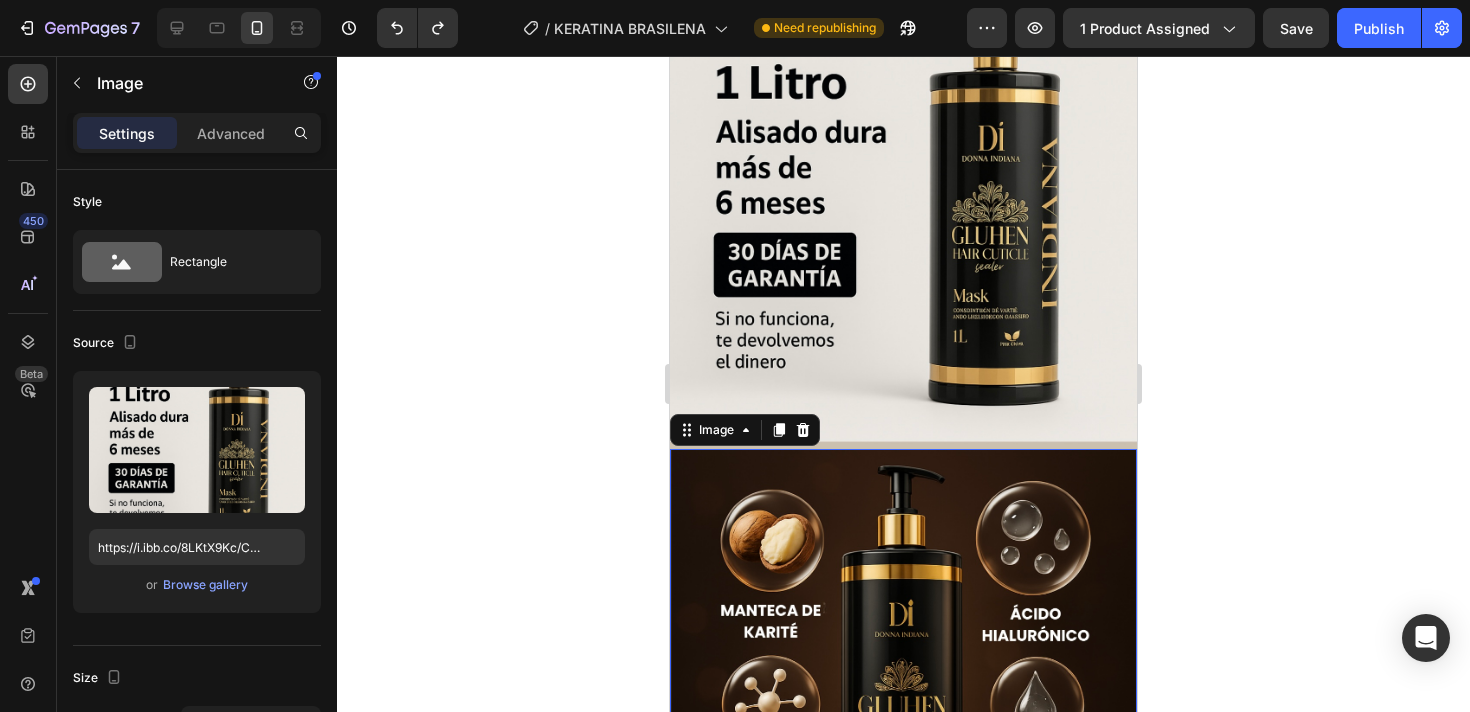 click at bounding box center [903, 677] 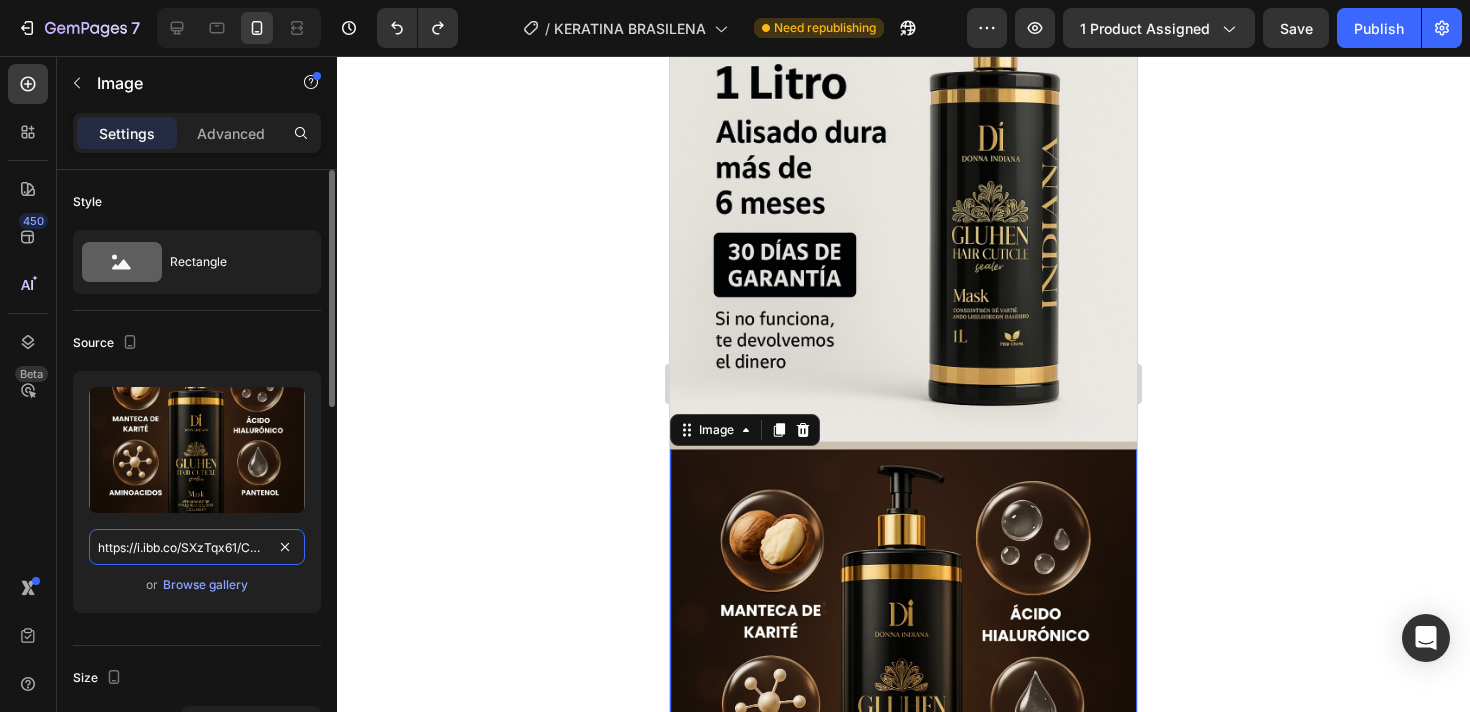 click on "https://i.ibb.co/SXzTqx61/Copia-de-Copia-de-Copia-de-Copia-de-Copia-de-REGULA-TU-PERIODO.jpg" at bounding box center [197, 547] 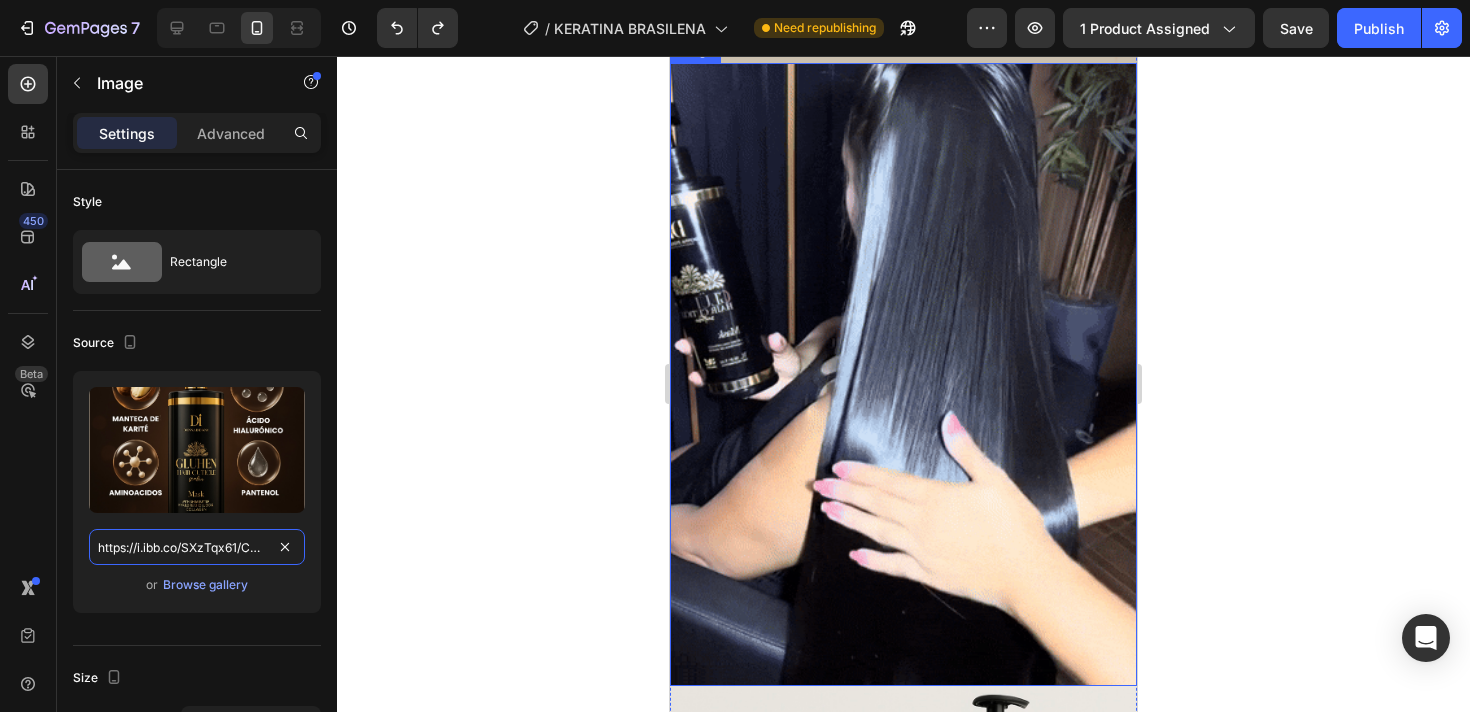 scroll, scrollTop: 5706, scrollLeft: 0, axis: vertical 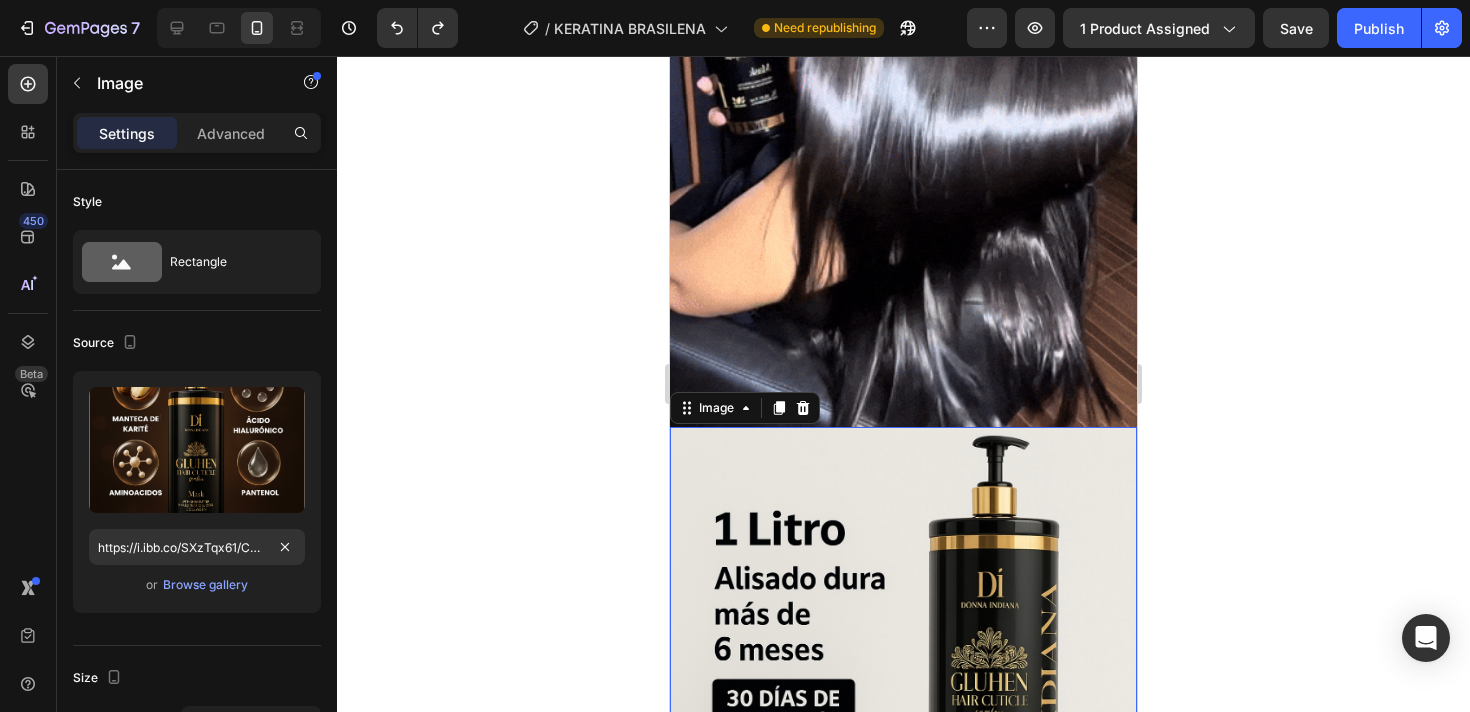 click at bounding box center (903, 651) 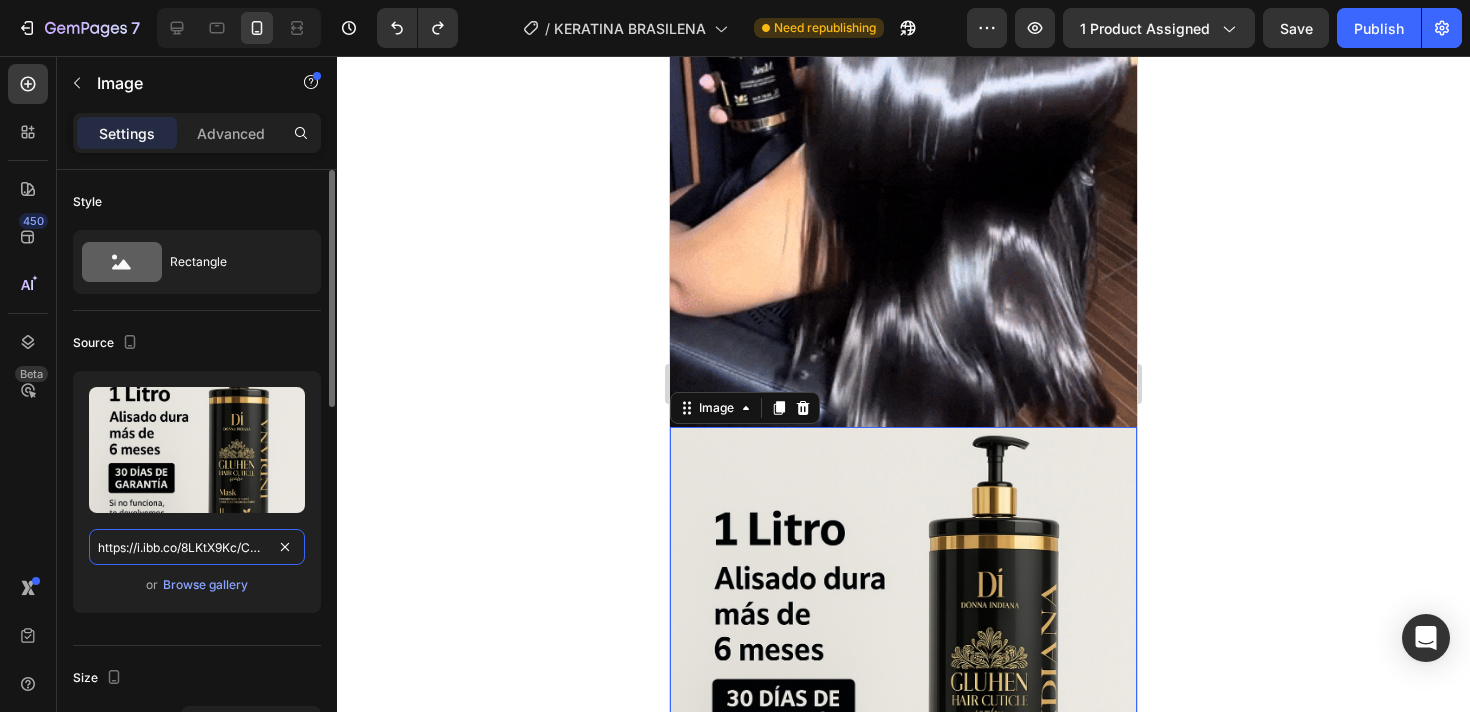 click on "https://i.ibb.co/8LKtX9Kc/Copia-de-Copia-de-Copia-de-Copia-de-Copia-de-REGULA-TU-PERIODO-4.jpg" at bounding box center (197, 547) 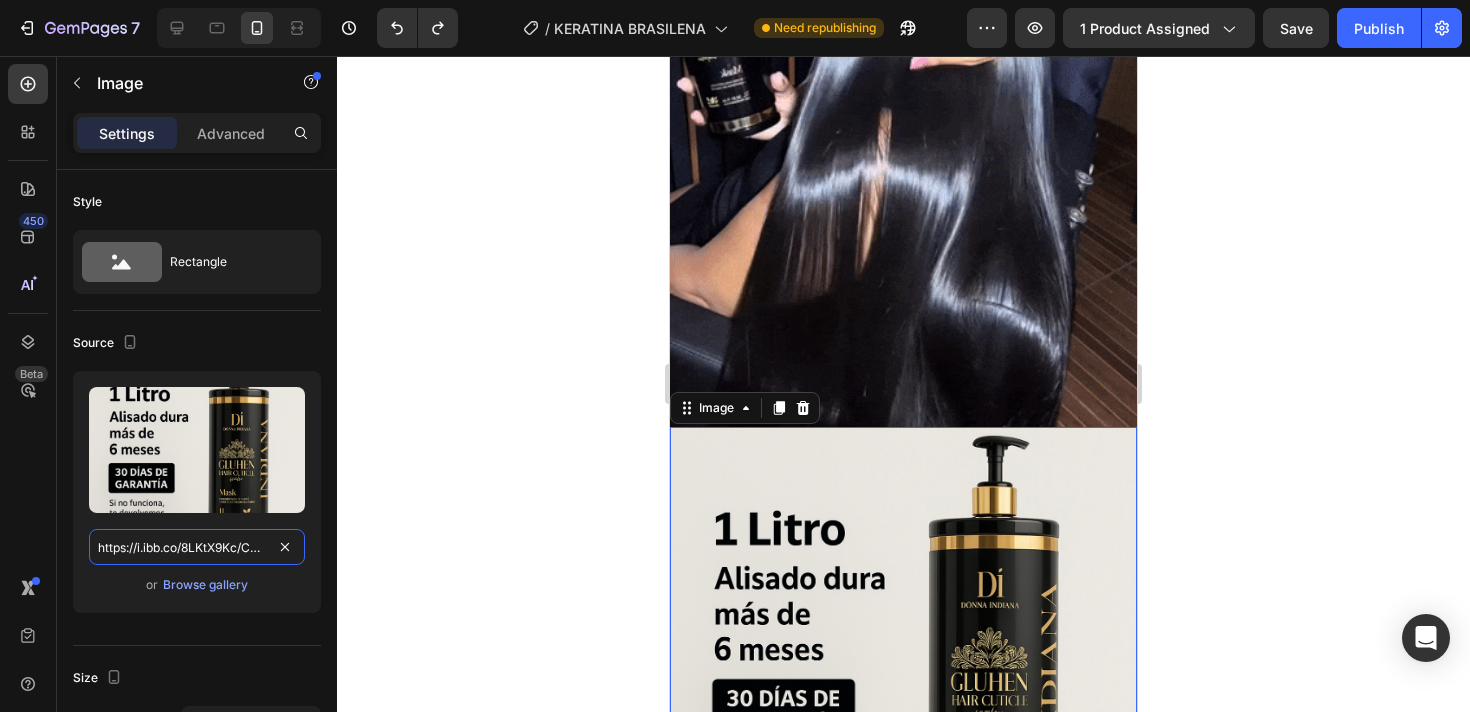 paste on "SXzTqx61/Copia-de-Copia-de-Copia-de-Copia-de-Copia-de-REGULA-TU-PERIODO" 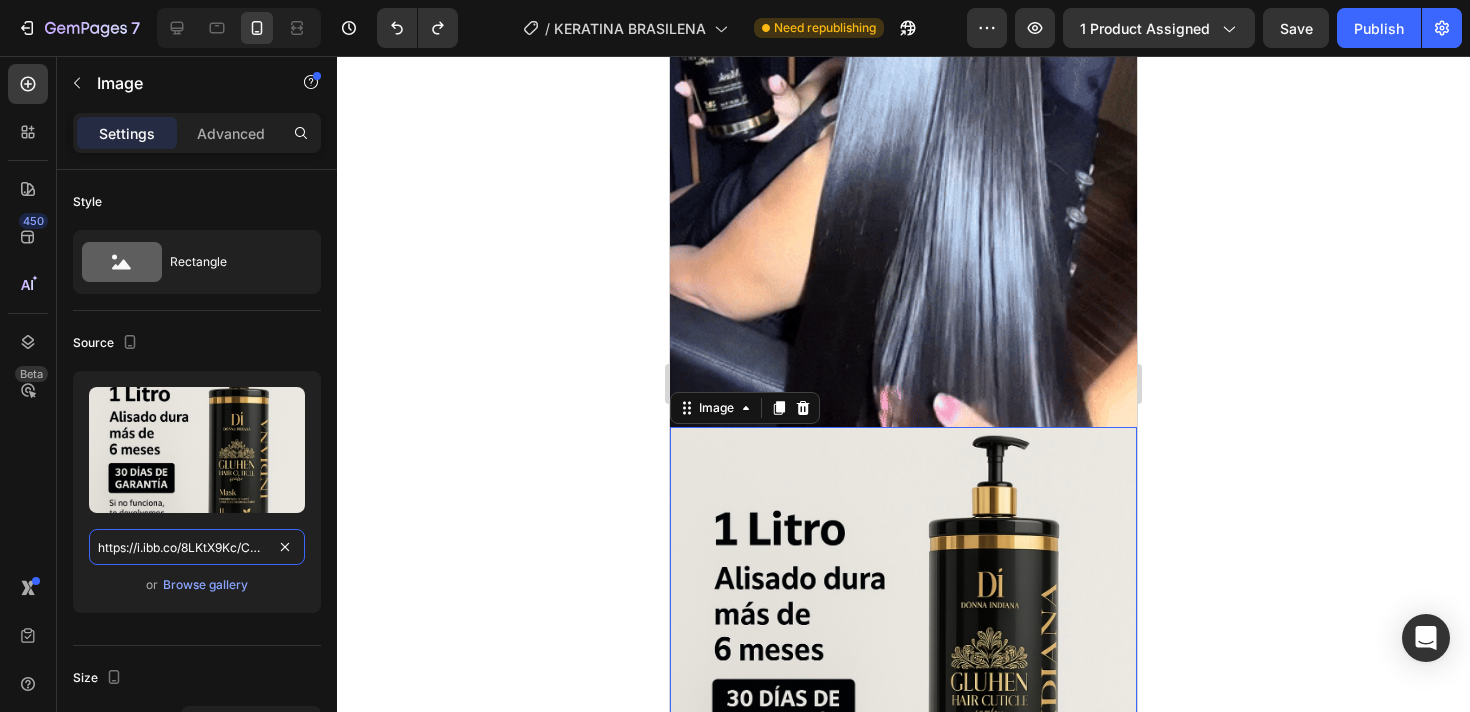 type on "https://i.ibb.co/SXzTqx61/Copia-de-Copia-de-Copia-de-Copia-de-Copia-de-REGULA-TU-PERIODO.jpg" 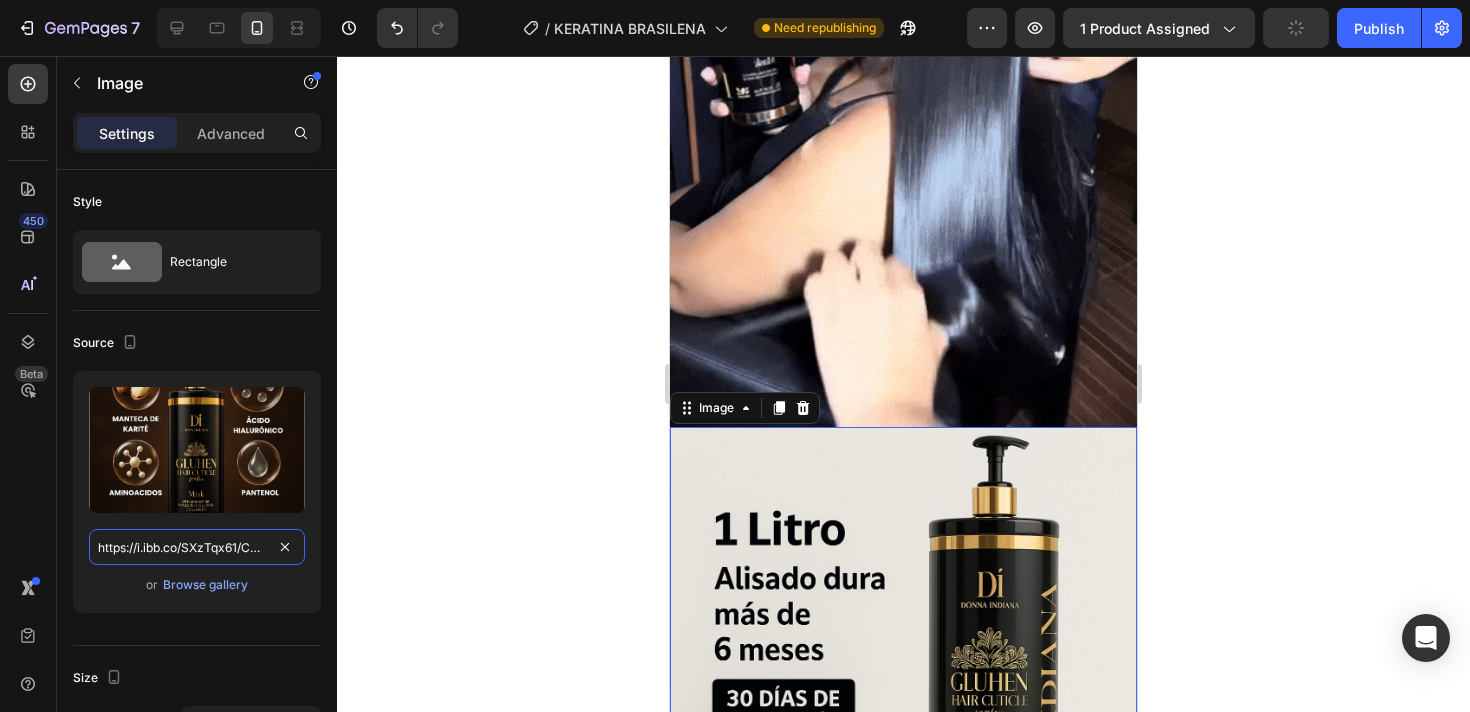 scroll, scrollTop: 0, scrollLeft: 419, axis: horizontal 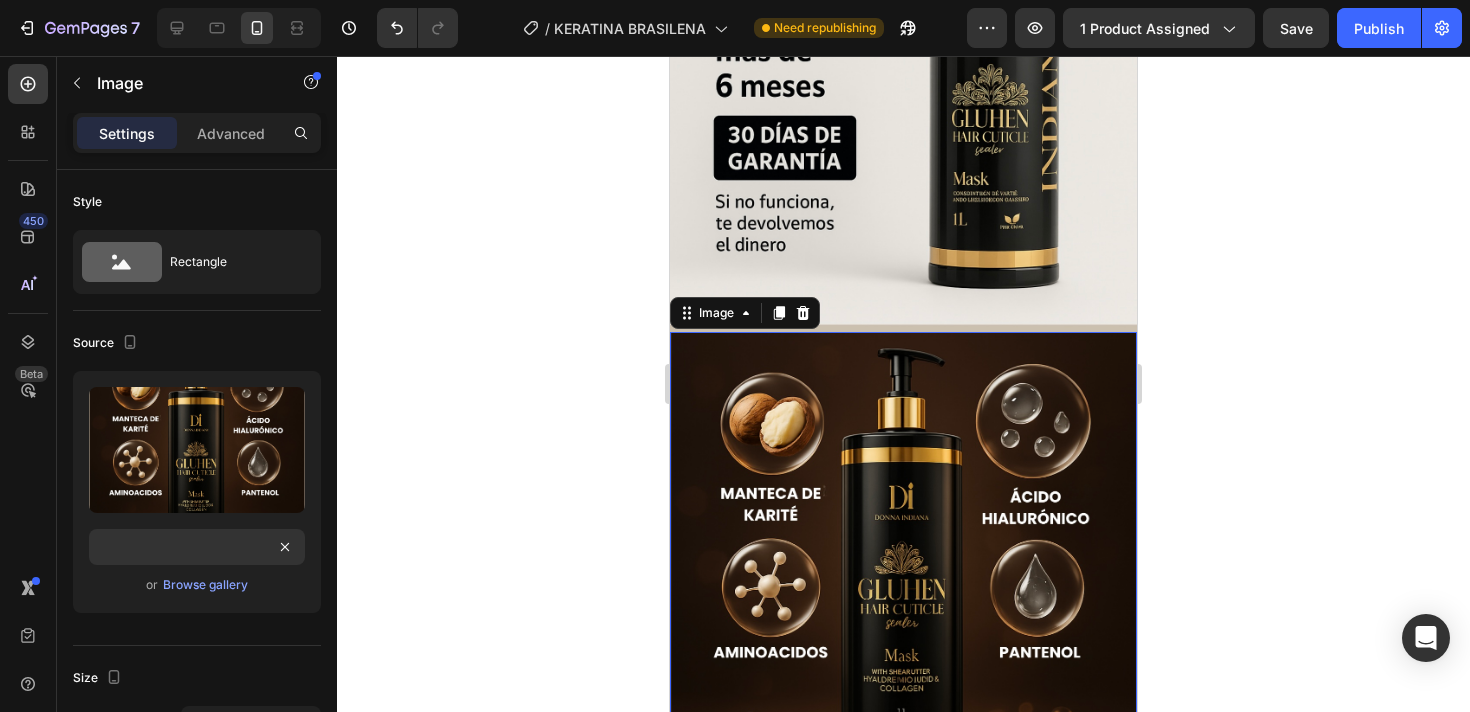 drag, startPoint x: 911, startPoint y: 344, endPoint x: 893, endPoint y: 332, distance: 21.633308 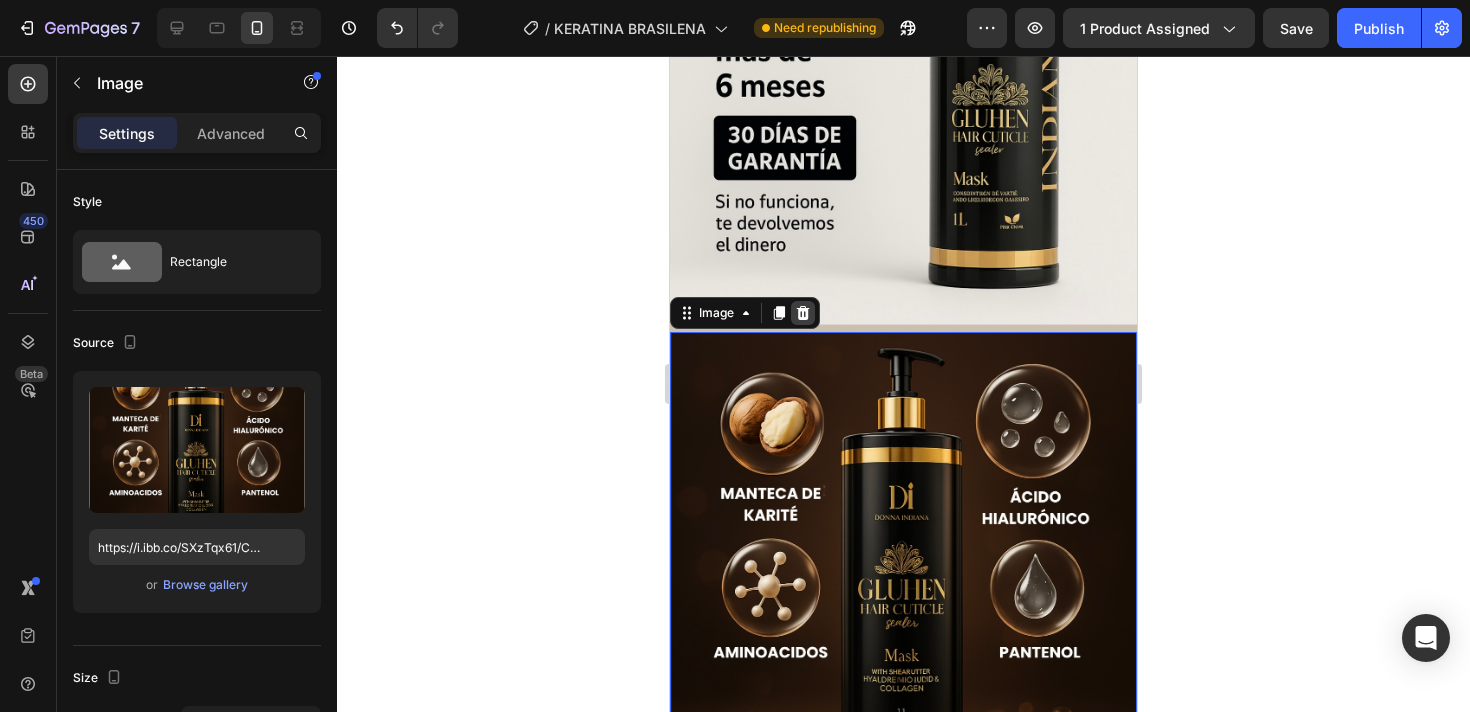 click 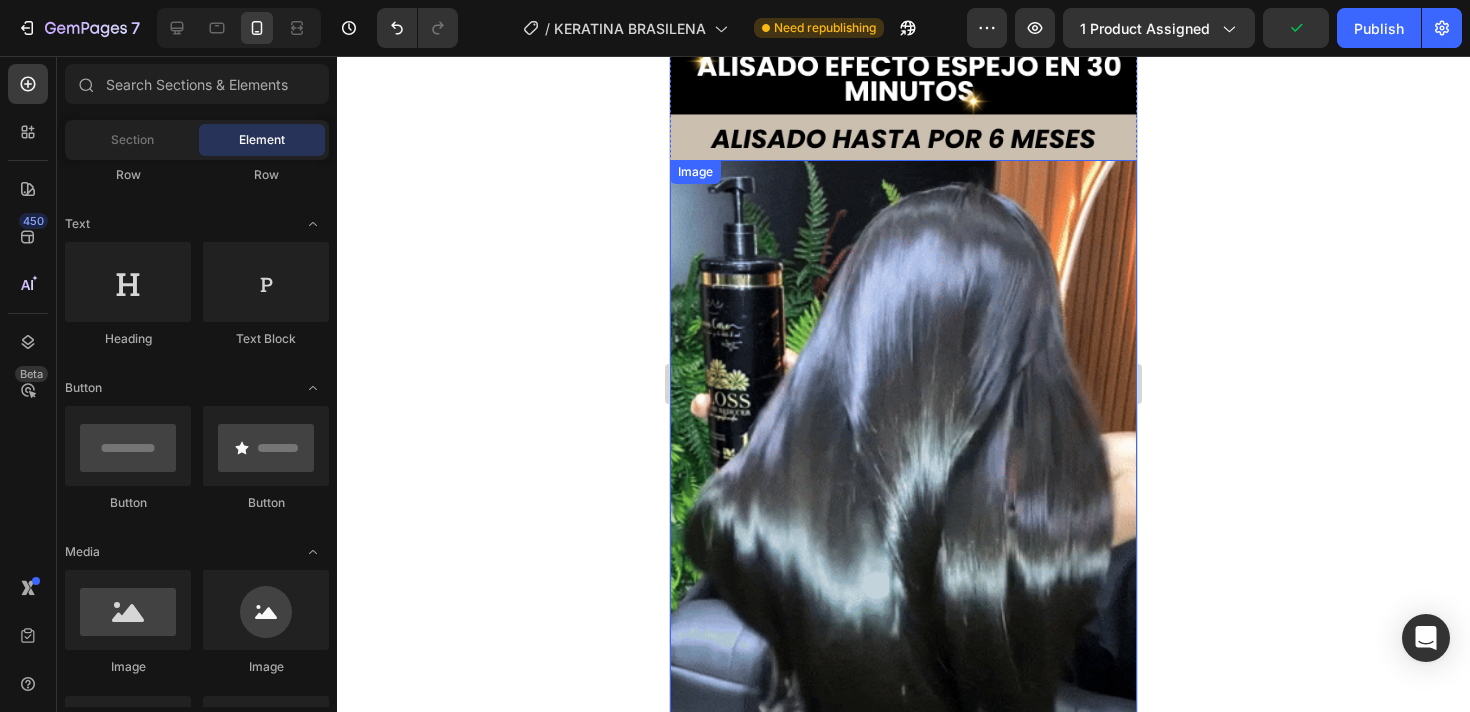 scroll, scrollTop: 2734, scrollLeft: 0, axis: vertical 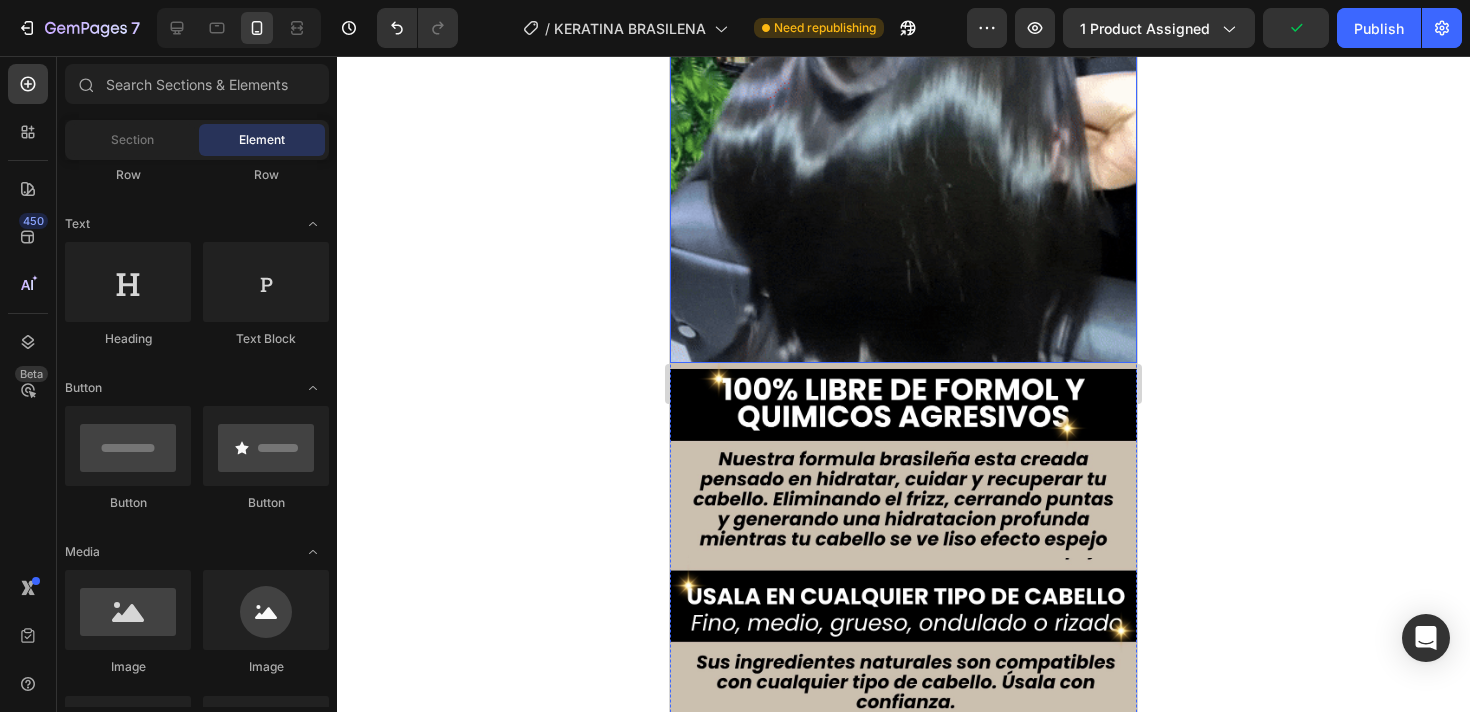 click at bounding box center [903, 51] 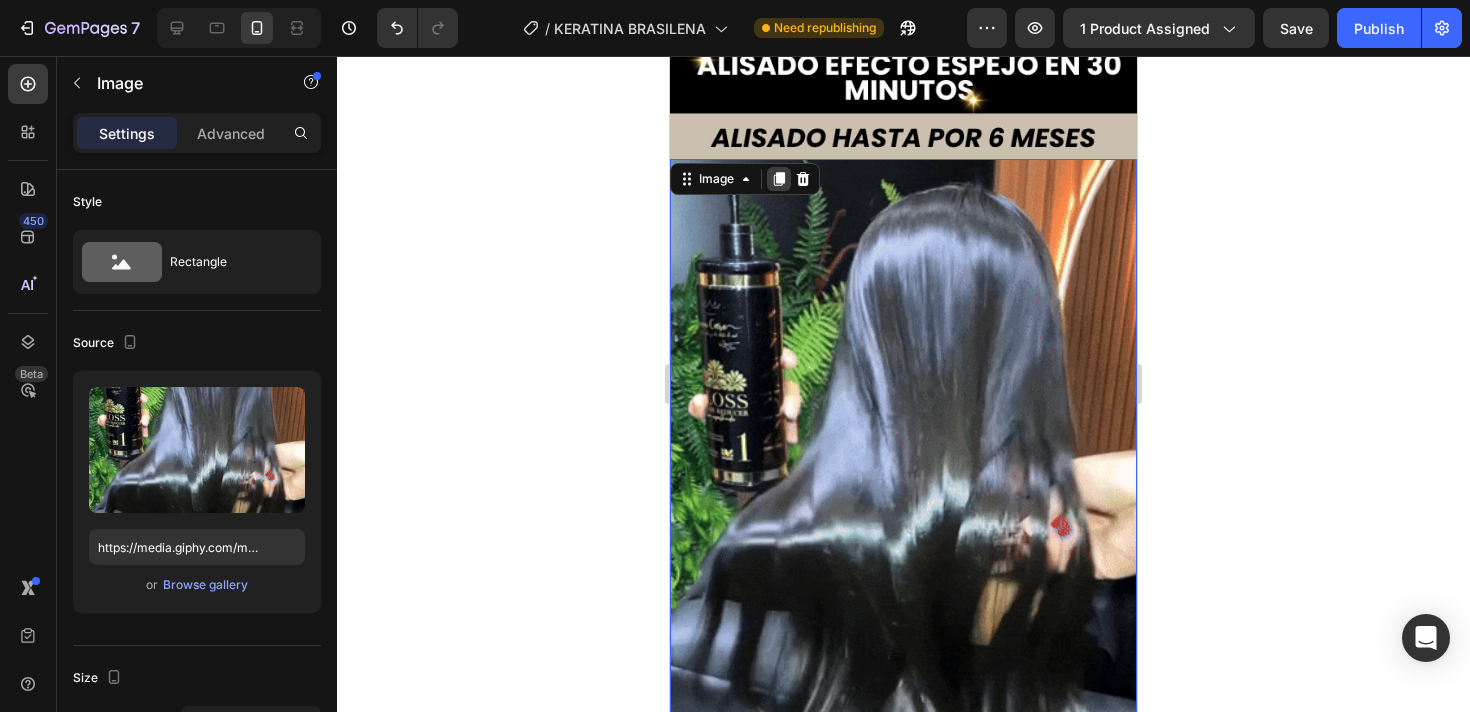 click 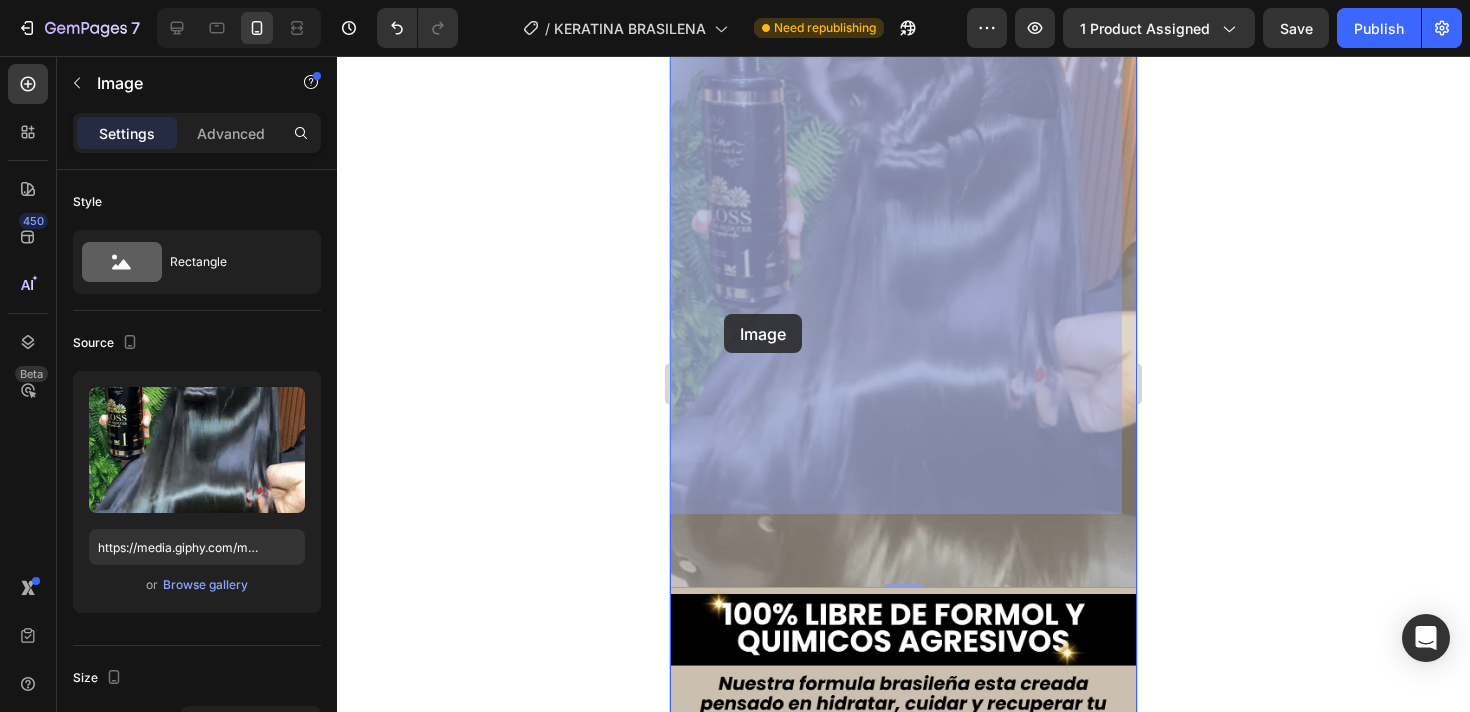 scroll, scrollTop: 3259, scrollLeft: 0, axis: vertical 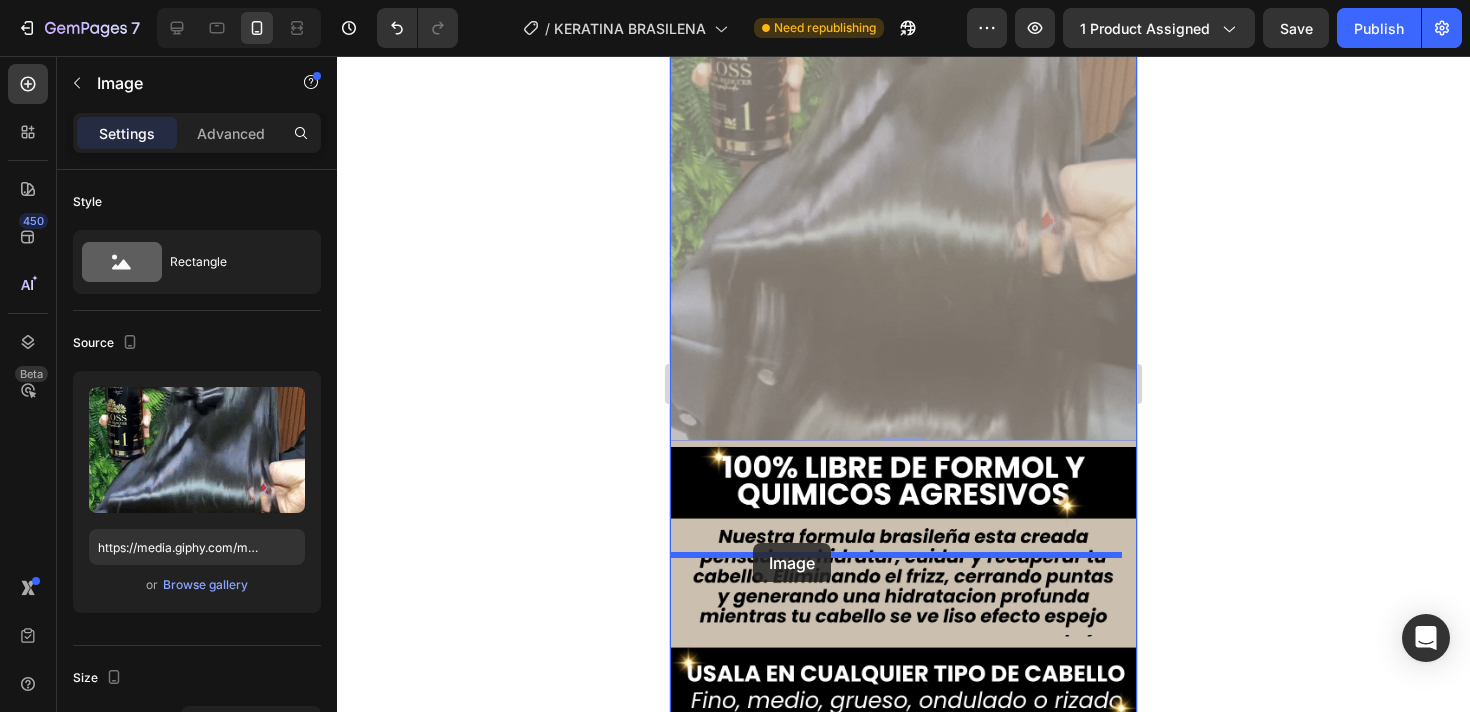 drag, startPoint x: 695, startPoint y: 115, endPoint x: 753, endPoint y: 543, distance: 431.91202 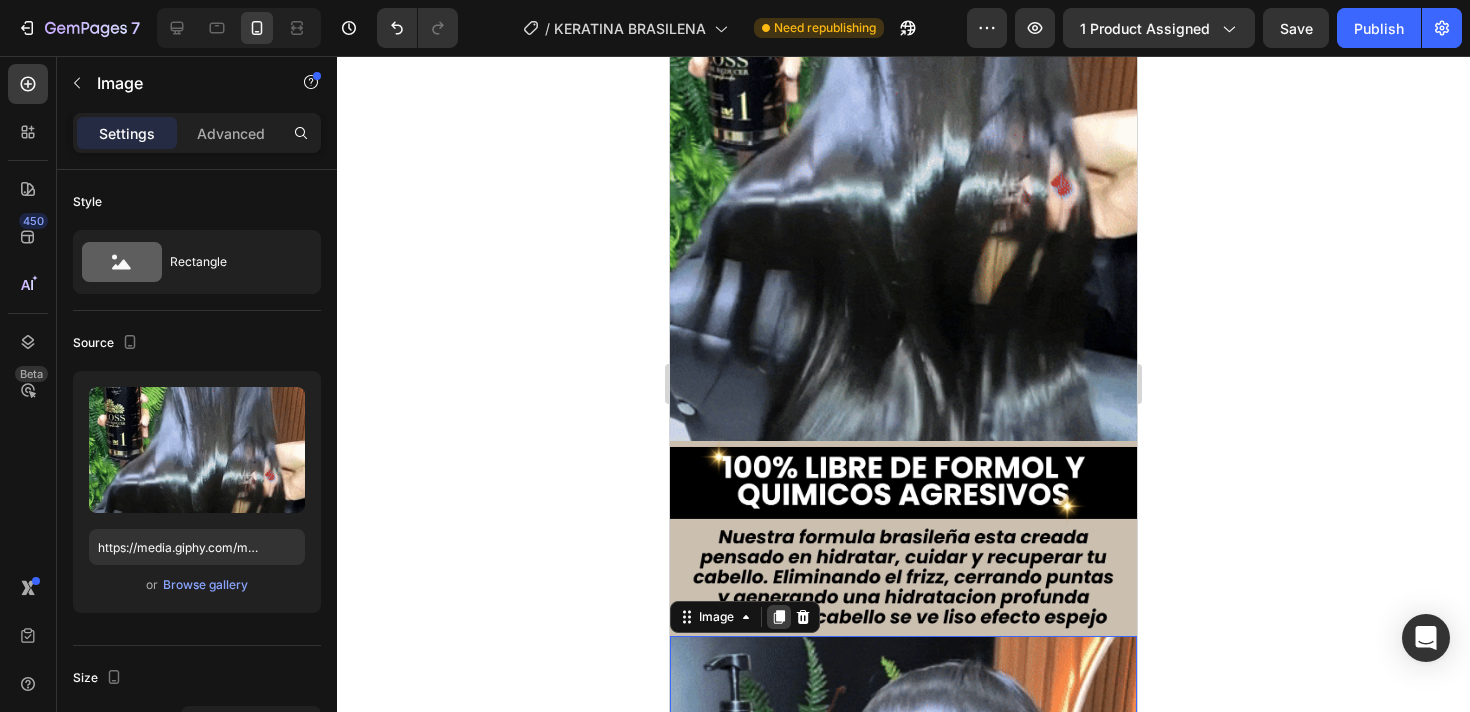 click at bounding box center (779, 617) 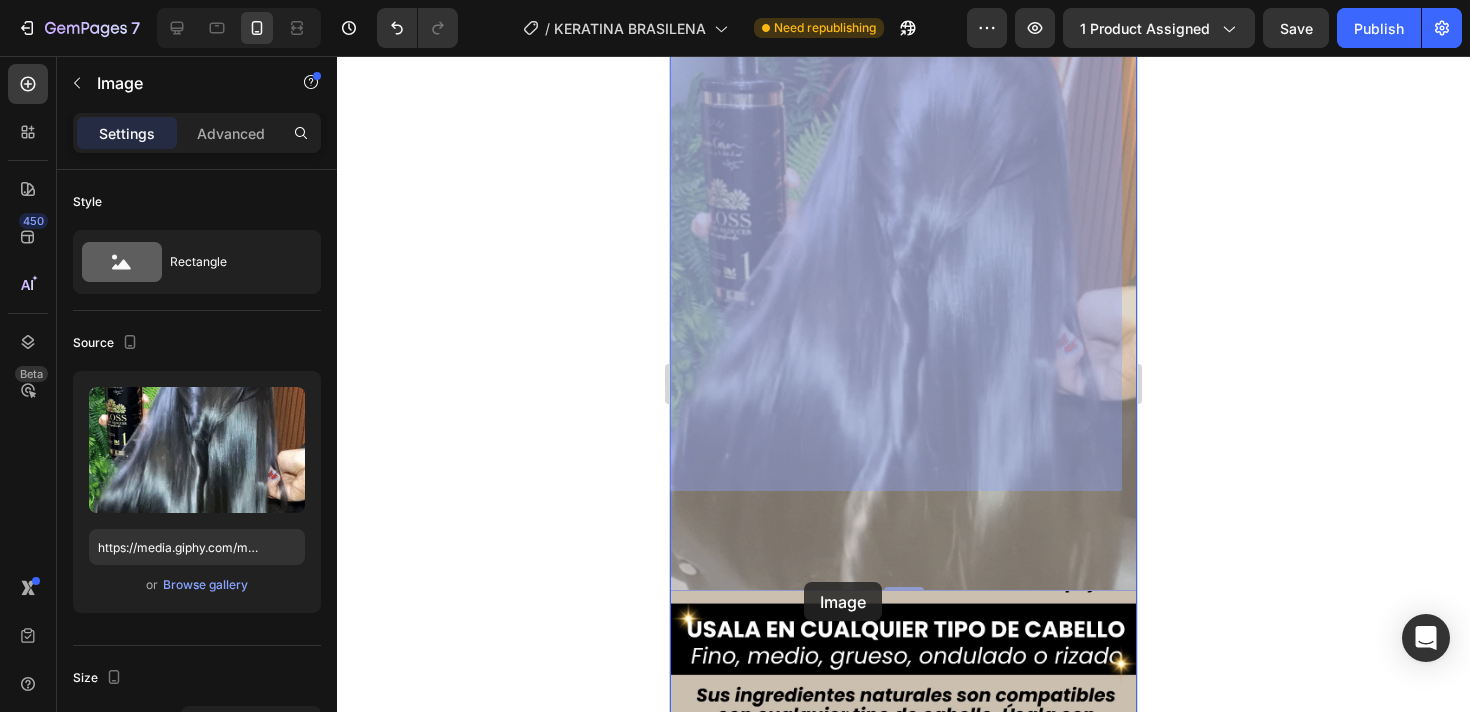 scroll, scrollTop: 4341, scrollLeft: 0, axis: vertical 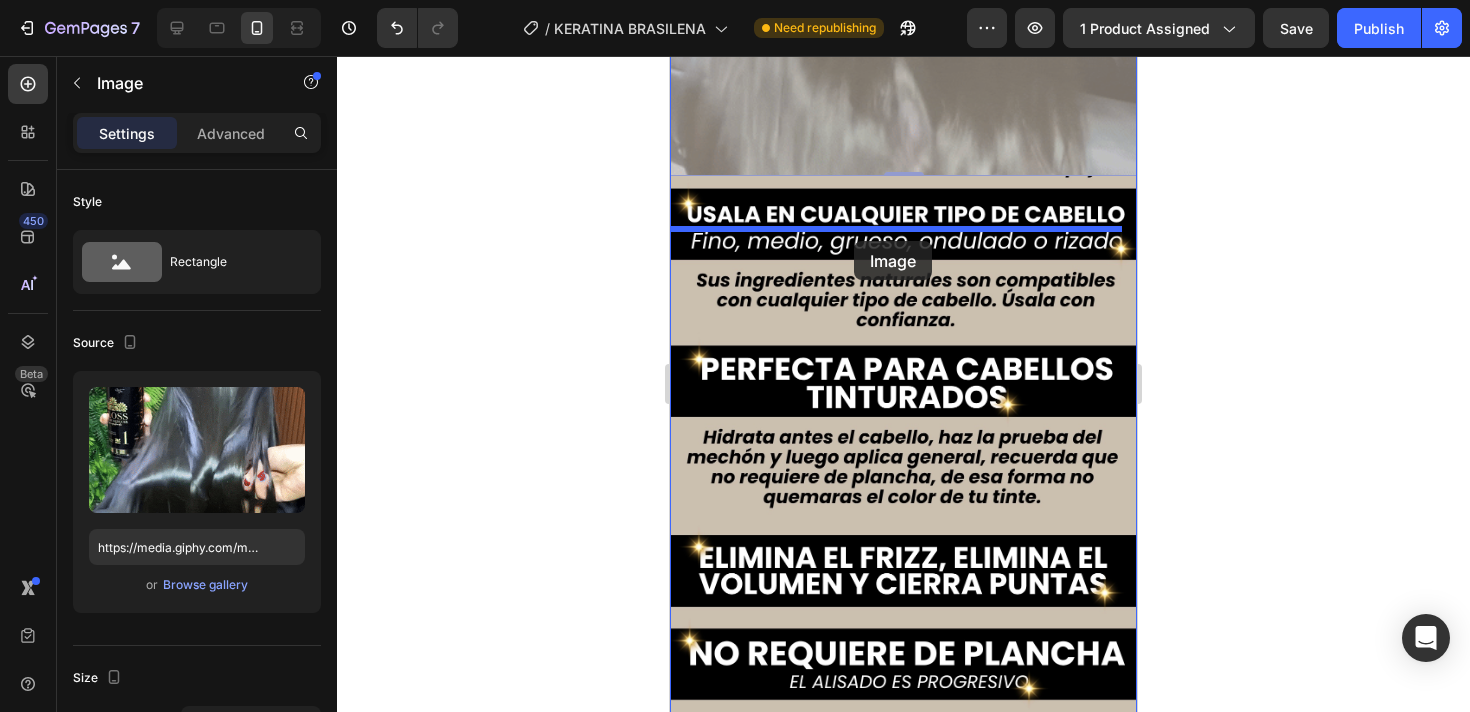 drag, startPoint x: 692, startPoint y: 105, endPoint x: 854, endPoint y: 241, distance: 211.51833 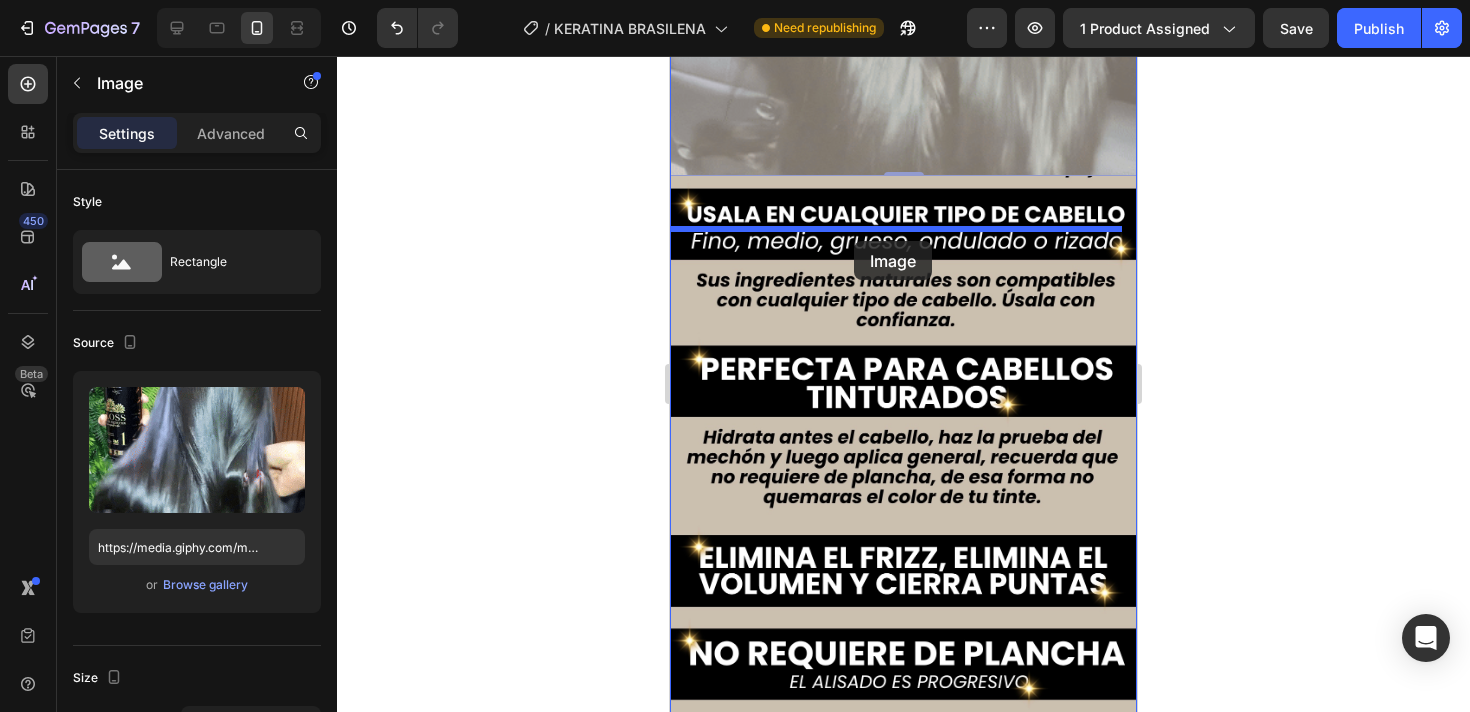 scroll, scrollTop: 3738, scrollLeft: 0, axis: vertical 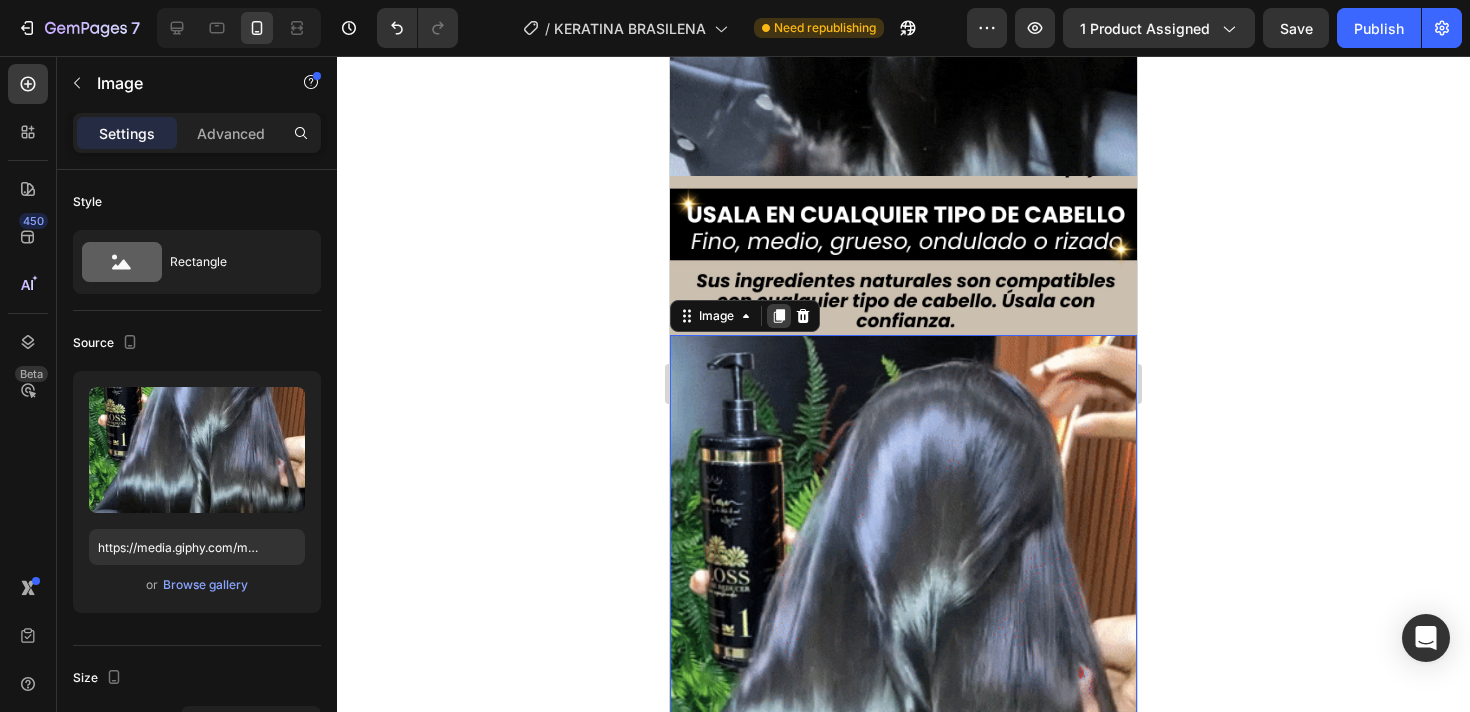 click at bounding box center [779, 316] 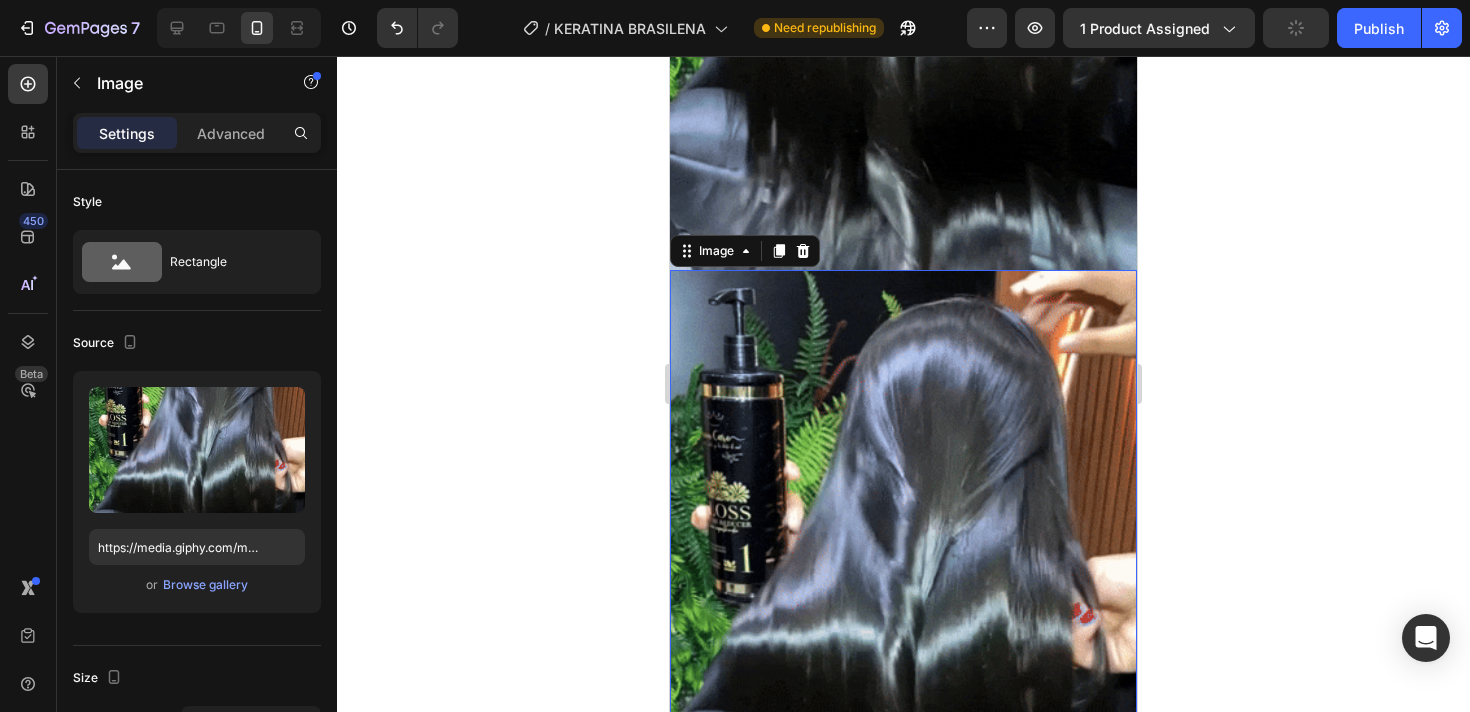 scroll, scrollTop: 4444, scrollLeft: 0, axis: vertical 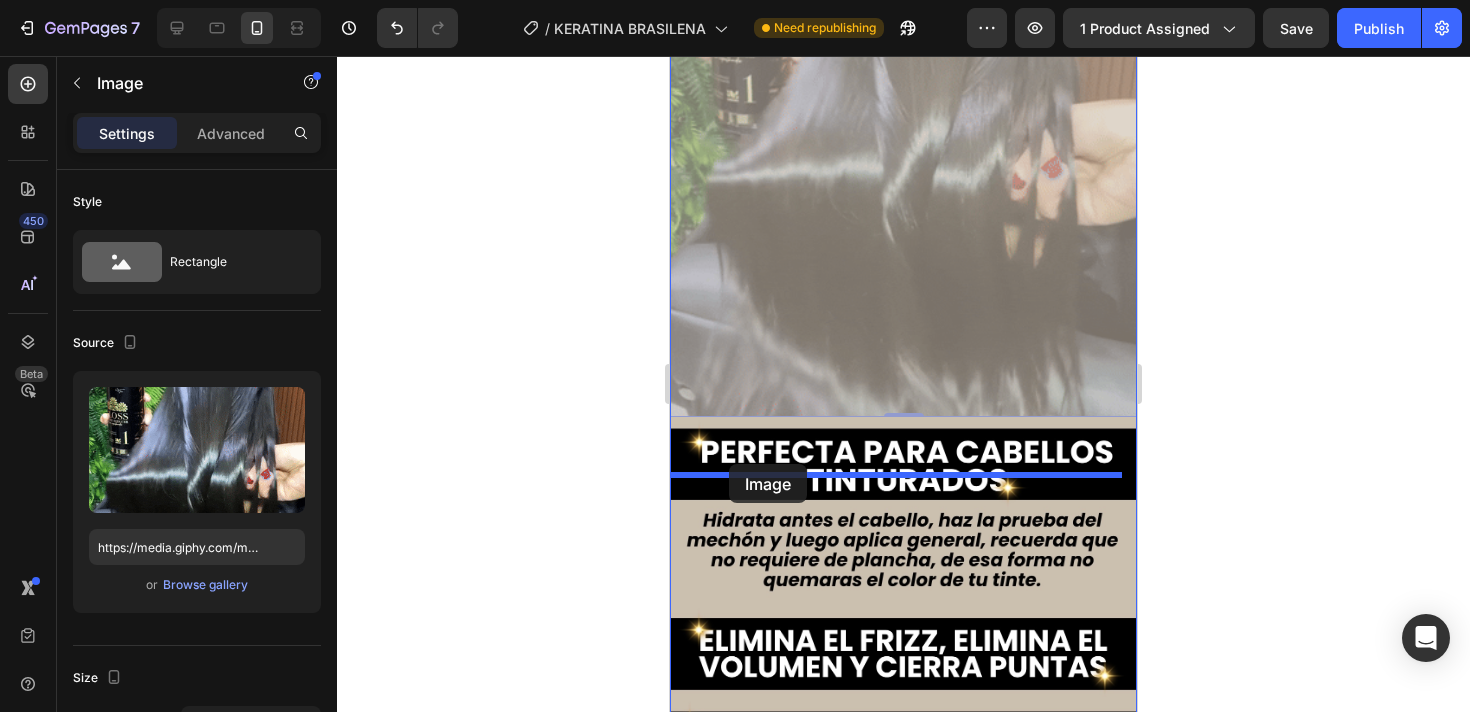 drag, startPoint x: 682, startPoint y: 108, endPoint x: 729, endPoint y: 464, distance: 359.0891 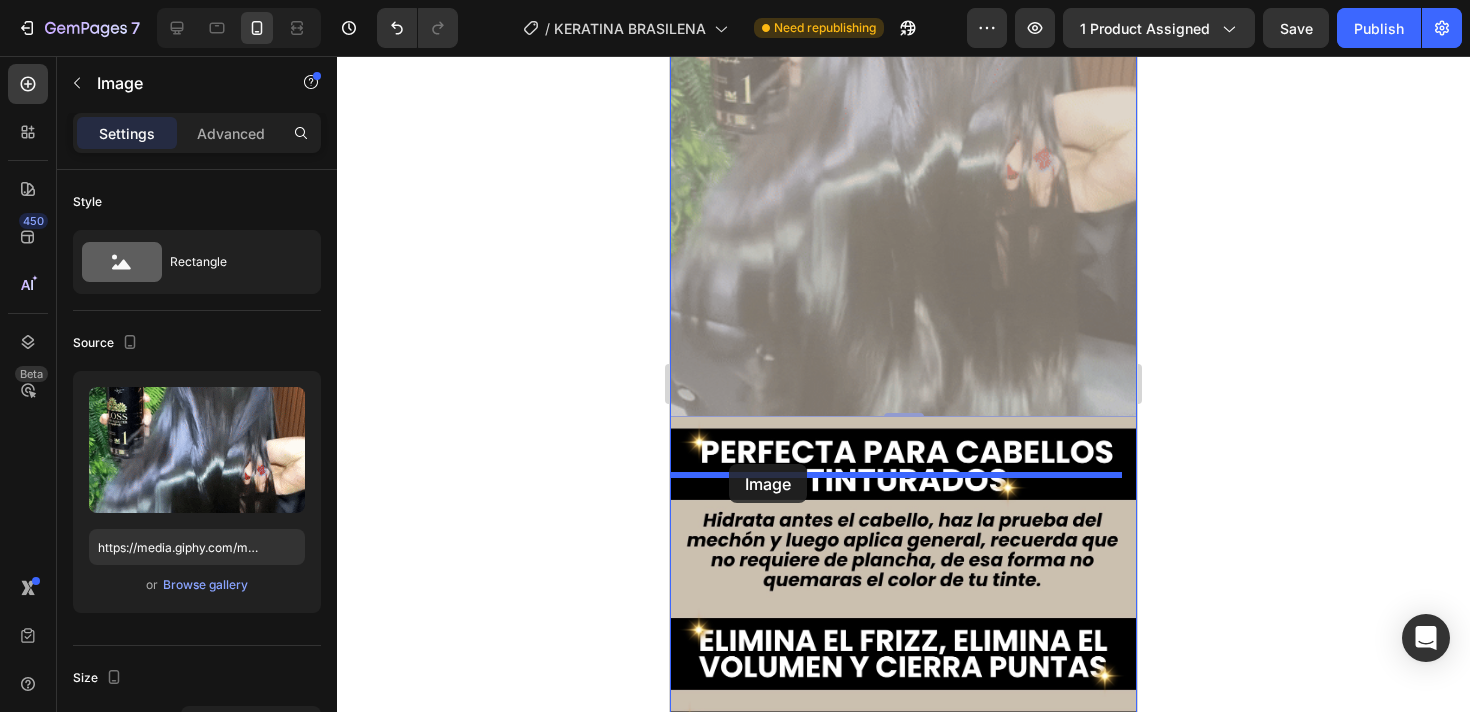 scroll, scrollTop: 4279, scrollLeft: 0, axis: vertical 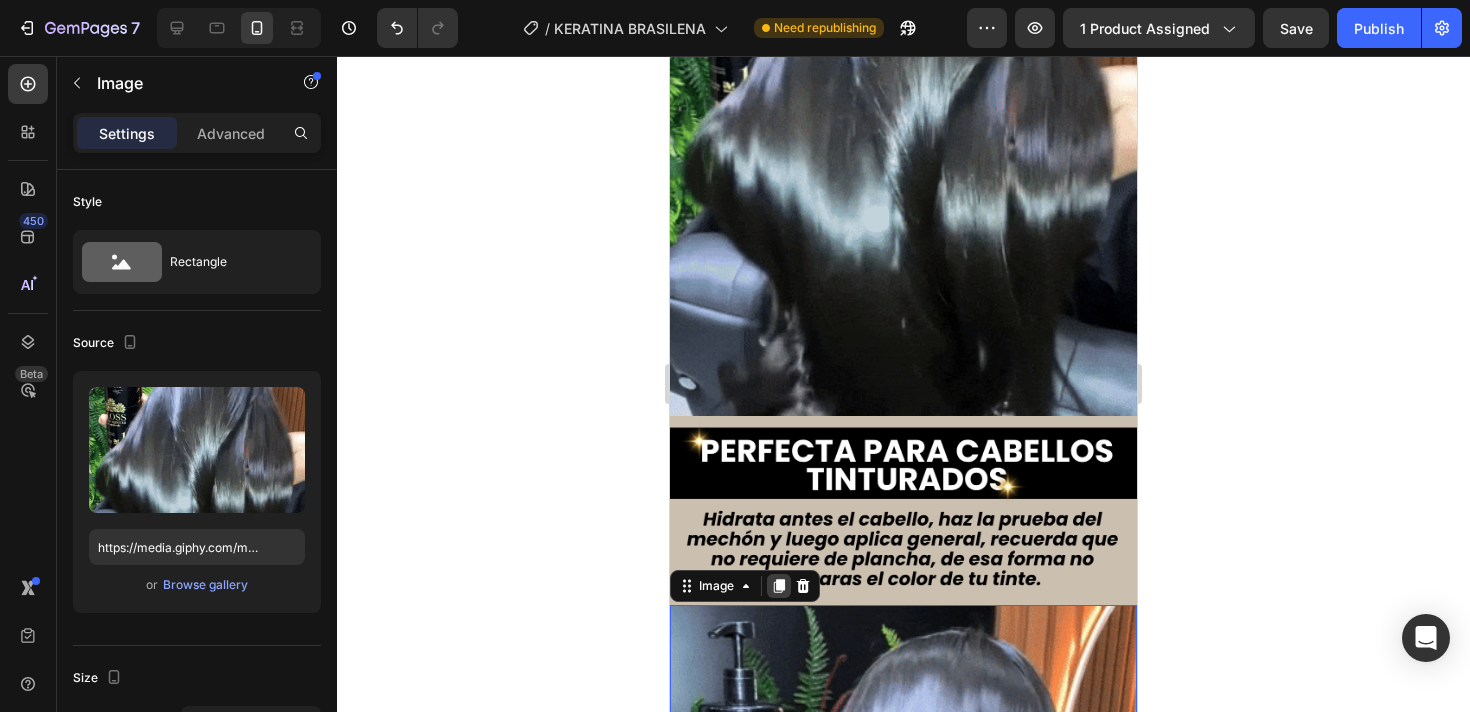 click 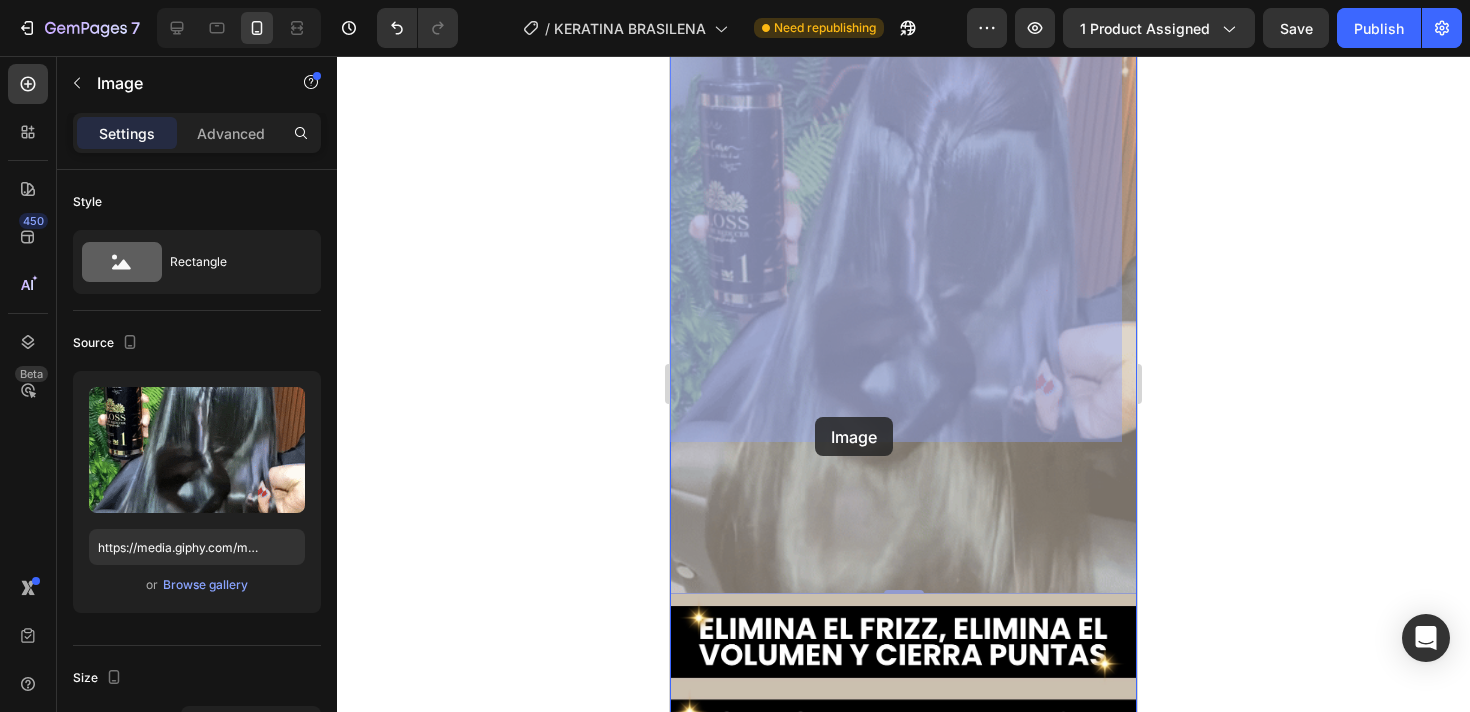scroll, scrollTop: 5637, scrollLeft: 0, axis: vertical 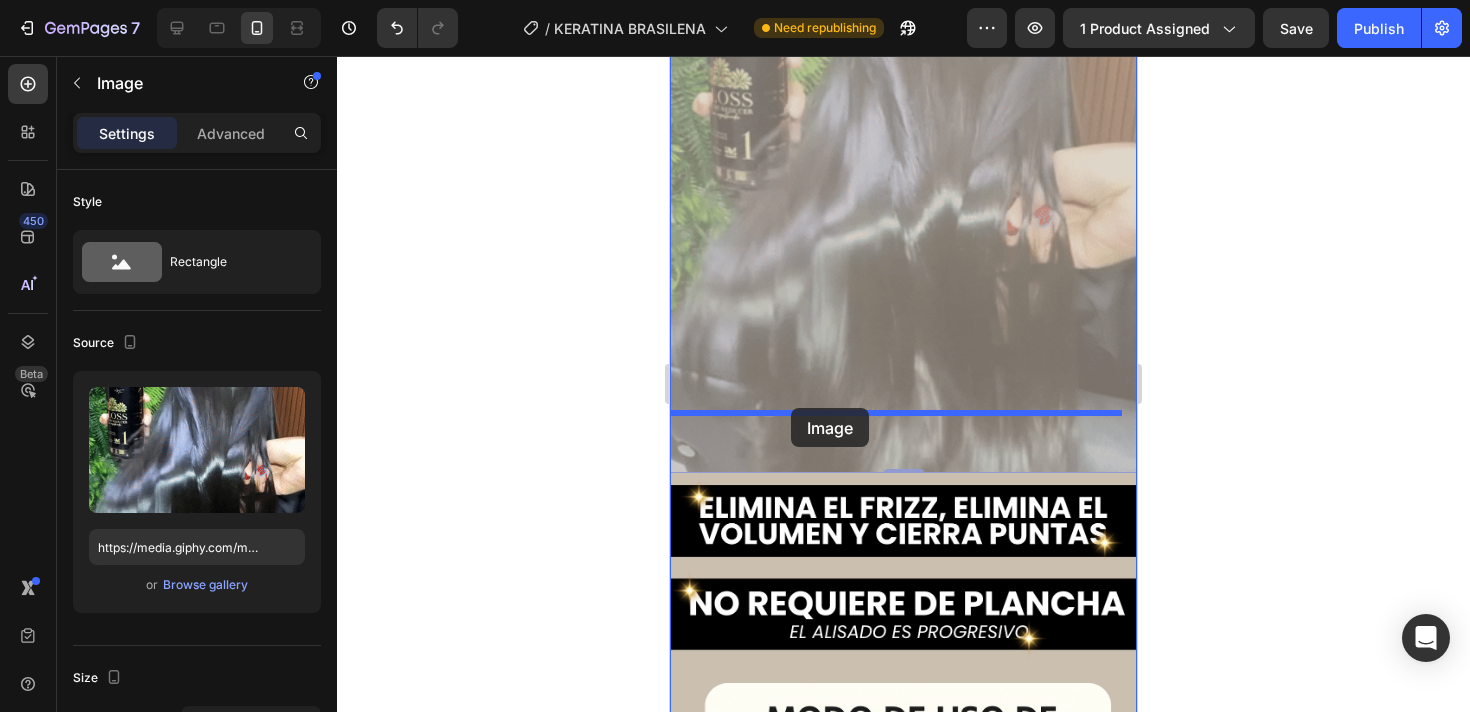 drag, startPoint x: 697, startPoint y: 109, endPoint x: 791, endPoint y: 408, distance: 313.42783 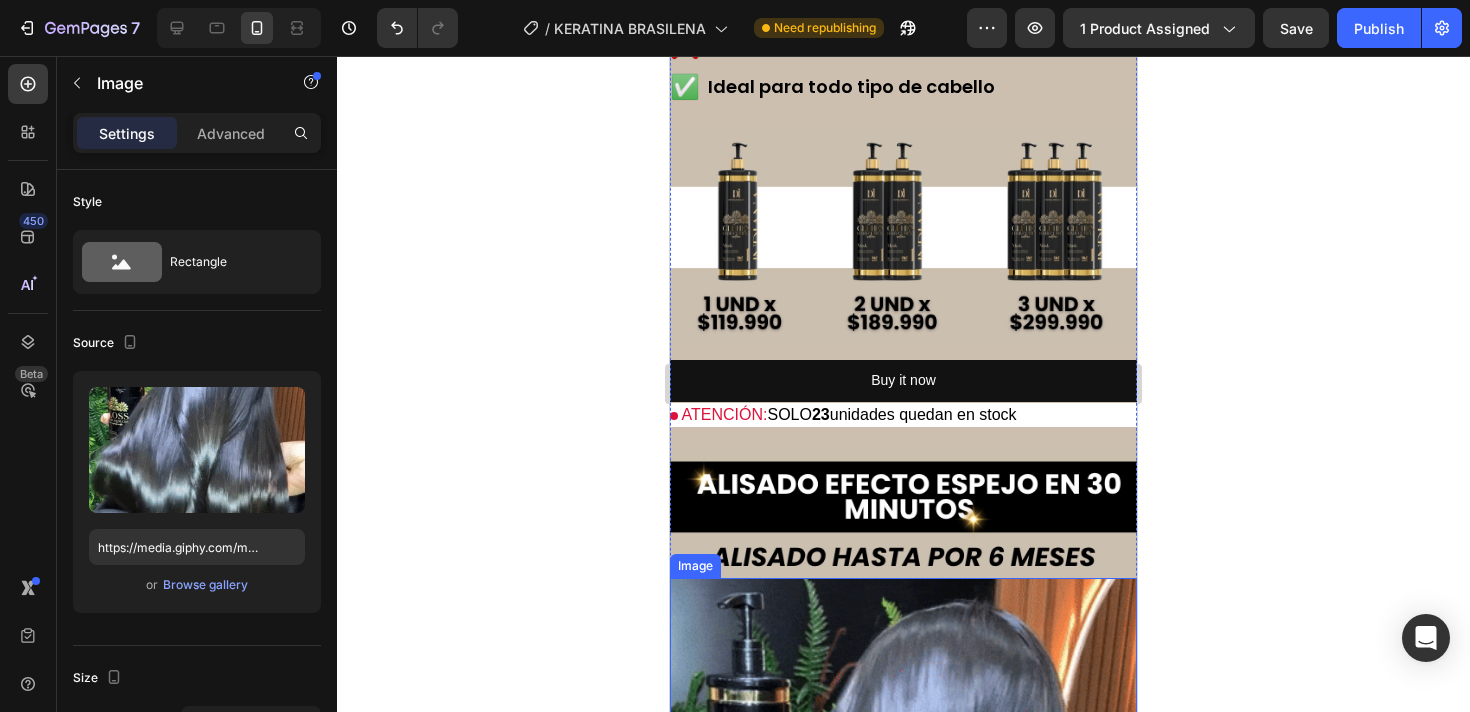 scroll, scrollTop: 1910, scrollLeft: 0, axis: vertical 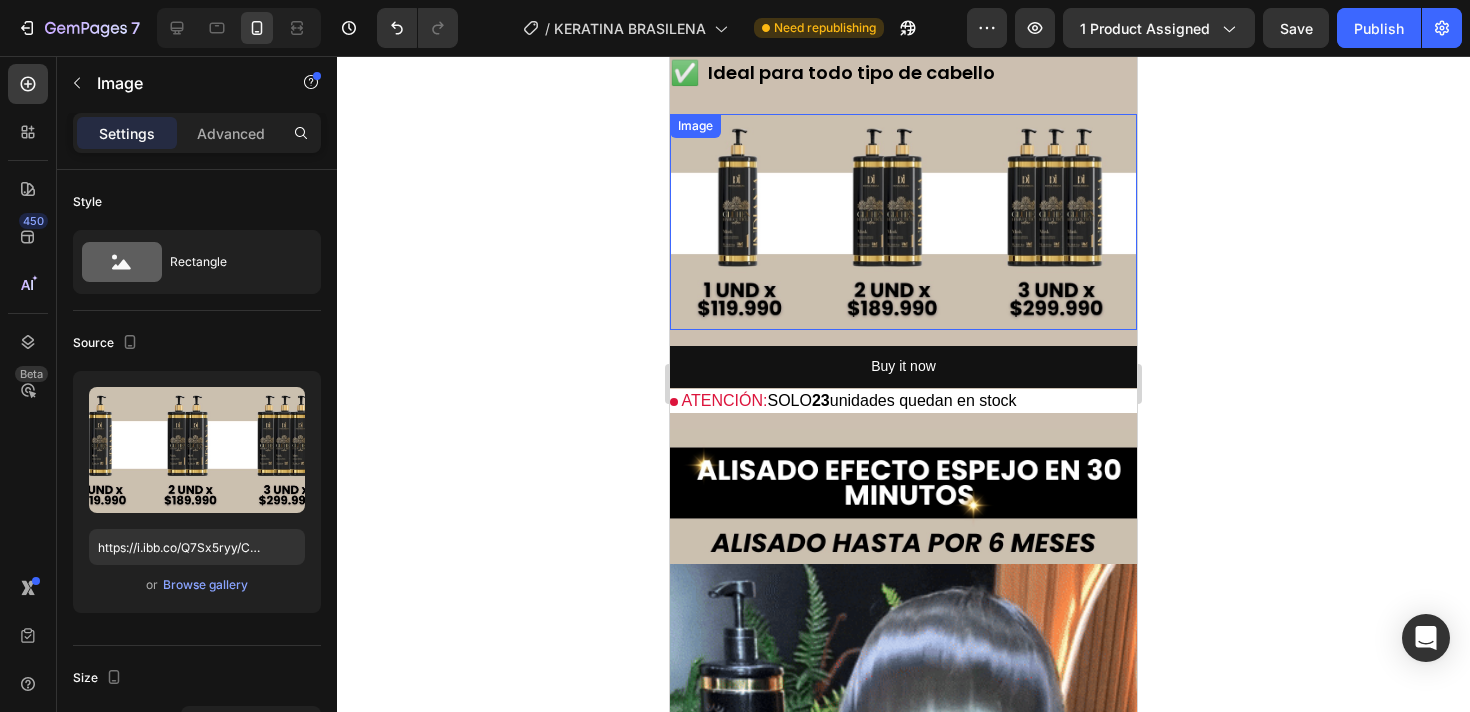 click at bounding box center (903, 222) 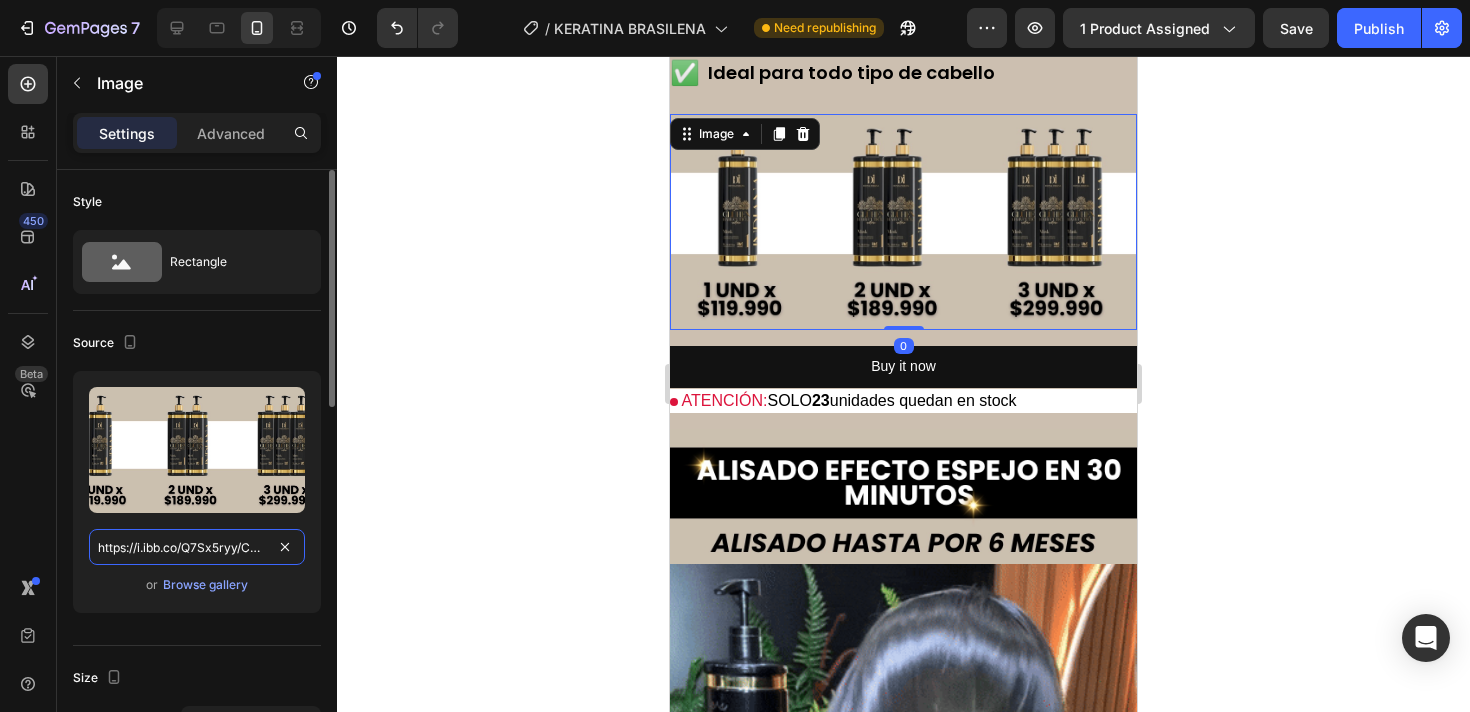click on "https://i.ibb.co/Q7Sx5ryy/Copia-de-Copia-de-Copia-de-Copia-de-Copia-de-Copia-de-REGULA-TU-PERIODO-1-2.jpg" at bounding box center [197, 547] 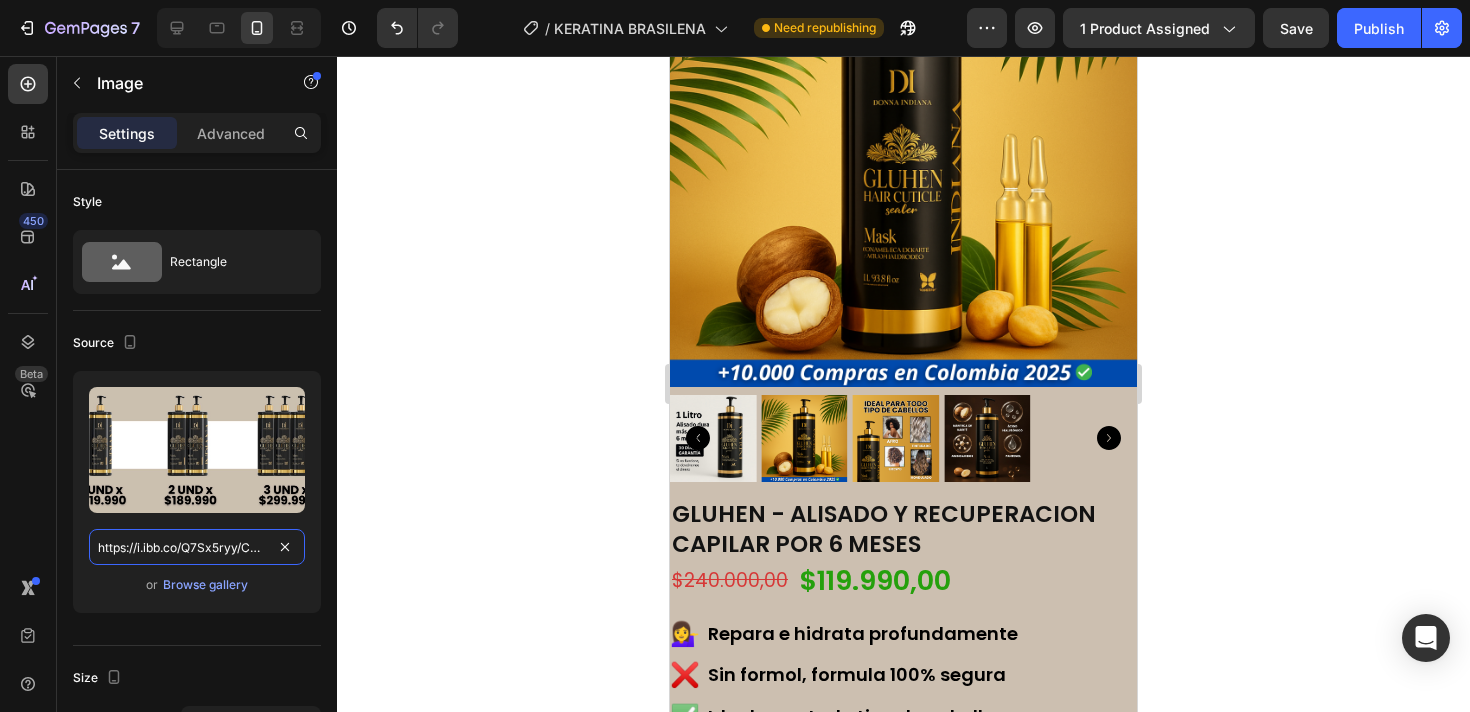 scroll, scrollTop: 8878, scrollLeft: 0, axis: vertical 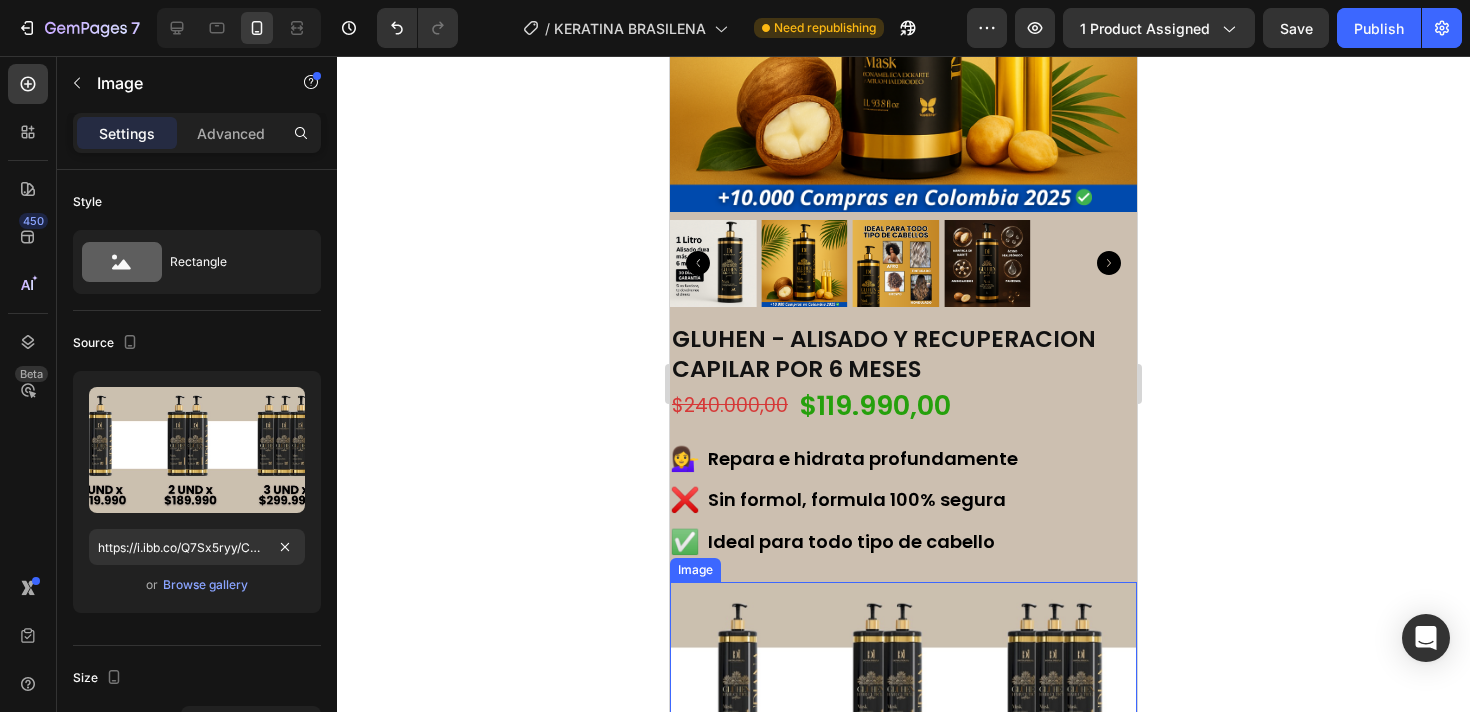 click at bounding box center (903, 693) 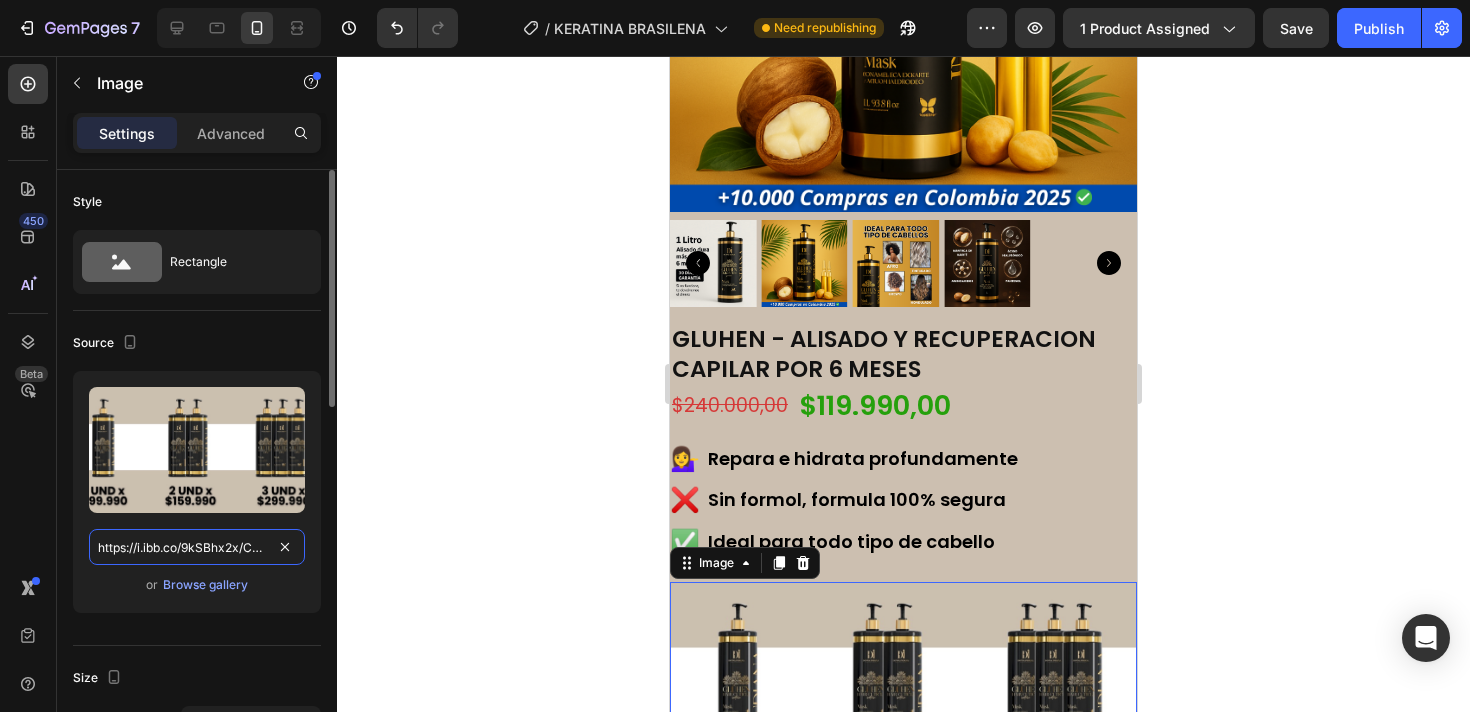 click on "https://i.ibb.co/9kSBhx2x/Copia-de-Copia-de-Copia-de-Copia-de-Copia-de-REGULA-TU-PERIODO-3.jpg" at bounding box center (197, 547) 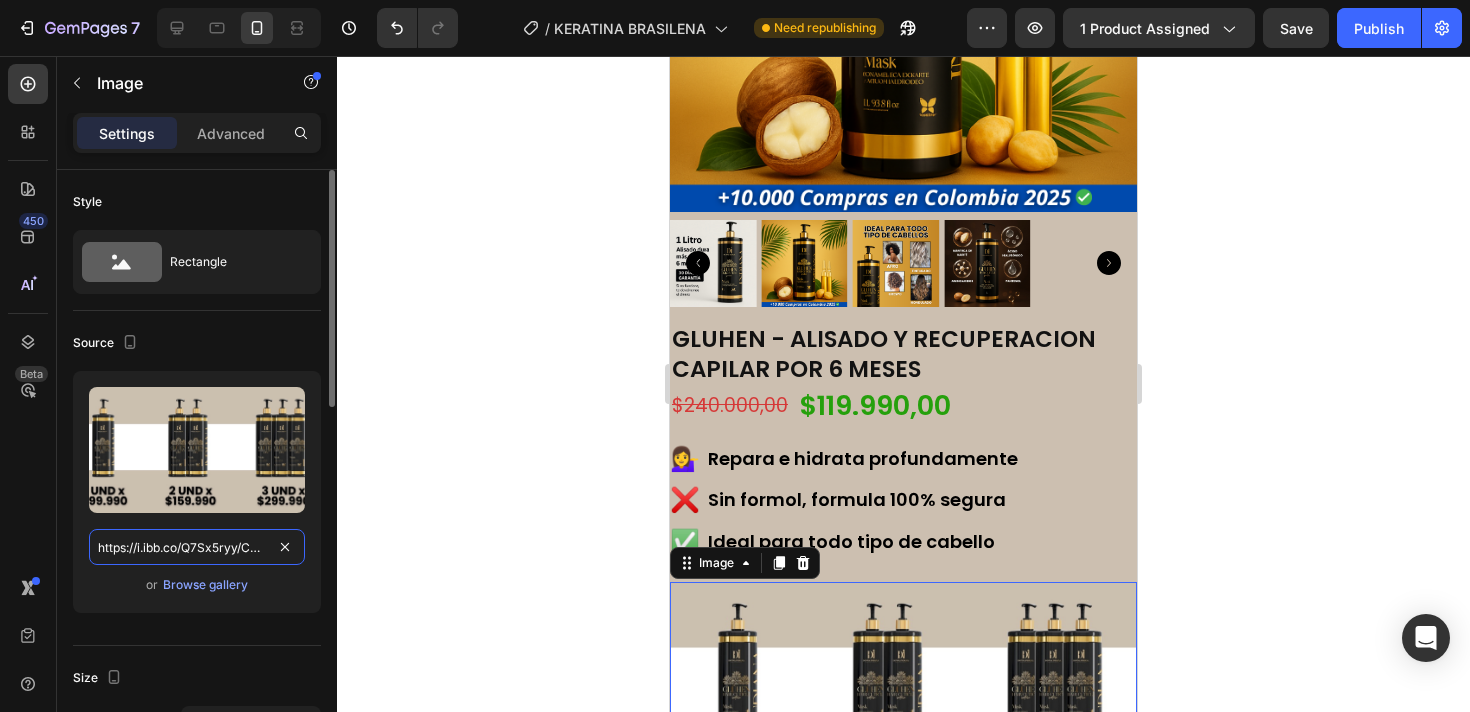 scroll, scrollTop: 0, scrollLeft: 500, axis: horizontal 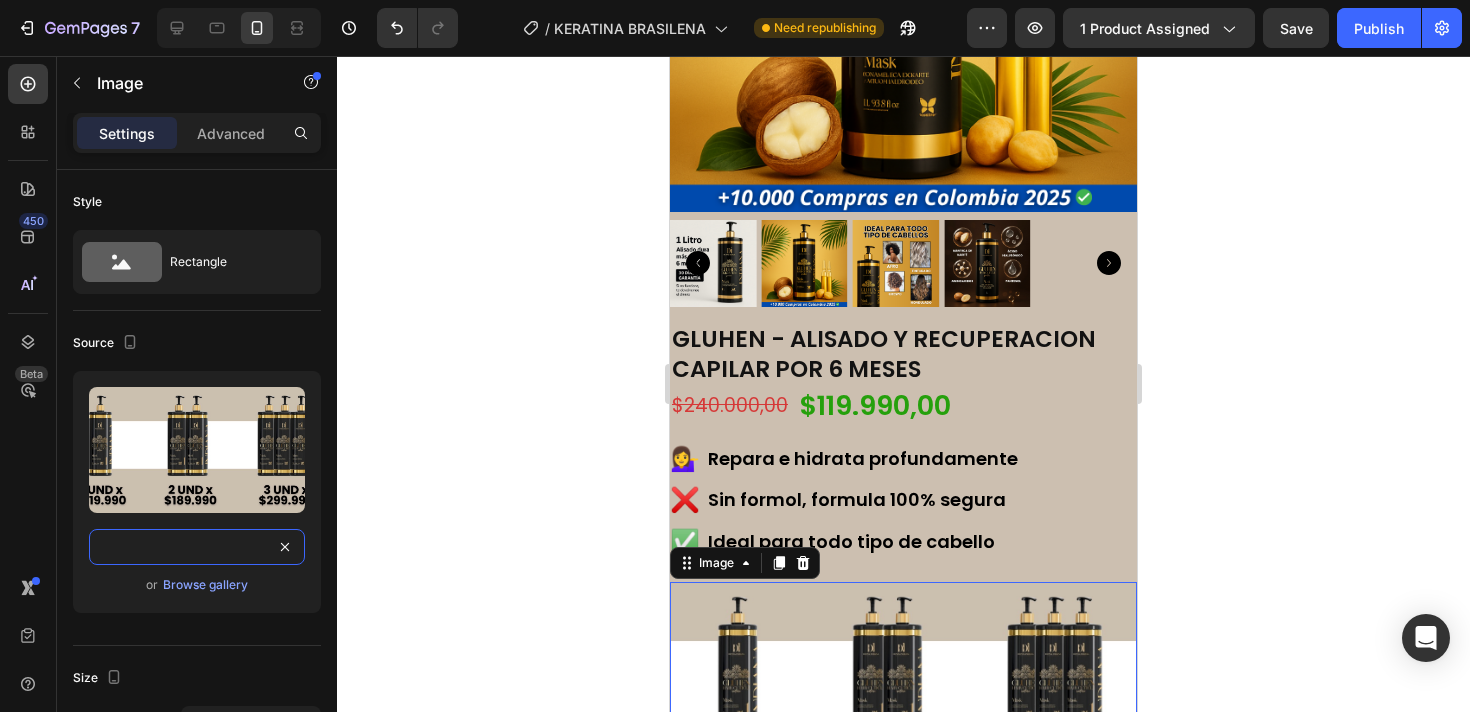 type on "https://i.ibb.co/Q7Sx5ryy/Copia-de-Copia-de-Copia-de-Copia-de-Copia-de-Copia-de-REGULA-TU-PERIODO-1-2.jpg" 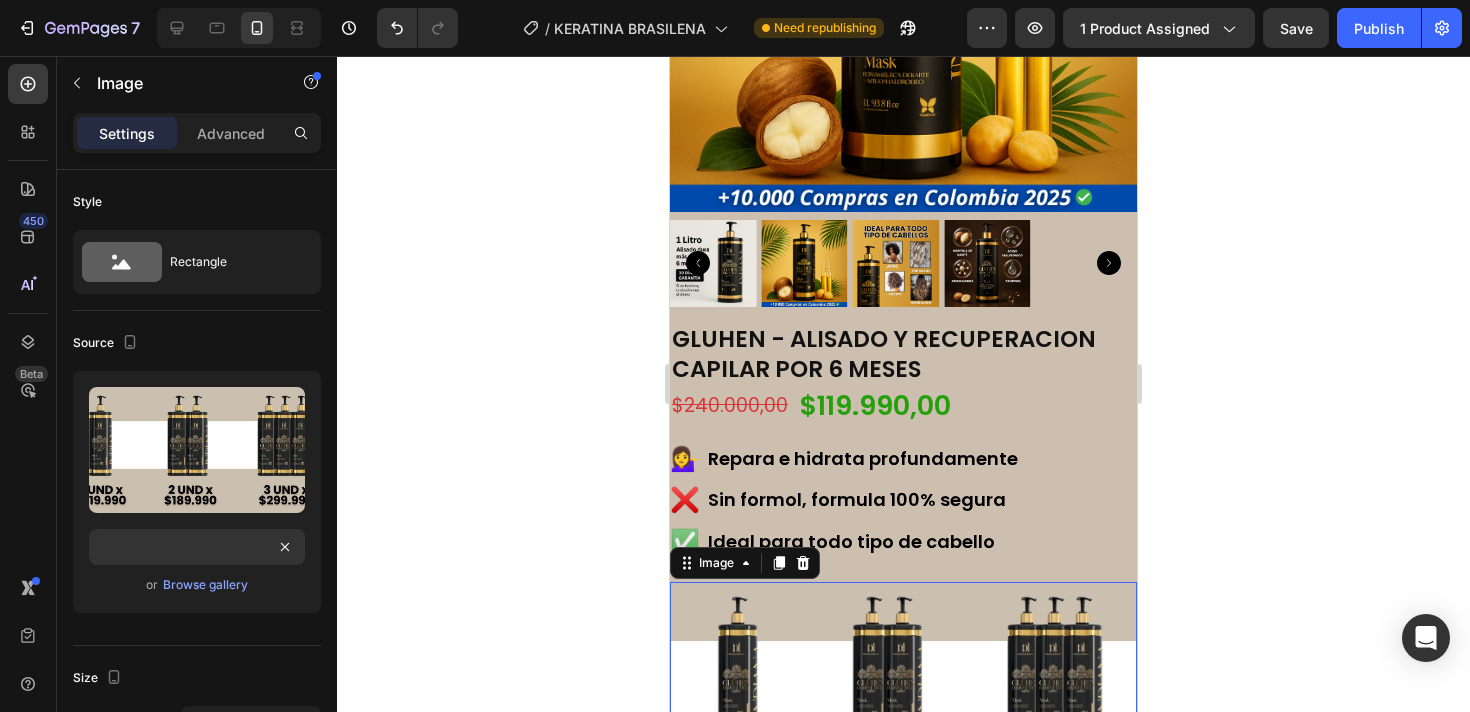 click 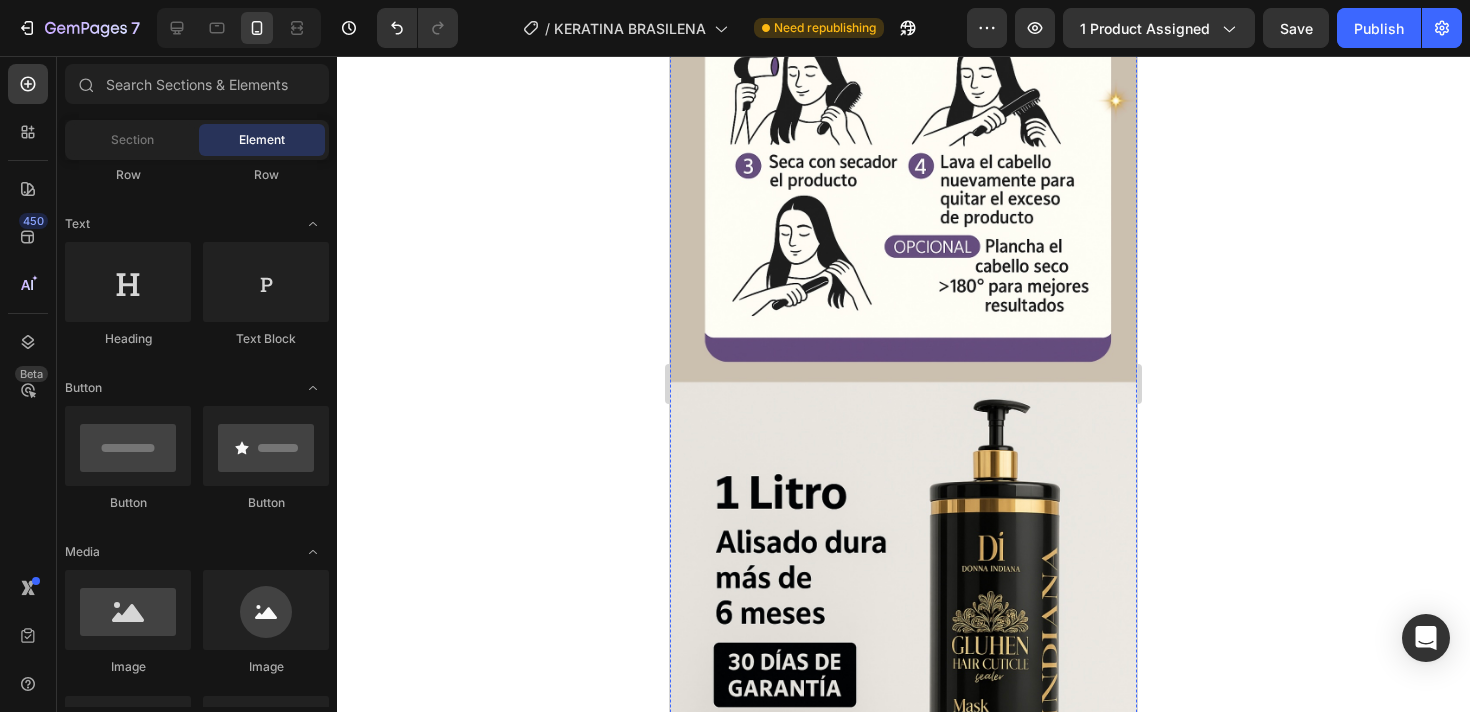 scroll, scrollTop: 6372, scrollLeft: 0, axis: vertical 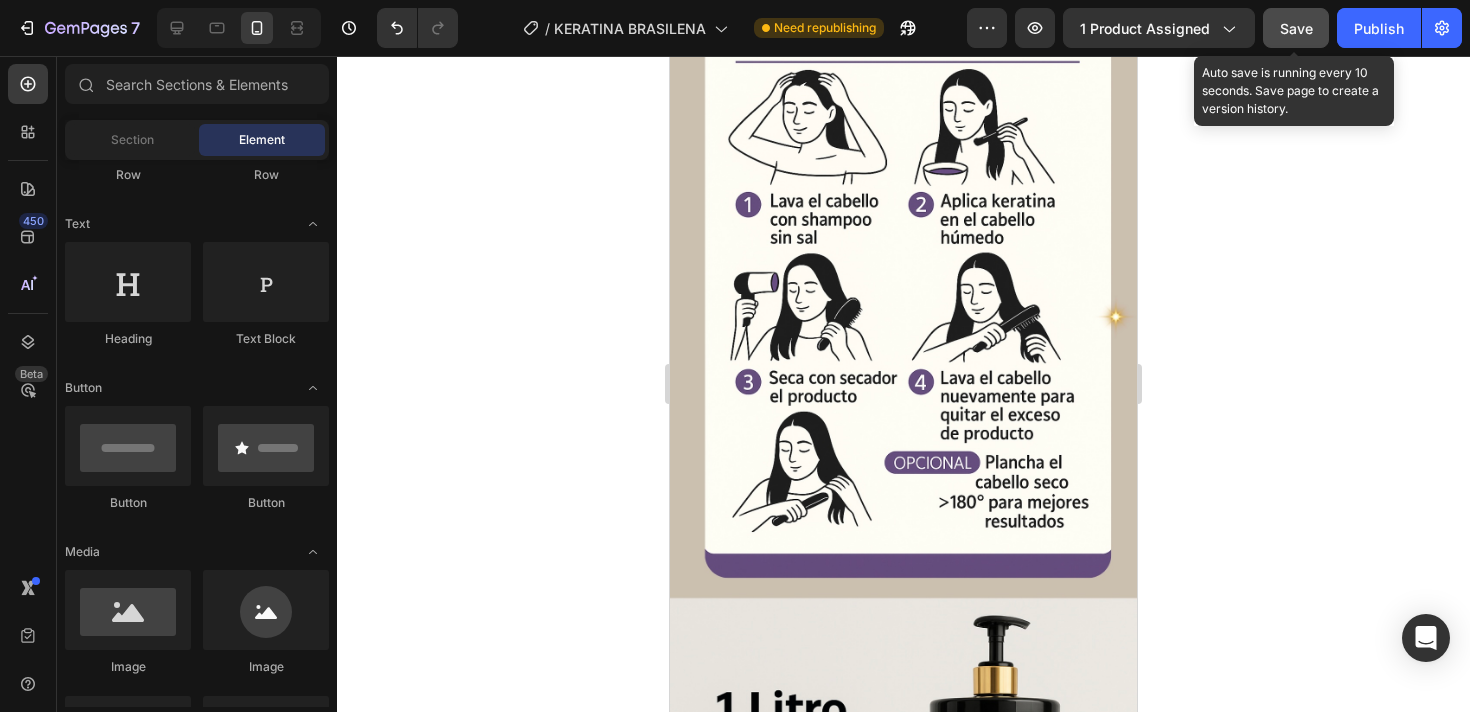 click on "Save" 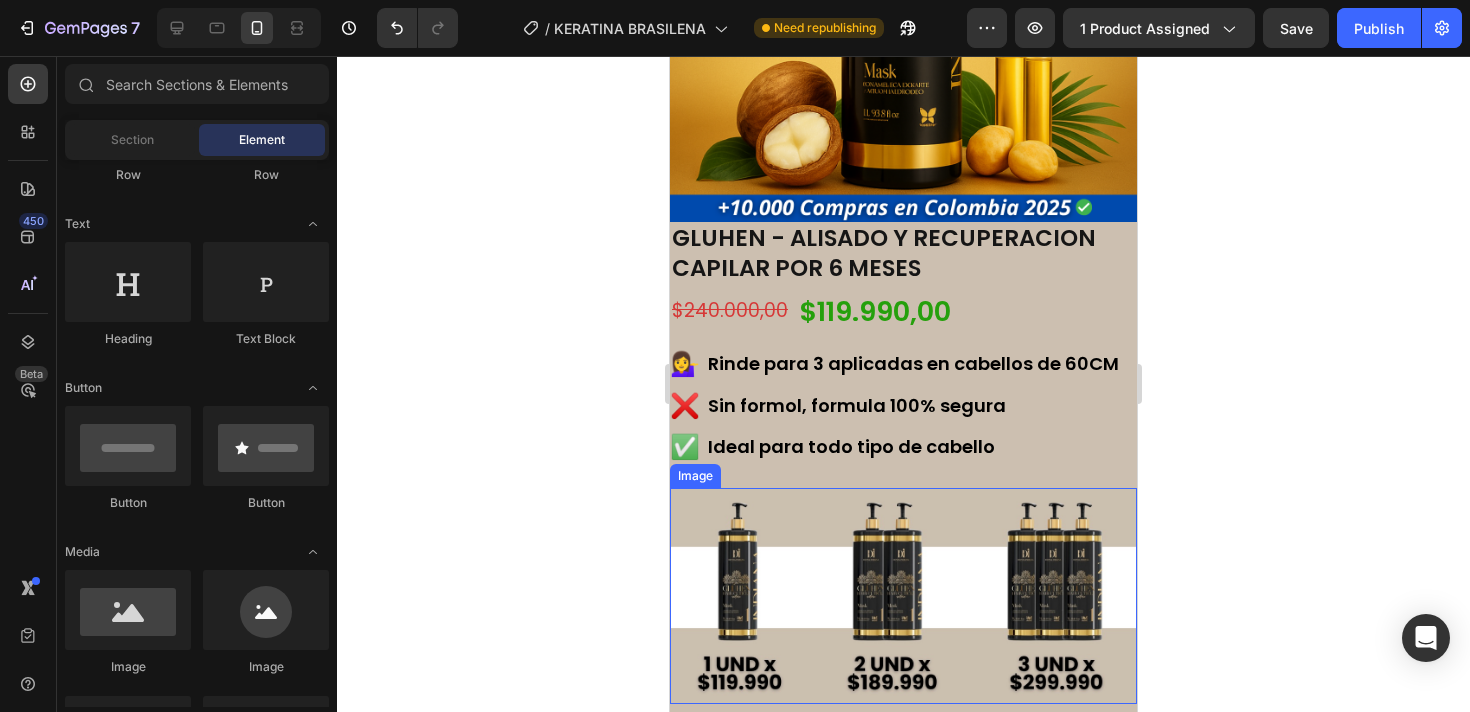 scroll, scrollTop: 1630, scrollLeft: 0, axis: vertical 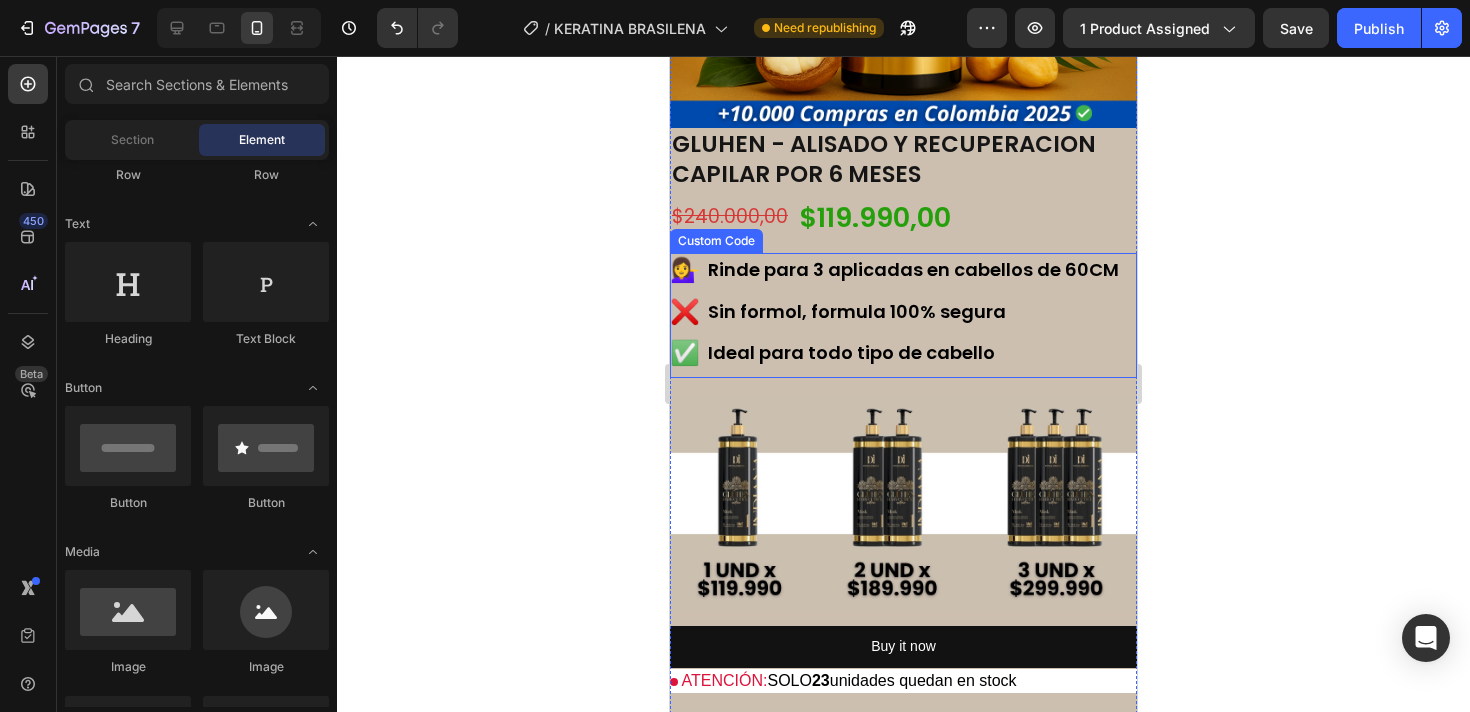 click on "💁‍♀️
Rinde para 3 aplicadas en cabellos de 60CM" at bounding box center (903, 270) 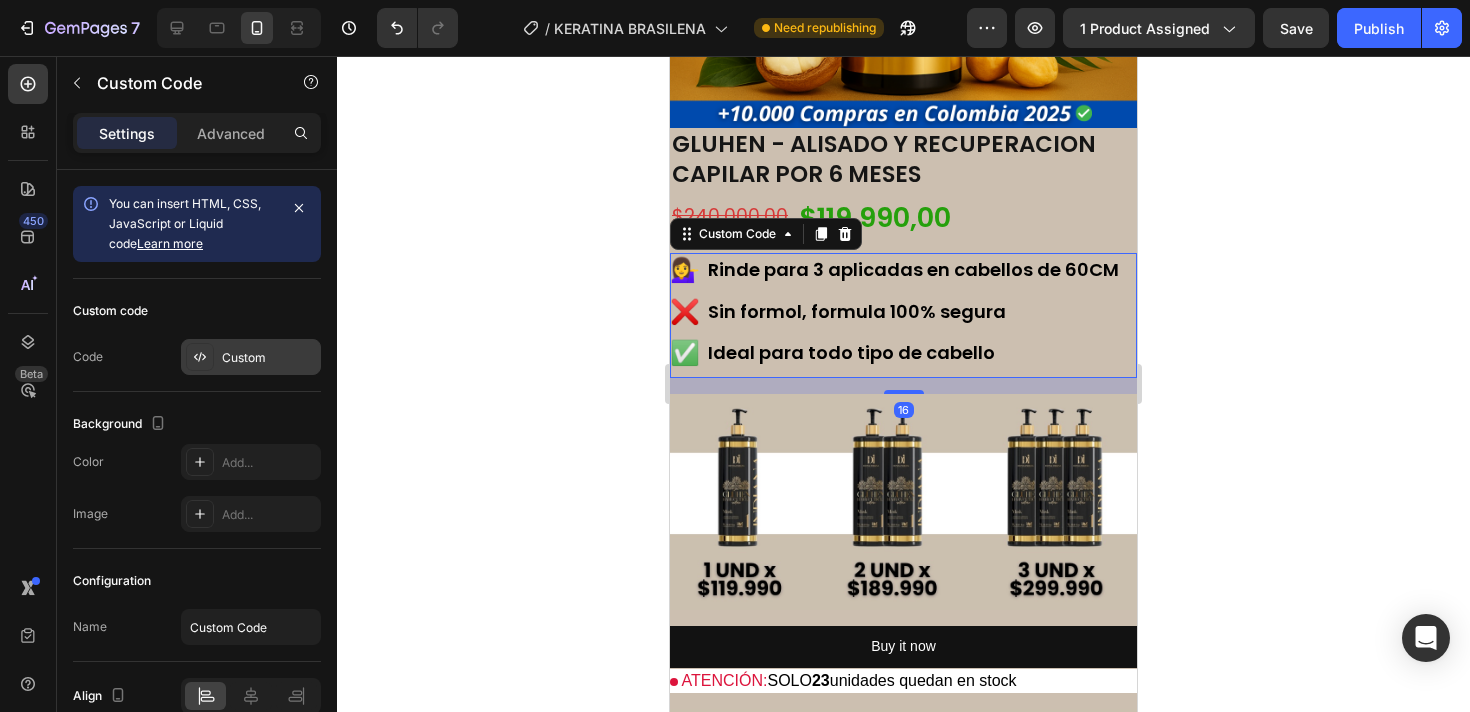 click on "Custom" at bounding box center [269, 358] 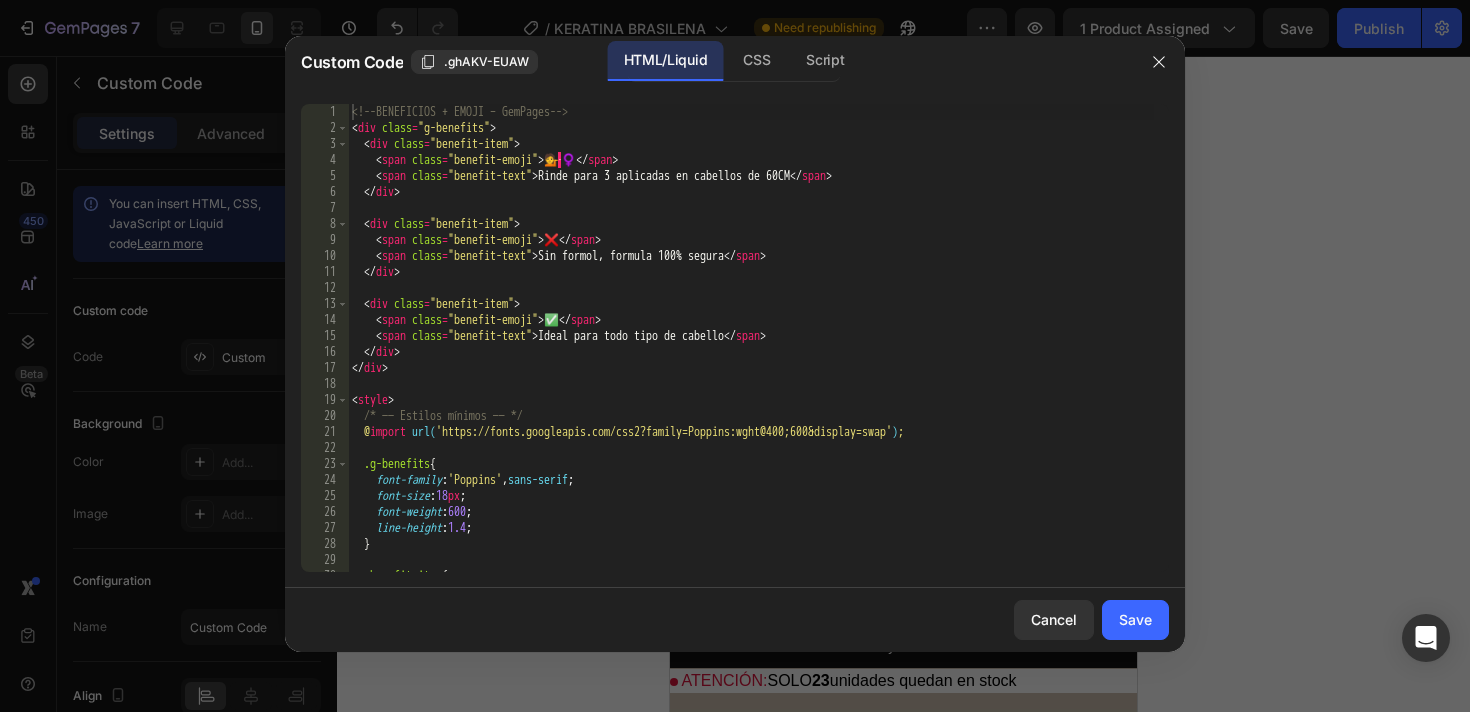 click on "<!--  BENEFICIOS + EMOJI – GemPages  --> < div   class = "g-benefits" >    < div   class = "benefit-item" >      < span   class = "benefit-emoji" > 💁 · ♀️ </ span >      < span   class = "benefit-text" > Rinde para 3 aplicadas en cabellos de 60CM </ span >    </ div >    < div   class = "benefit-item" >      < span   class = "benefit-emoji" > ❌ </ span >      < span   class = "benefit-text" > Sin formol, formula 100% segura </ span >    </ div >    < div   class = "benefit-item" >      < span   class = "benefit-emoji" > ✅ </ span >      < span   class = "benefit-text" > Ideal para todo tipo de cabello </ span >    </ div > </ div > < style >    /* —— Estilos mínimos —— */    @ import   url( 'https://fonts.googleapis.com/css2?family=Poppins:wght@400;600&display=swap' ) ;    .g-benefits {      font-family : ' Poppins ' , sans-serif ;      font-size : 18 px ;      font-weight : 600 ;      line-height : 1.4 ;    }    .benefit-item {      display : flex ;" at bounding box center [751, 354] 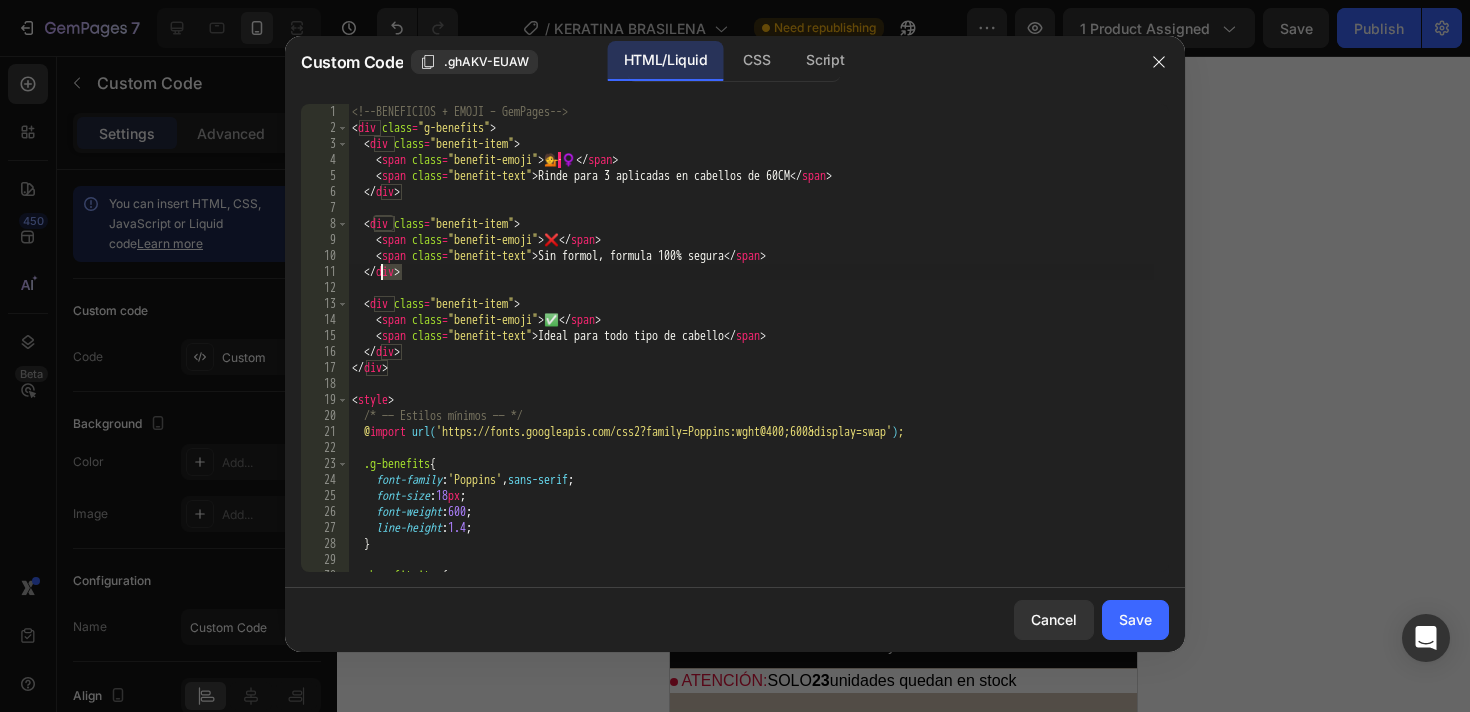 click on "<!--  BENEFICIOS + EMOJI – GemPages  --> < div   class = "g-benefits" >    < div   class = "benefit-item" >      < span   class = "benefit-emoji" > 💁 · ♀️ </ span >      < span   class = "benefit-text" > Rinde para 3 aplicadas en cabellos de 60CM </ span >    </ div >    < div   class = "benefit-item" >      < span   class = "benefit-emoji" > ❌ </ span >      < span   class = "benefit-text" > Sin formol, formula 100% segura </ span >    </ div >    < div   class = "benefit-item" >      < span   class = "benefit-emoji" > ✅ </ span >      < span   class = "benefit-text" > Ideal para todo tipo de cabello </ span >    </ div > </ div > < style >    /* —— Estilos mínimos —— */    @ import   url( 'https://fonts.googleapis.com/css2?family=Poppins:wght@400;600&display=swap' ) ;    .g-benefits {      font-family : ' Poppins ' , sans-serif ;      font-size : 18 px ;      font-weight : 600 ;      line-height : 1.4 ;    }    .benefit-item {      display : flex ;" at bounding box center (751, 354) 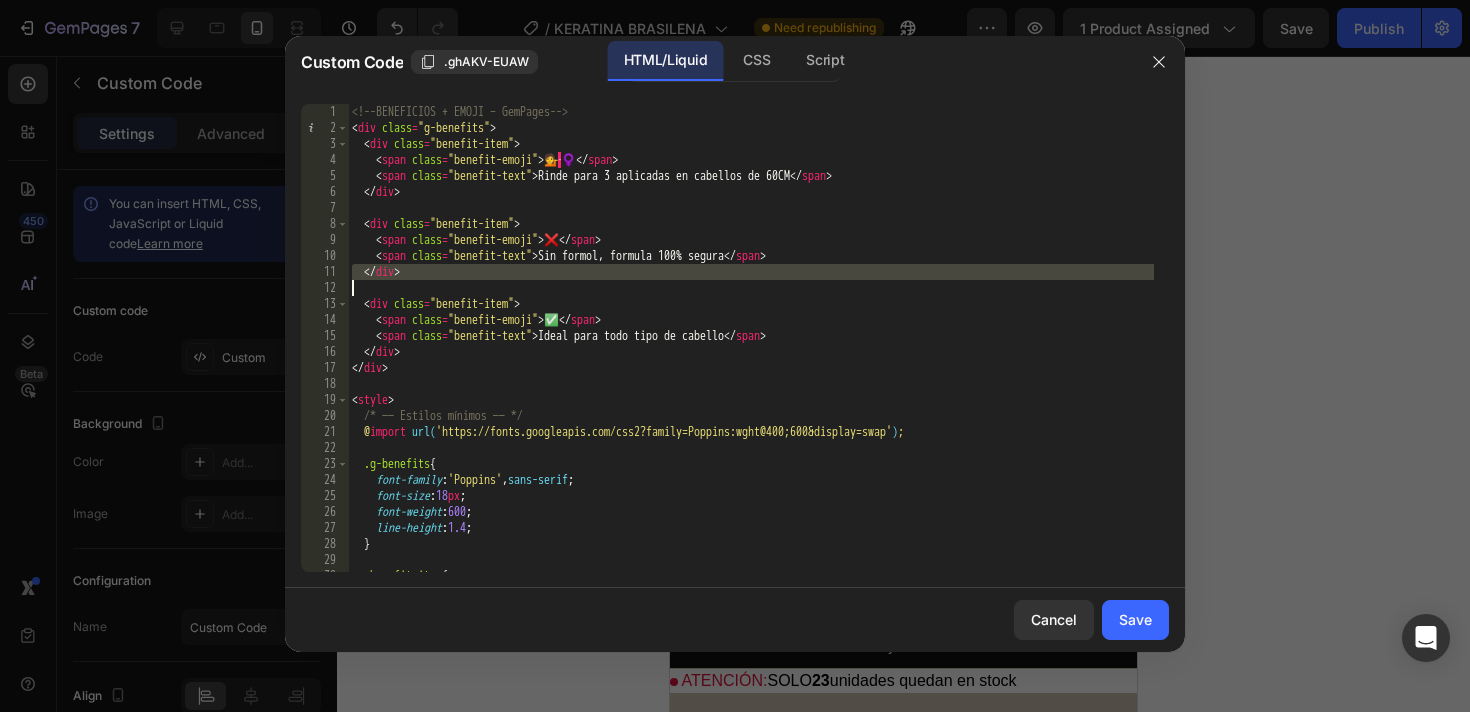click on "<!--  BENEFICIOS + EMOJI – GemPages  --> < div   class = "g-benefits" >    < div   class = "benefit-item" >      < span   class = "benefit-emoji" > 💁 · ♀️ </ span >      < span   class = "benefit-text" > Rinde para 3 aplicadas en cabellos de 60CM </ span >    </ div >    < div   class = "benefit-item" >      < span   class = "benefit-emoji" > ❌ </ span >      < span   class = "benefit-text" > Sin formol, formula 100% segura </ span >    </ div >    < div   class = "benefit-item" >      < span   class = "benefit-emoji" > ✅ </ span >      < span   class = "benefit-text" > Ideal para todo tipo de cabello </ span >    </ div > </ div > < style >    /* —— Estilos mínimos —— */    @ import   url( 'https://fonts.googleapis.com/css2?family=Poppins:wght@400;600&display=swap' ) ;    .g-benefits {      font-family : ' Poppins ' , sans-serif ;      font-size : 18 px ;      font-weight : 600 ;      line-height : 1.4 ;    }    .benefit-item {      display : flex ;" at bounding box center [751, 354] 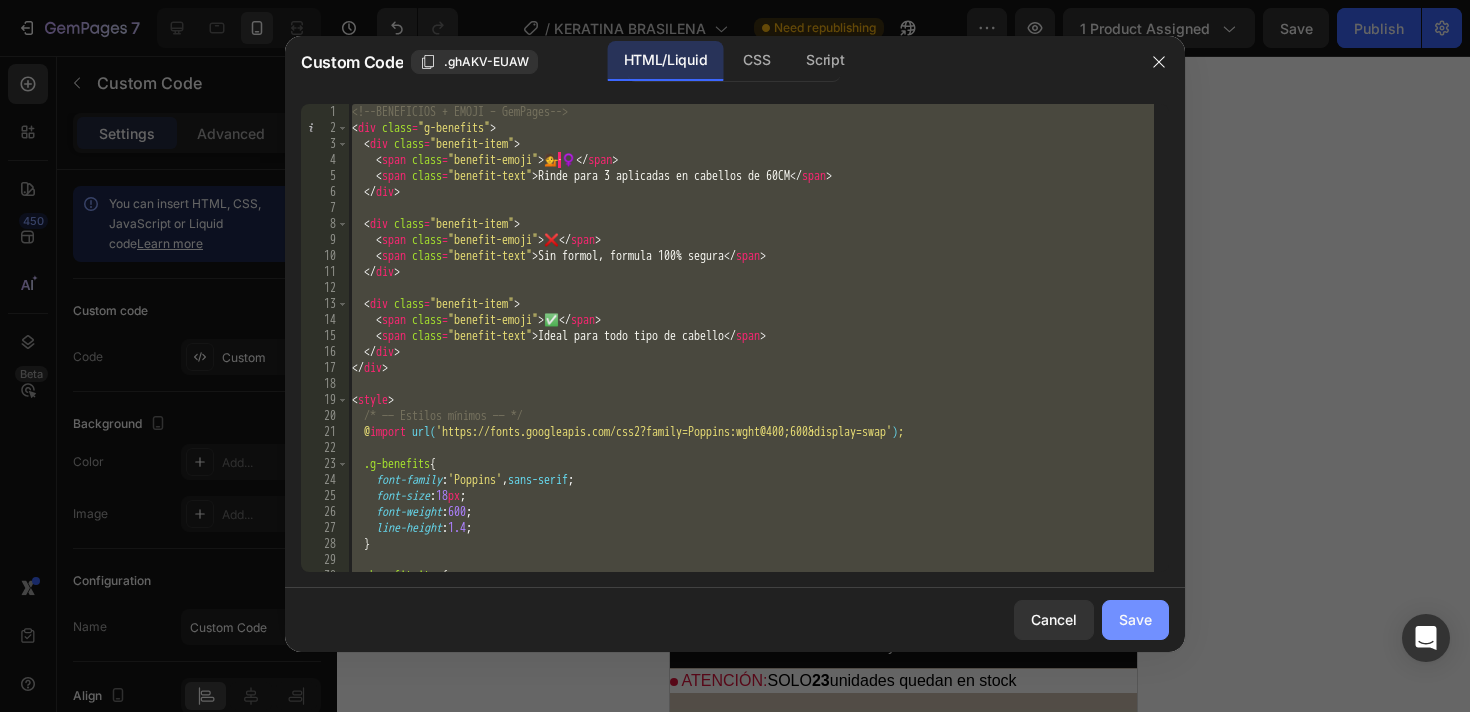click on "Save" at bounding box center (1135, 619) 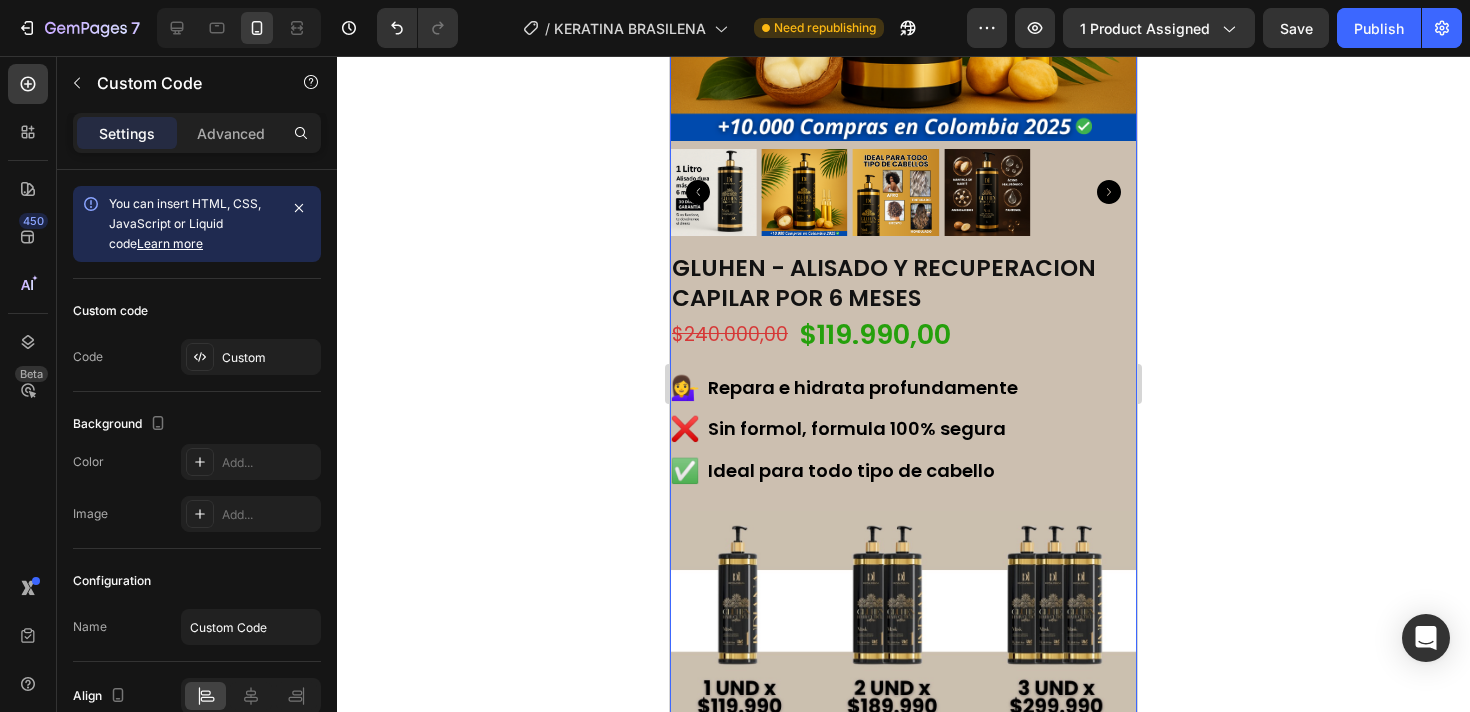 scroll, scrollTop: 8911, scrollLeft: 0, axis: vertical 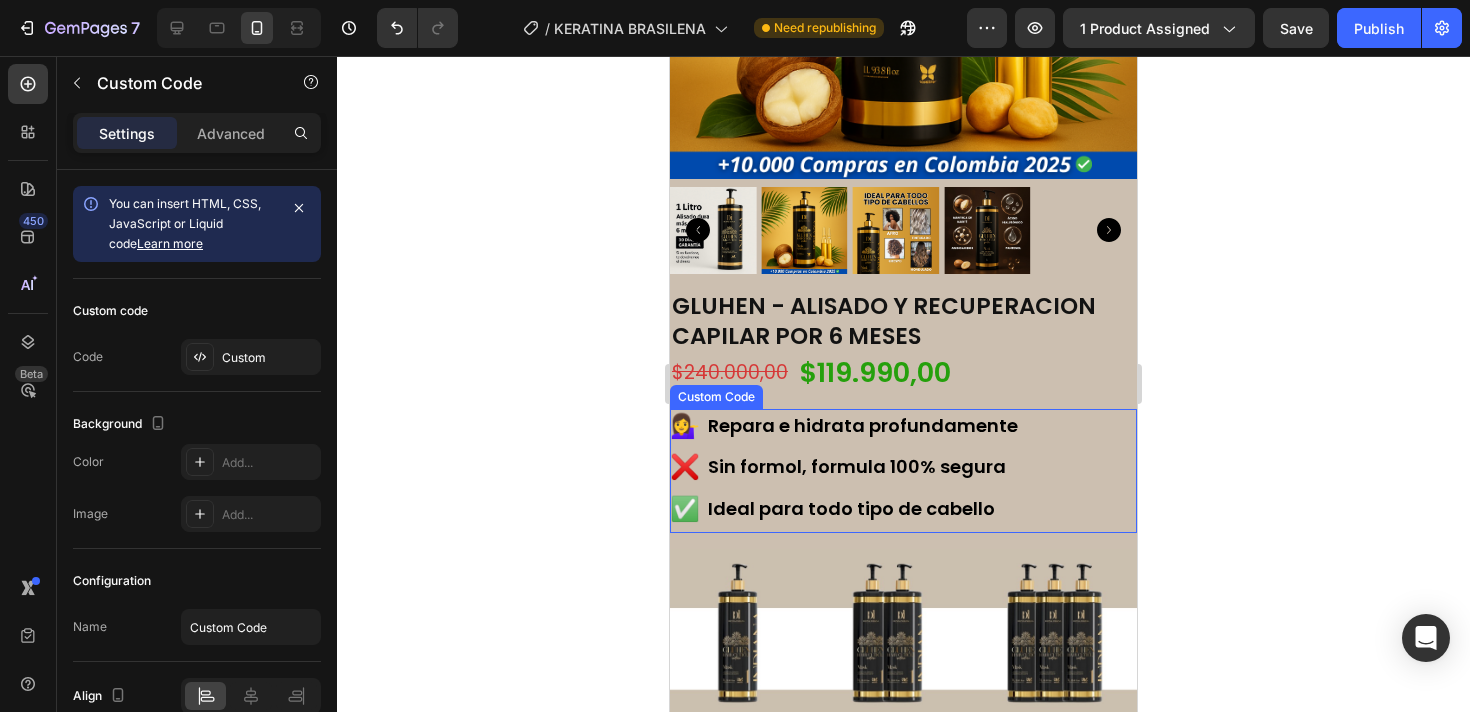 click on "Sin formol, formula 100% segura" at bounding box center (857, 466) 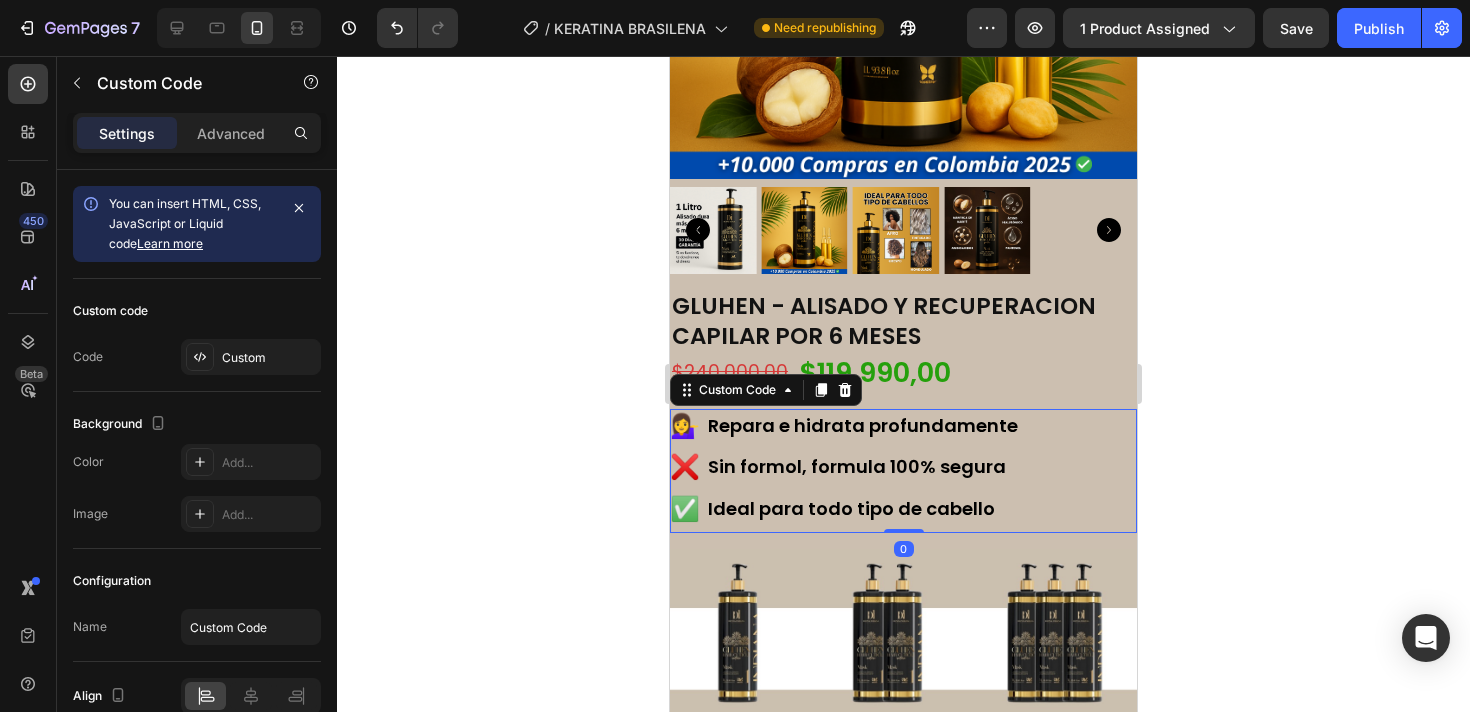 click on "Sin formol, formula 100% segura" at bounding box center (857, 466) 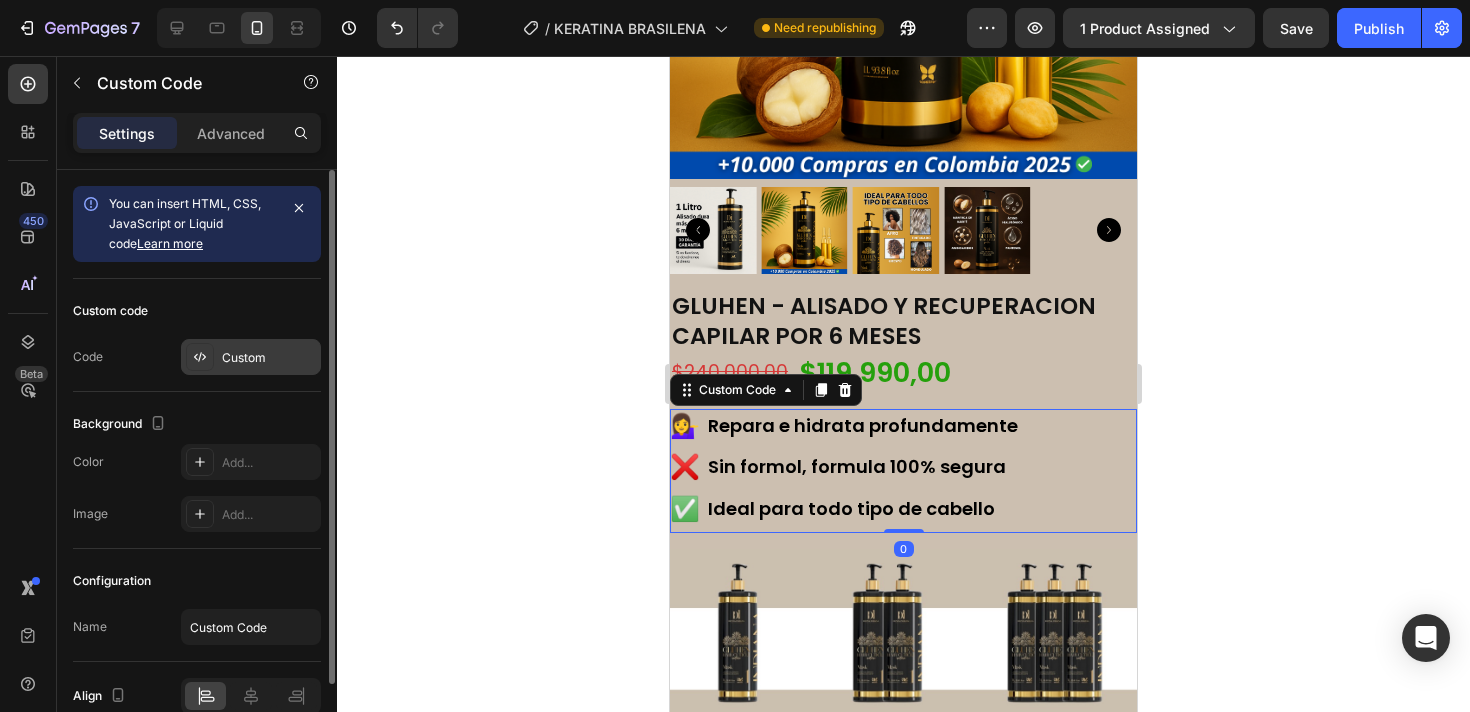 click on "Custom" at bounding box center (251, 357) 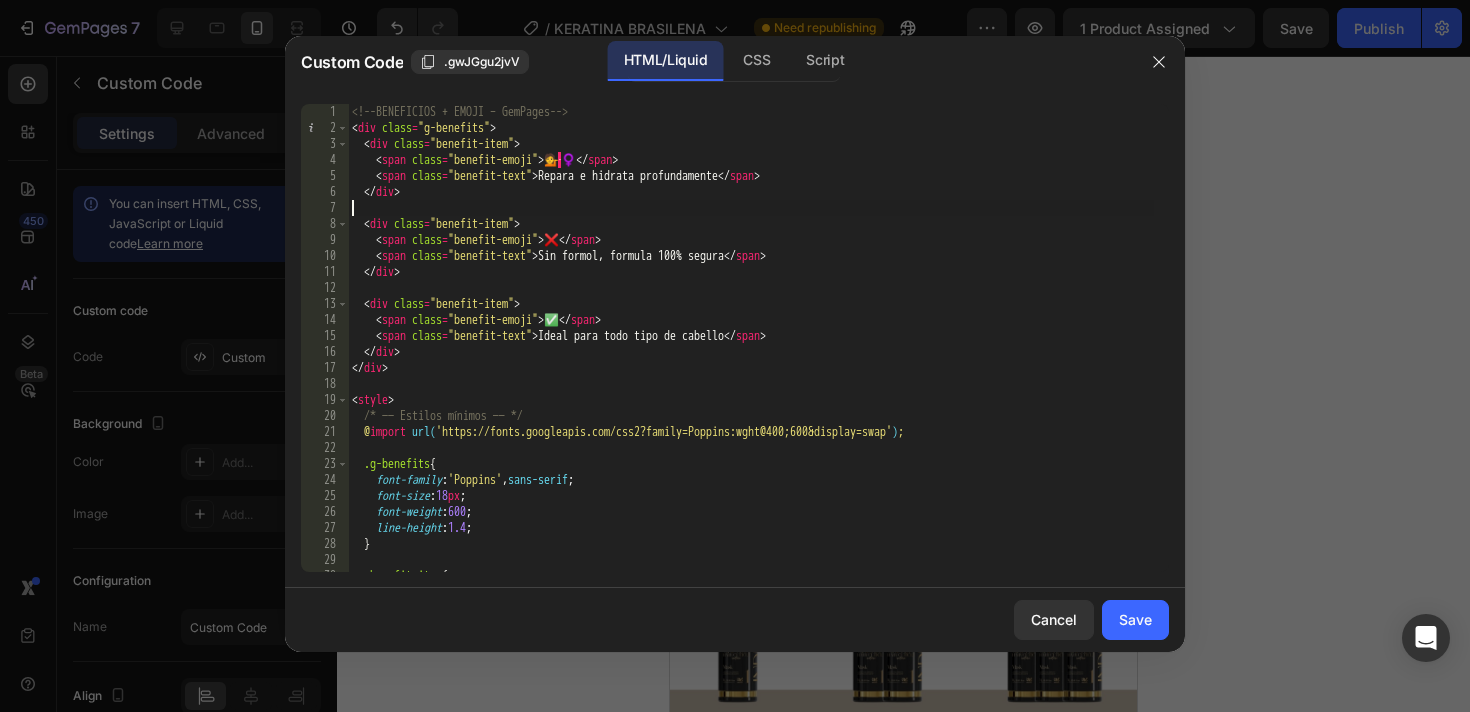 click on "<!--  BENEFICIOS + EMOJI – GemPages  --> < div   class = "g-benefits" >    < div   class = "benefit-item" >      < span   class = "benefit-emoji" > 💁 · ♀️ </ span >      < span   class = "benefit-text" > Repara e hidrata profundamente </ span >    </ div >    < div   class = "benefit-item" >      < span   class = "benefit-emoji" > ❌ </ span >      < span   class = "benefit-text" > Sin formol, formula 100% segura </ span >    </ div >    < div   class = "benefit-item" >      < span   class = "benefit-emoji" > ✅ </ span >      < span   class = "benefit-text" > Ideal para todo tipo de cabello </ span >    </ div > </ div > < style >    /* —— Estilos mínimos —— */    @ import   url( 'https://fonts.googleapis.com/css2?family=Poppins:wght@400;600&display=swap' ) ;    .g-benefits {      font-family : ' Poppins ' , sans-serif ;      font-size : 18 px ;      font-weight : 600 ;      line-height : 1.4 ;    }    .benefit-item {      display : flex ;" at bounding box center [751, 354] 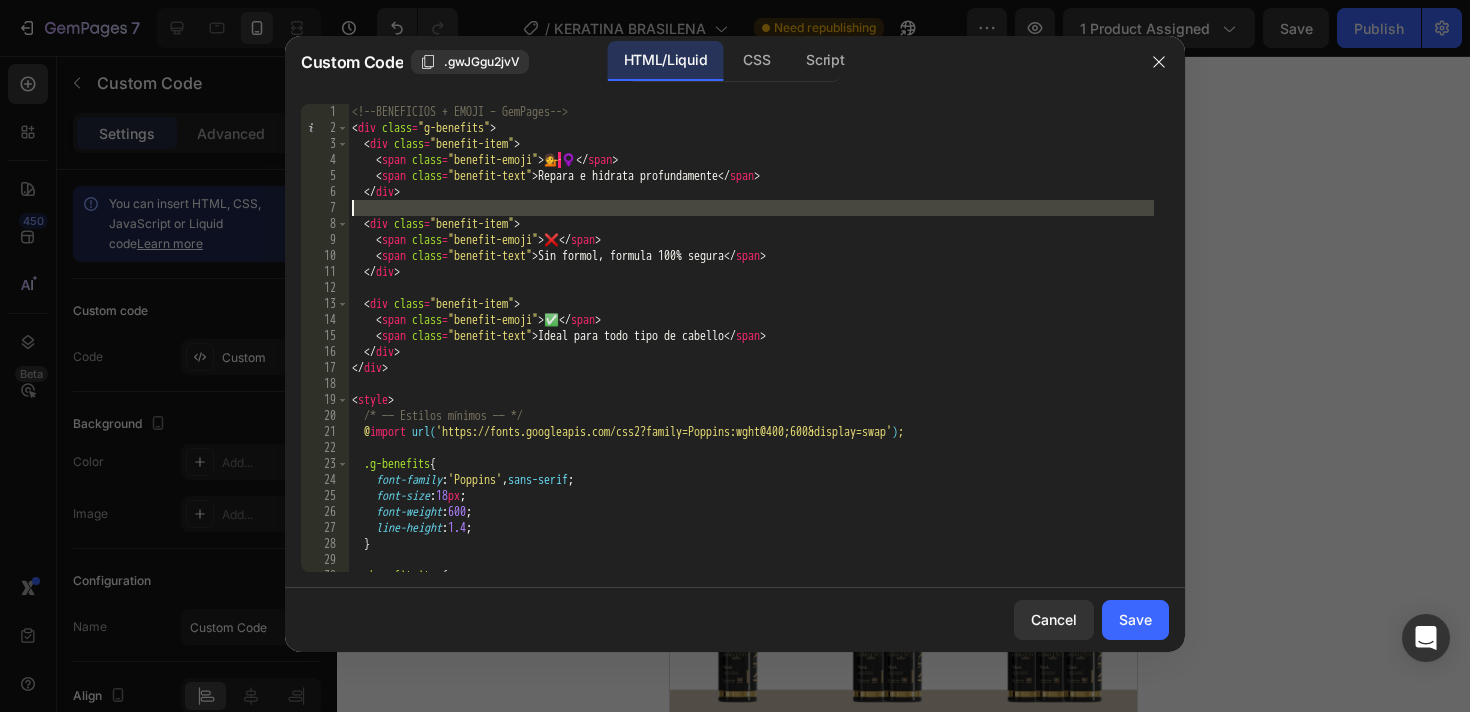 click on "<!--  BENEFICIOS + EMOJI – GemPages  --> < div   class = "g-benefits" >    < div   class = "benefit-item" >      < span   class = "benefit-emoji" > 💁 · ♀️ </ span >      < span   class = "benefit-text" > Repara e hidrata profundamente </ span >    </ div >    < div   class = "benefit-item" >      < span   class = "benefit-emoji" > ❌ </ span >      < span   class = "benefit-text" > Sin formol, formula 100% segura </ span >    </ div >    < div   class = "benefit-item" >      < span   class = "benefit-emoji" > ✅ </ span >      < span   class = "benefit-text" > Ideal para todo tipo de cabello </ span >    </ div > </ div > < style >    /* —— Estilos mínimos —— */    @ import   url( 'https://fonts.googleapis.com/css2?family=Poppins:wght@400;600&display=swap' ) ;    .g-benefits {      font-family : ' Poppins ' , sans-serif ;      font-size : 18 px ;      font-weight : 600 ;      line-height : 1.4 ;    }    .benefit-item {      display : flex ;" at bounding box center (751, 354) 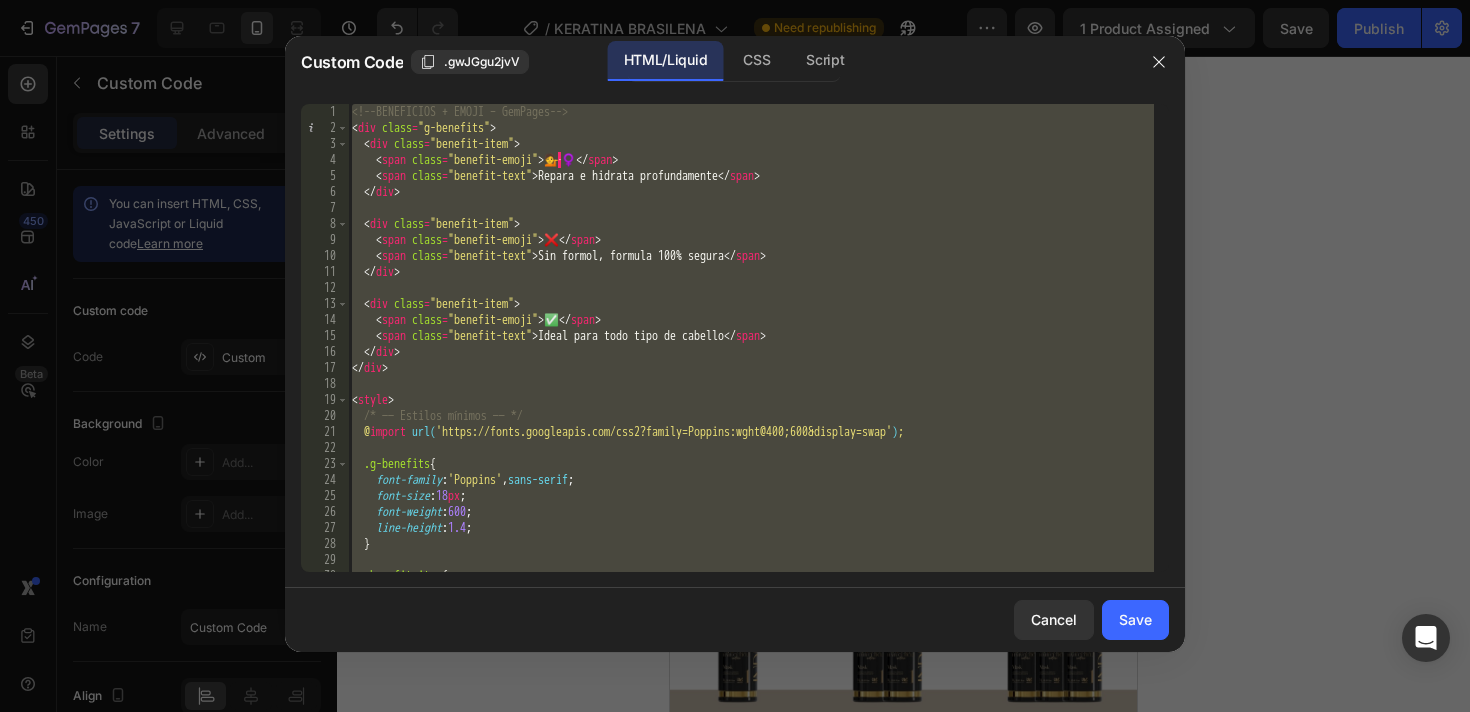 paste 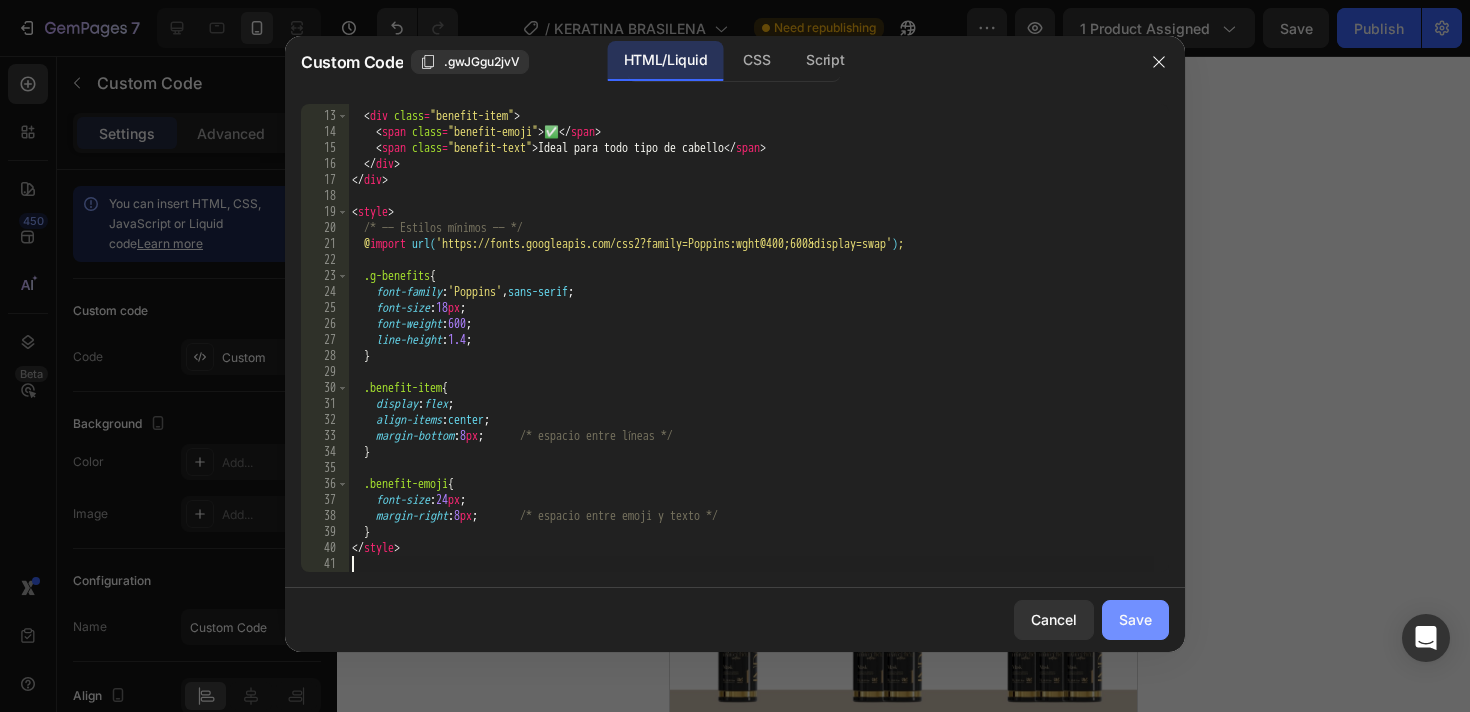 click on "Save" at bounding box center [1135, 619] 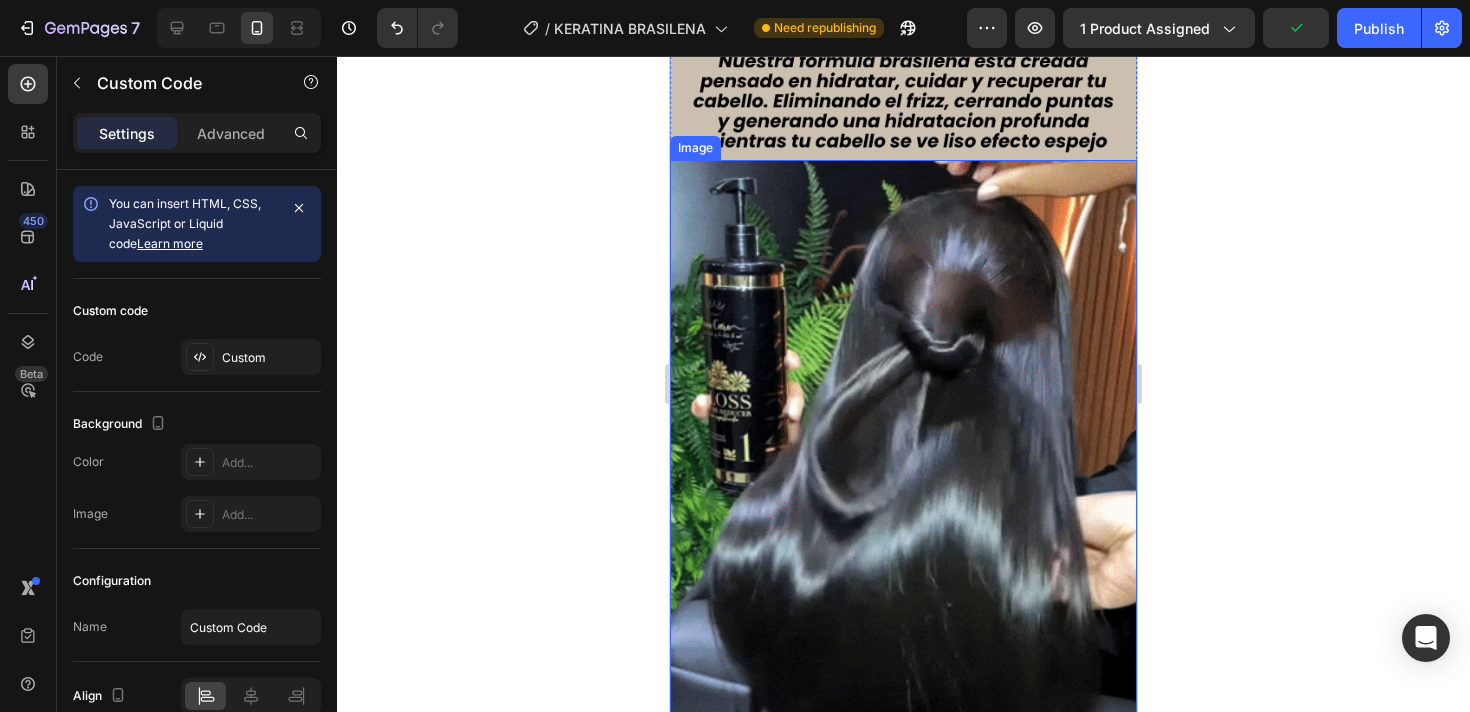 scroll, scrollTop: 3132, scrollLeft: 0, axis: vertical 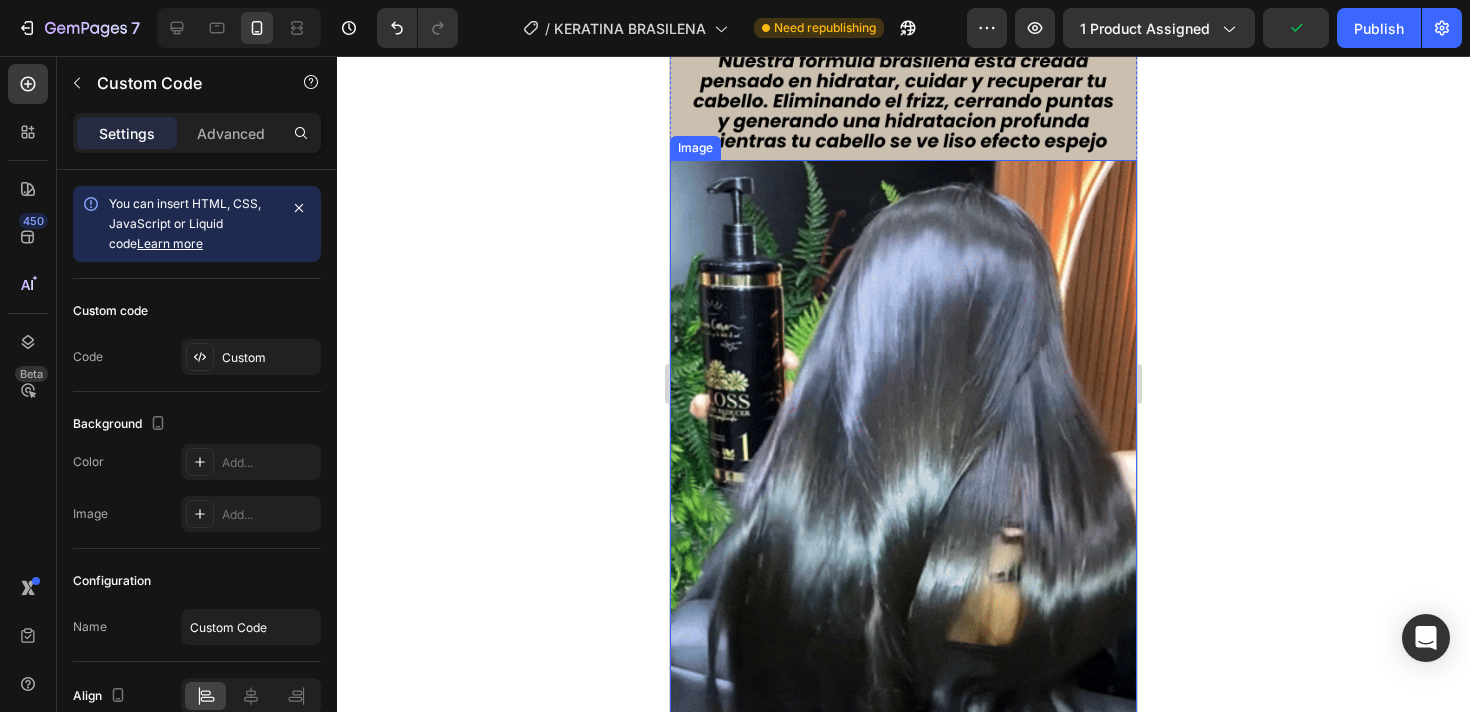 click at bounding box center (903, 471) 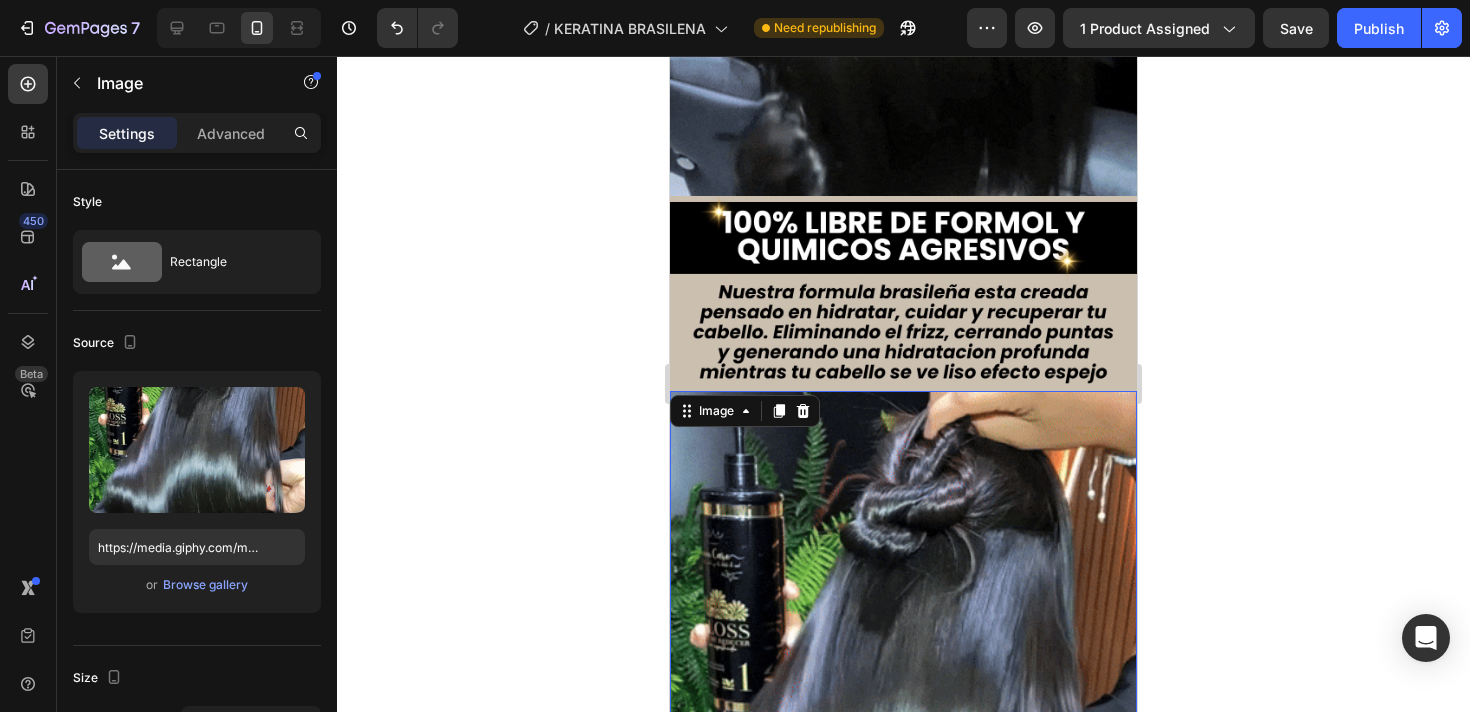 scroll, scrollTop: 2942, scrollLeft: 0, axis: vertical 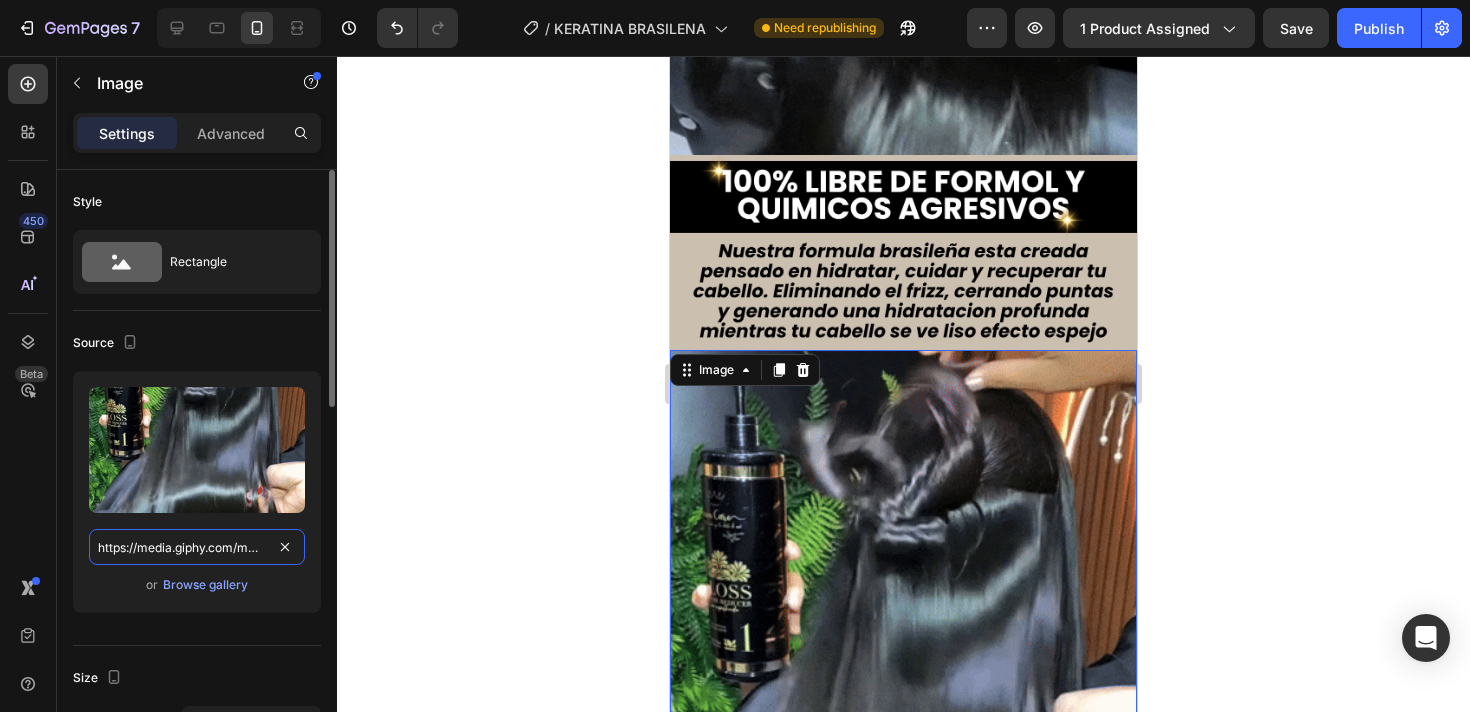 click on "https://media.giphy.com/media/v1.Y2lkPTc5MGI3NjExZ3hwNHVqazhwc2h6enN4NWFkbnhwZ294N3EydWpyMGo5eG82aTE3eCZlcD12MV9pbnRlcm5hbF9naWZfYnlfaWQmY3Q9Zw/8SLoNqlU6erstLwY6O/giphy.gif" at bounding box center (197, 547) 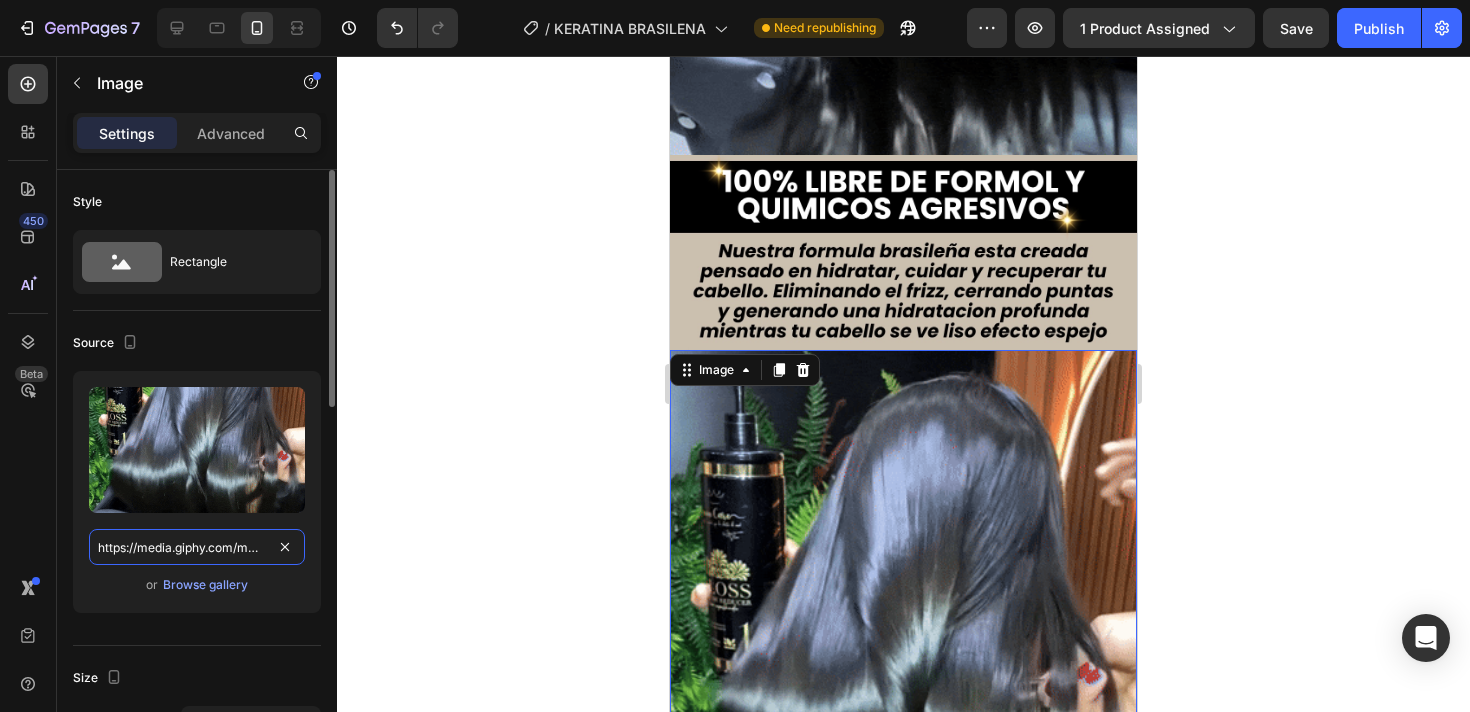 paste on "1.giphy.com/media/v1.Y2lkPTc5MGI3NjExZ3hwNHVqazhwc2h6enN4NWFkbnhwZ294N3EydWpyMGo5eG82aTE3eCZlcD12MV9pbnRlcm5hbF9naWZfYnlfaWQmY3Q9Zw/8SLoNqlU6erstLwY6O" 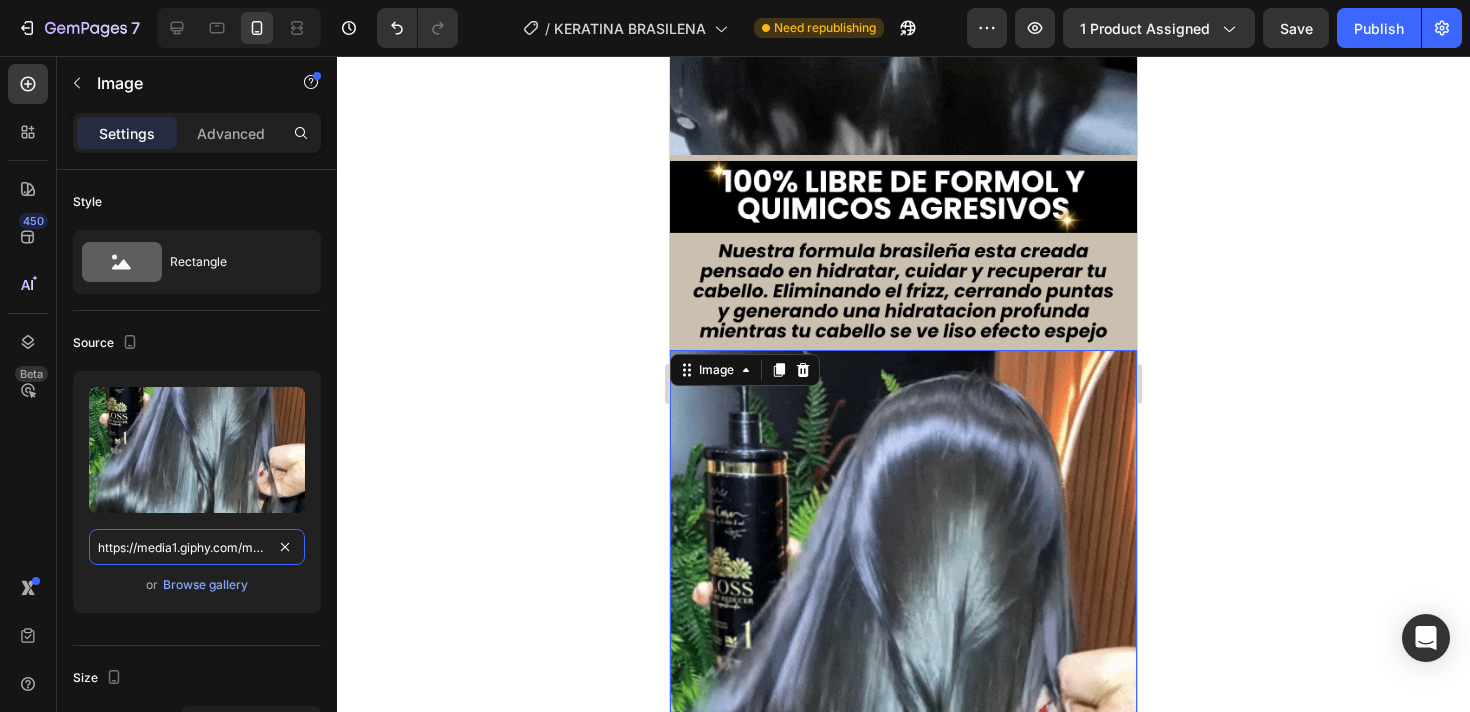 scroll, scrollTop: 0, scrollLeft: 1045, axis: horizontal 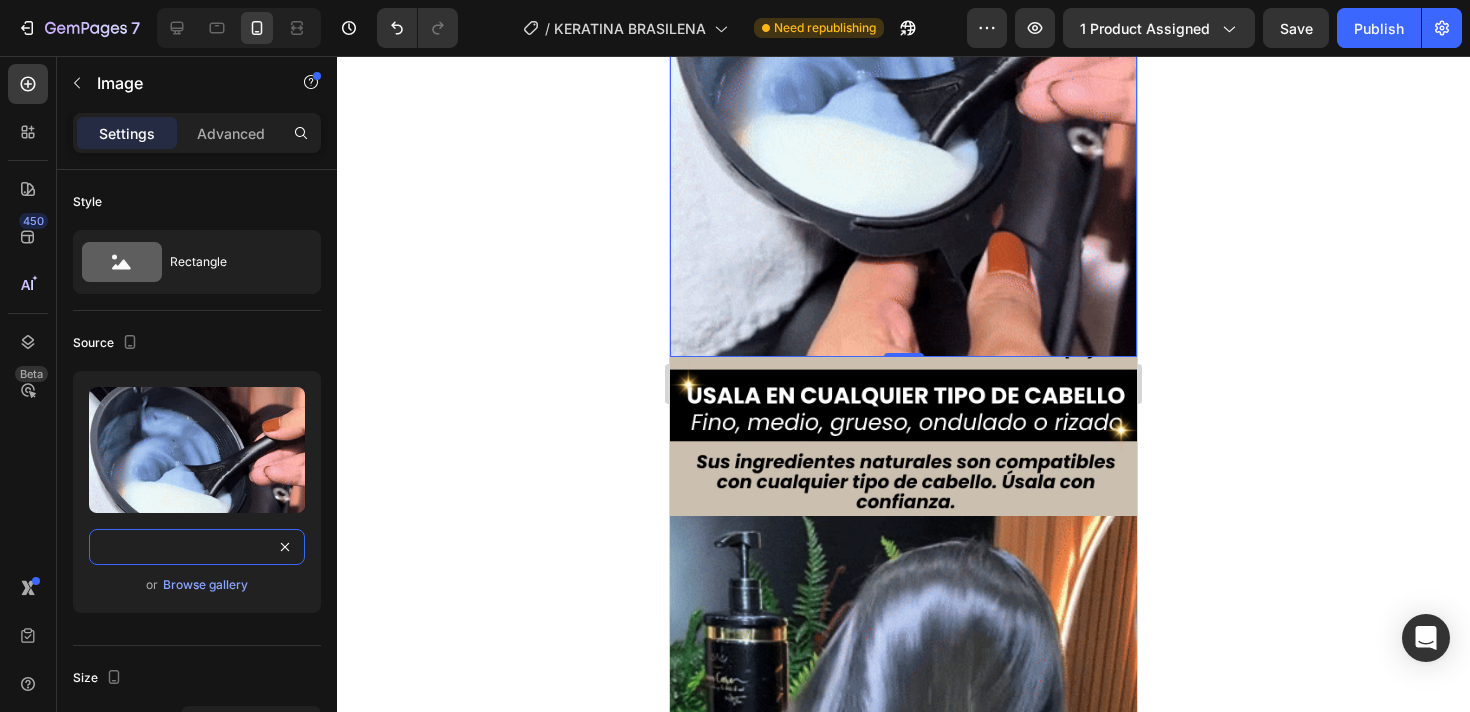 type on "https://media1.giphy.com/media/v1.Y2lkPTc5MGI3NjExZ3hwNHVqazhwc2h6enN4NWFkbnhwZ294N3EydWpyMGo5eG82aTE3eCZlcD12MV9pbnRlcm5hbF9naWZfYnlfaWQmY3Q9Zw/8SLoNqlU6erstLwY6O/giphy.gif" 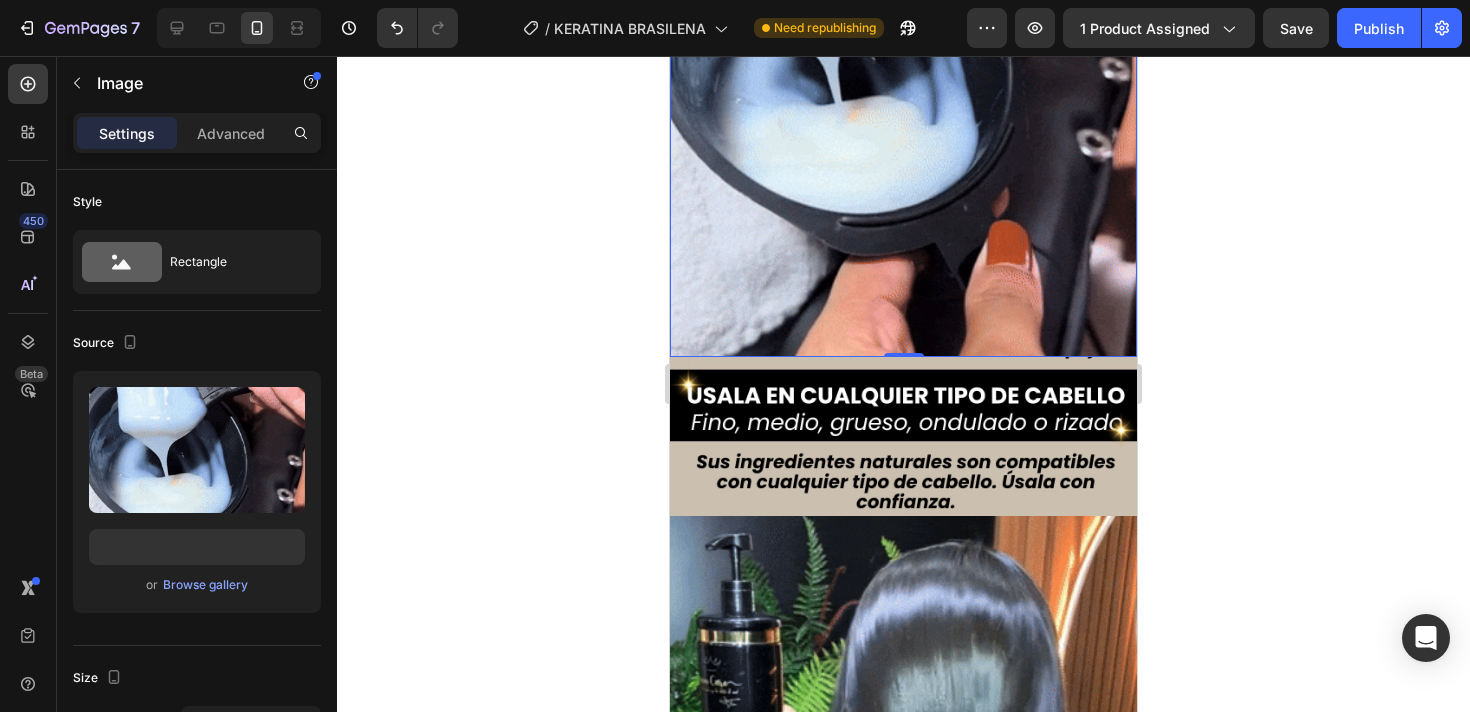 scroll, scrollTop: 0, scrollLeft: 0, axis: both 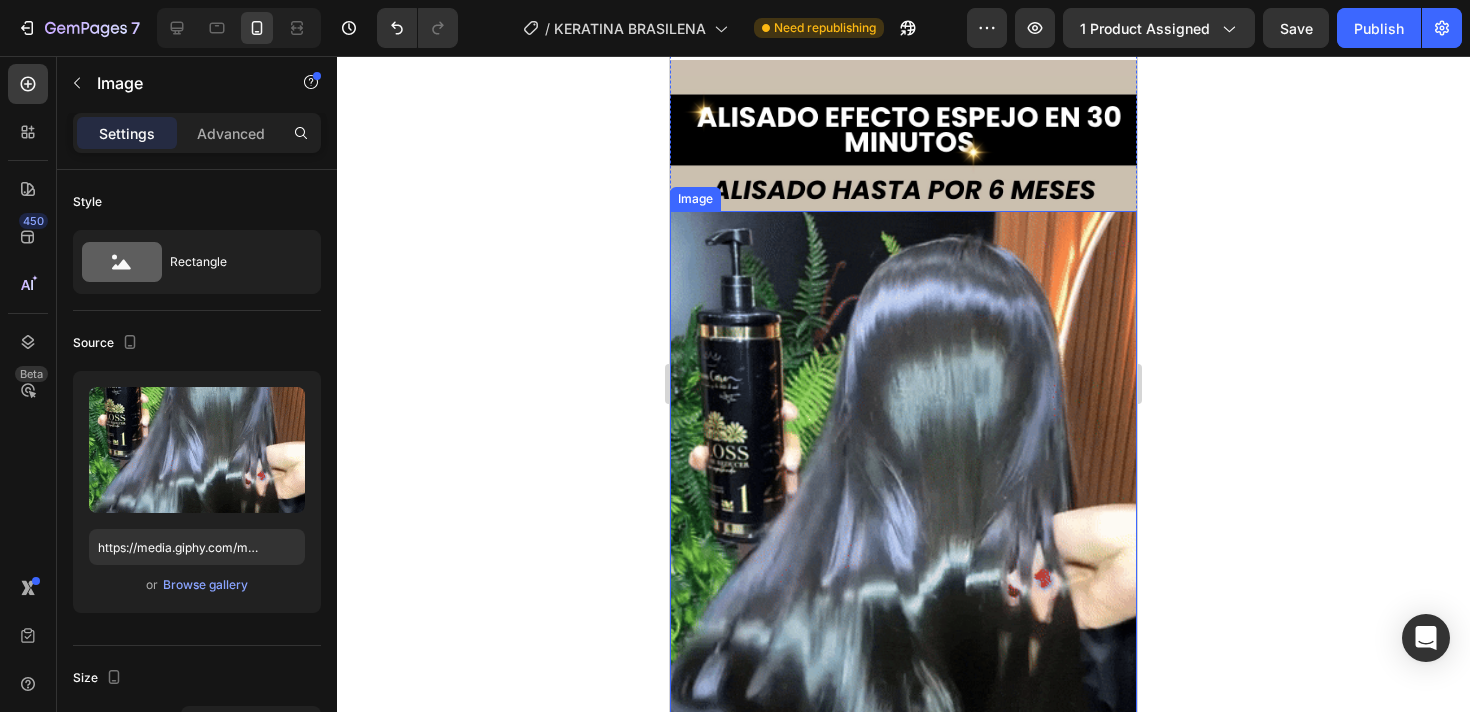 click at bounding box center (903, 522) 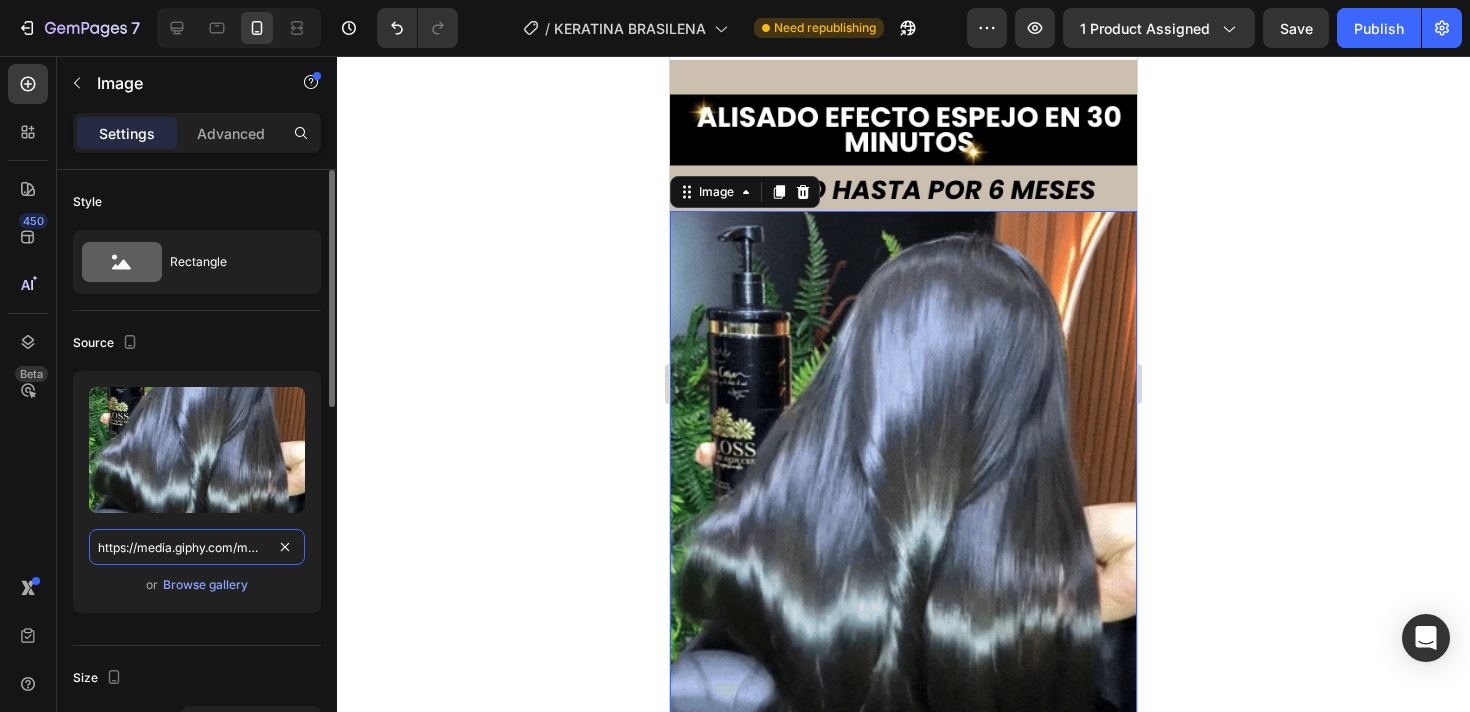 click on "https://media.giphy.com/media/v1.Y2lkPTc5MGI3NjExZ3hwNHVqazhwc2h6enN4NWFkbnhwZ294N3EydWpyMGo5eG82aTE3eCZlcD12MV9pbnRlcm5hbF9naWZfYnlfaWQmY3Q9Zw/8SLoNqlU6erstLwY6O/giphy.gif" at bounding box center (197, 547) 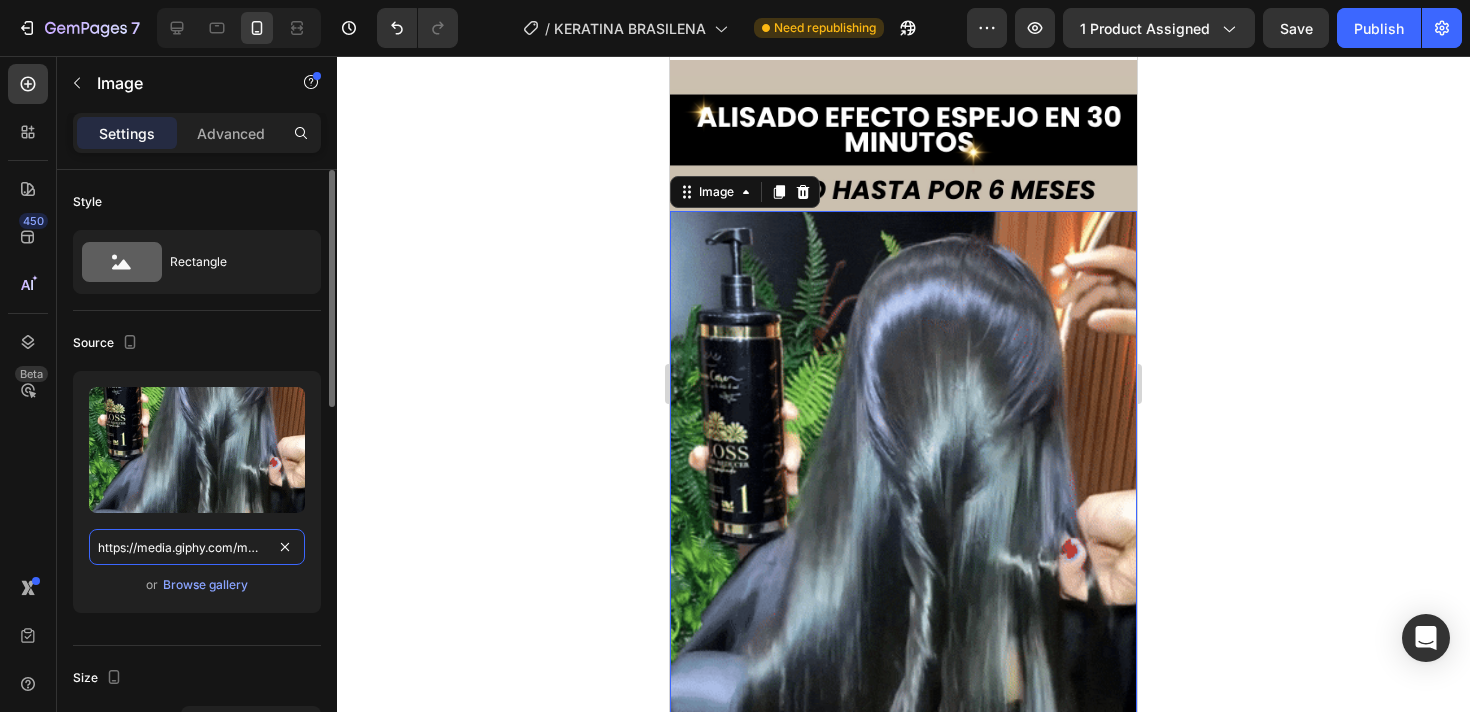 paste on "0.giphy.com/media/v1.Y2lkPTc5MGI3NjExYWFhbG0zc2Iyem9zMW81bTNodWF5aGk2ZXZqYWdtNXpsMzE1MjJuZCZlcD12MV9pbnRlcm5hbF9naWZfYnlfaWQmY3Q9Zw/ImUu0OhAbtxVUg9H1n" 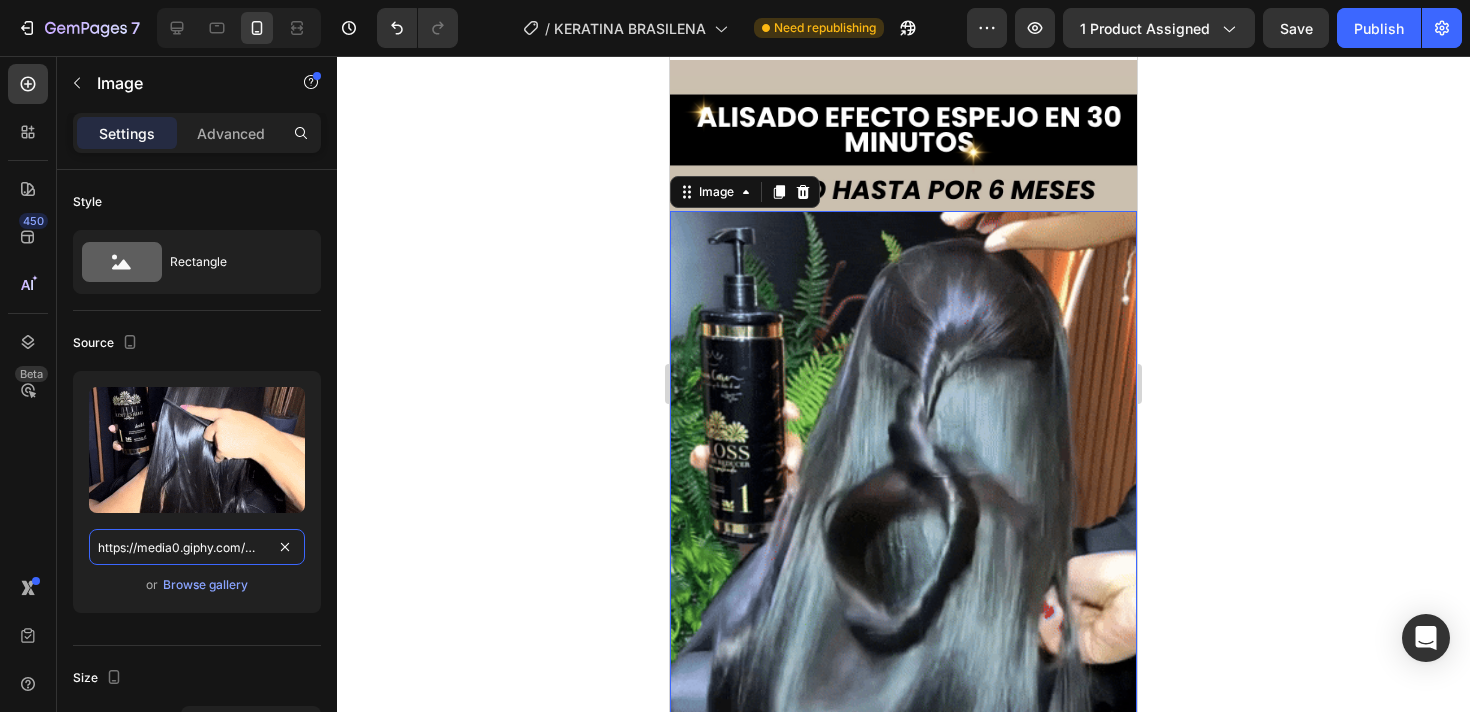 scroll, scrollTop: 0, scrollLeft: 1046, axis: horizontal 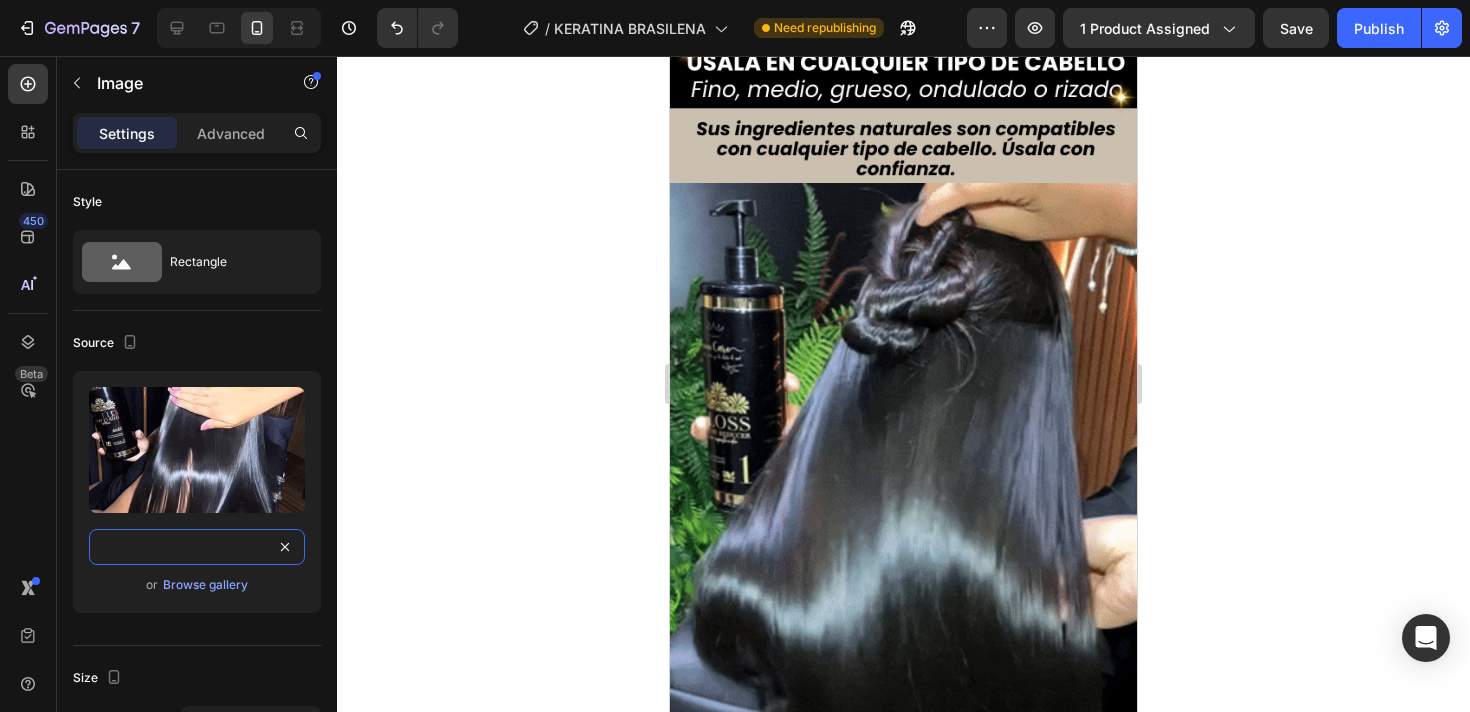 type on "https://media0.giphy.com/media/v1.Y2lkPTc5MGI3NjExYWFhbG0zc2Iyem9zMW81bTNodWF5aGk2ZXZqYWdtNXpsMzE1MjJuZCZlcD12MV9pbnRlcm5hbF9naWZfYnlfaWQmY3Q9Zw/ImUu0OhAbtxVUg9H1n/giphy.gif" 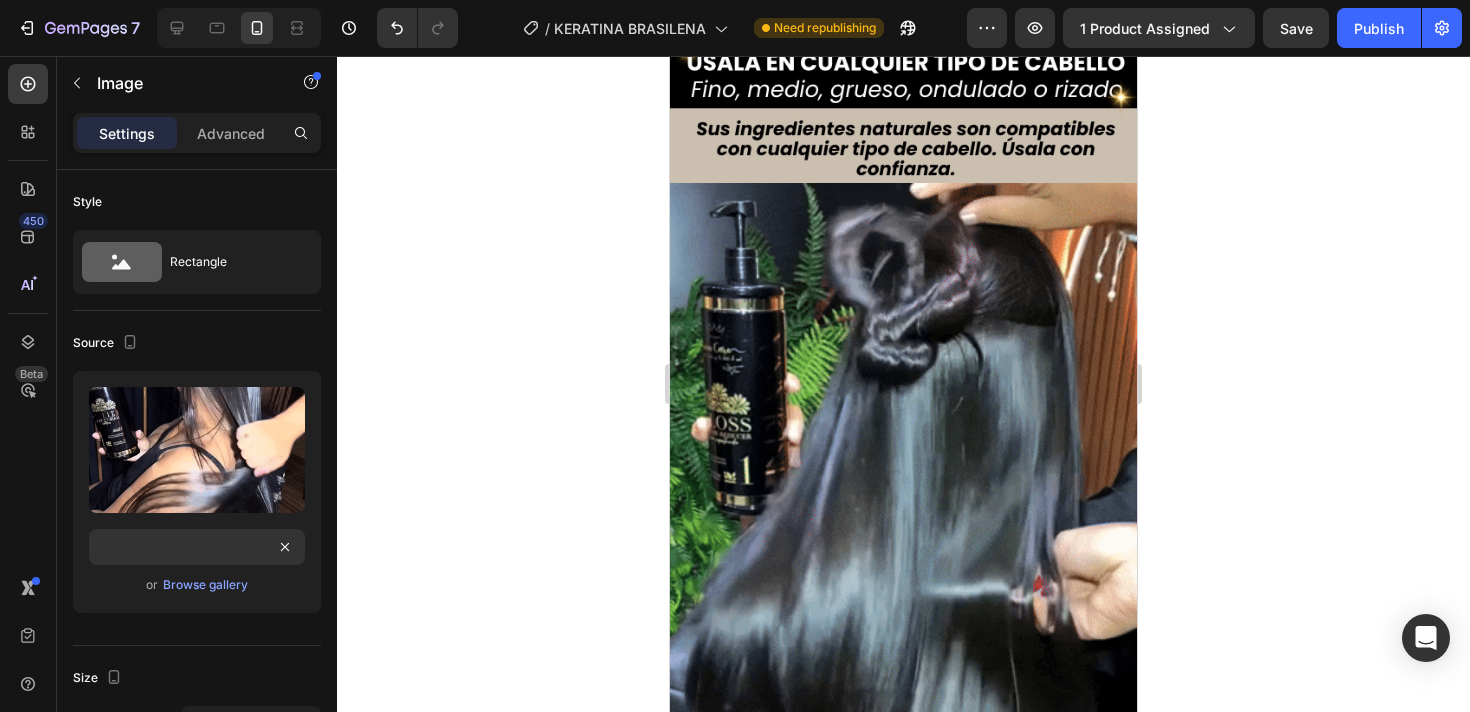 scroll, scrollTop: 0, scrollLeft: 0, axis: both 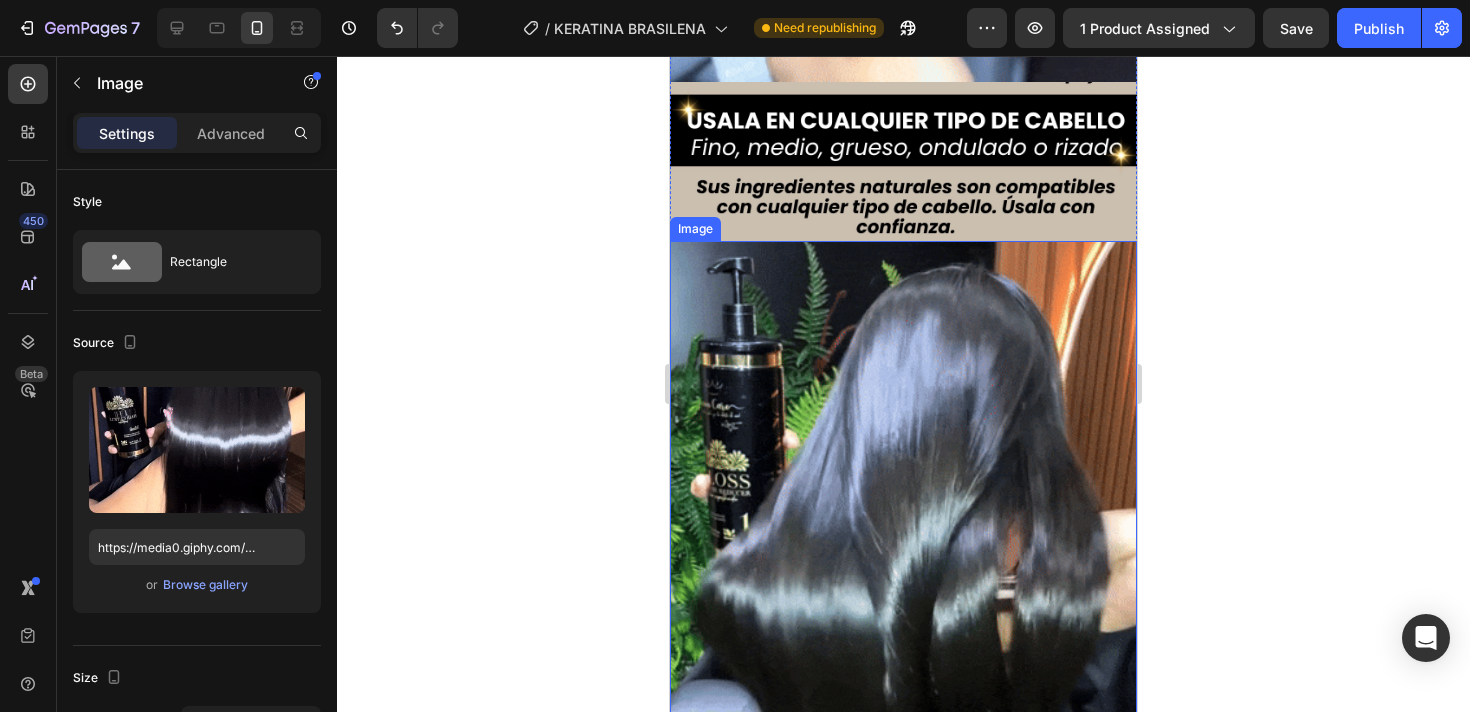 click at bounding box center [903, 552] 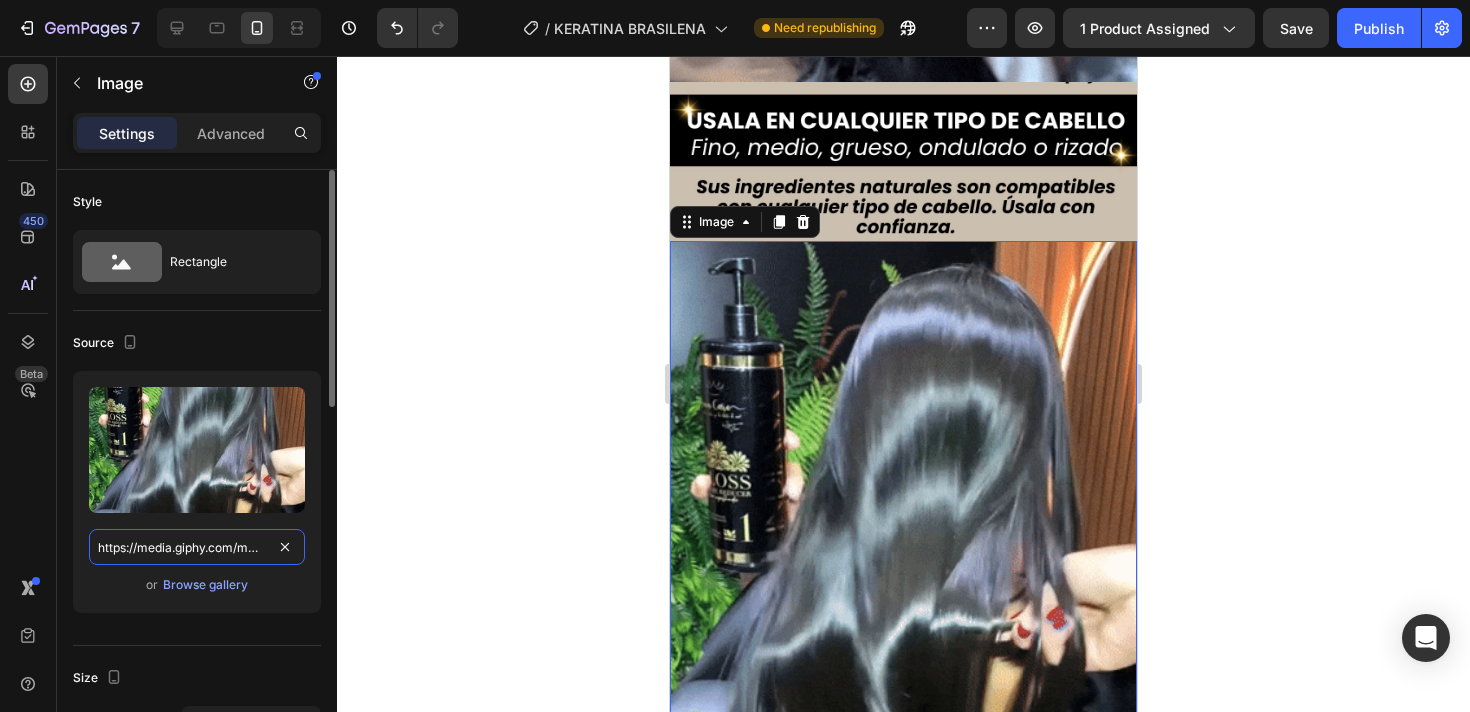 click on "https://media.giphy.com/media/v1.Y2lkPTc5MGI3NjExZ3hwNHVqazhwc2h6enN4NWFkbnhwZ294N3EydWpyMGo5eG82aTE3eCZlcD12MV9pbnRlcm5hbF9naWZfYnlfaWQmY3Q9Zw/8SLoNqlU6erstLwY6O/giphy.gif" at bounding box center (197, 547) 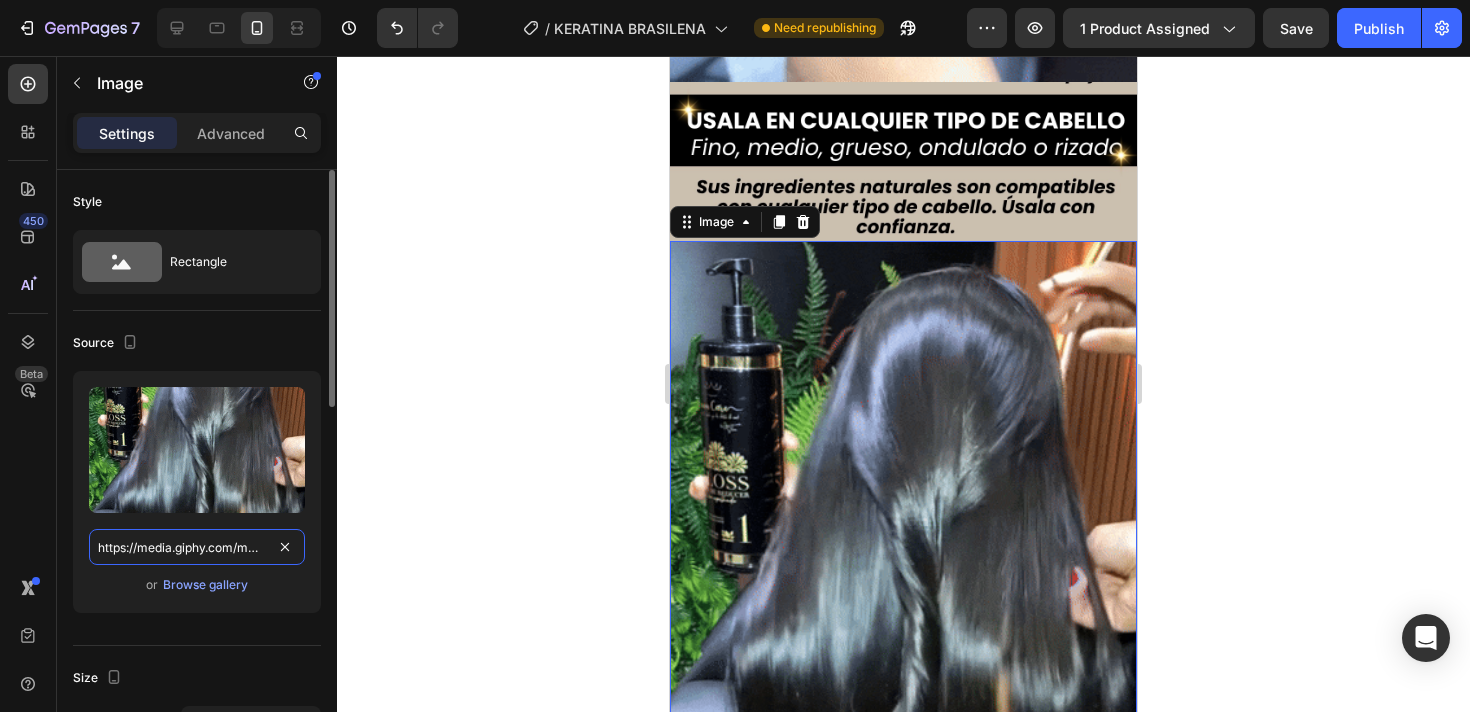paste on "1.giphy.com/media/v1.Y2lkPTc5MGI3NjExZWZwYmF4YWduOXNjZXVhYjJzZGlzcG1ldG1jZDY2Mzczd2FscGZwdCZlcD12MV9pbnRlcm5hbF9naWZfYnlfaWQmY3Q9Zw/xym26x91YIWAjODRv9" 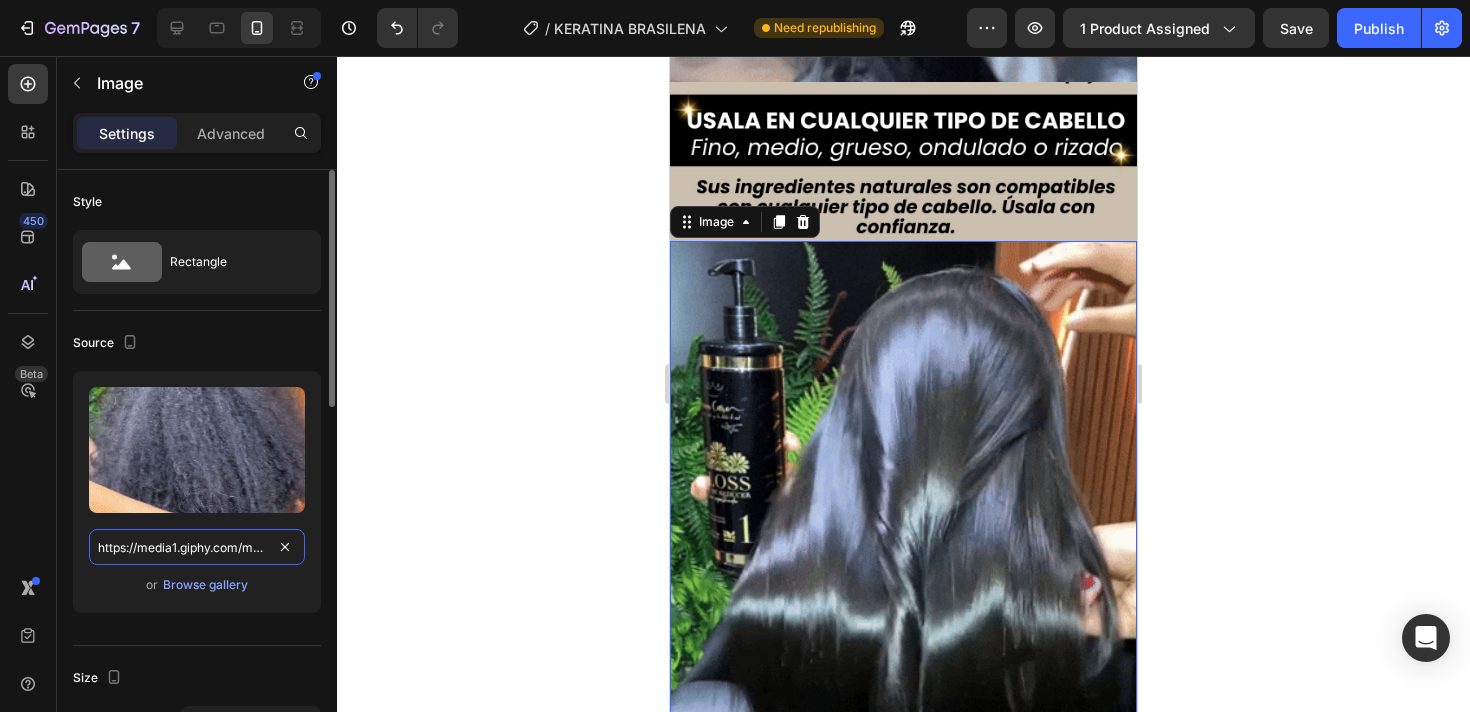 scroll, scrollTop: 0, scrollLeft: 1028, axis: horizontal 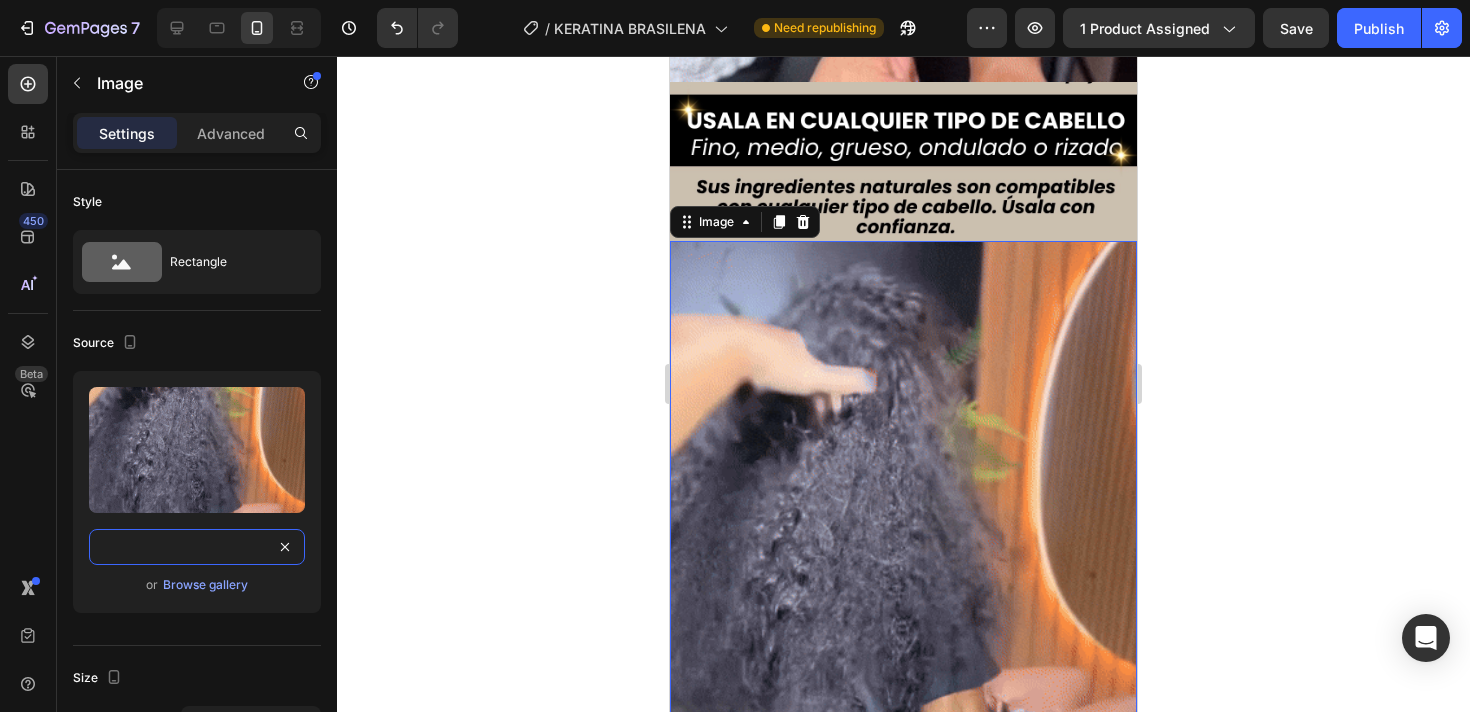 type on "https://media1.giphy.com/media/v1.Y2lkPTc5MGI3NjExZWZwYmF4YWduOXNjZXVhYjJzZGlzcG1ldG1jZDY2Mzczd2FscGZwdCZlcD12MV9pbnRlcm5hbF9naWZfYnlfaWQmY3Q9Zw/xym26x91YIWAjODRv9/giphy.gif" 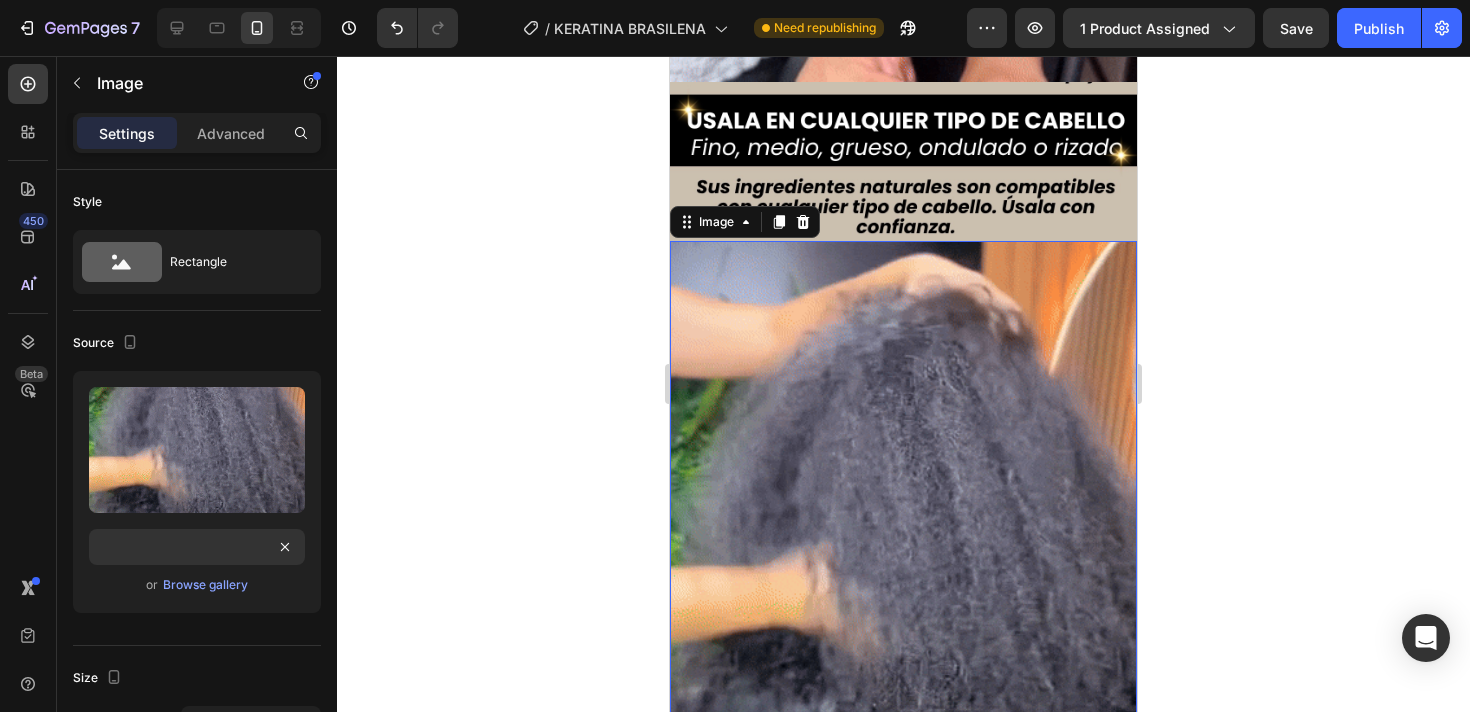 scroll, scrollTop: 0, scrollLeft: 0, axis: both 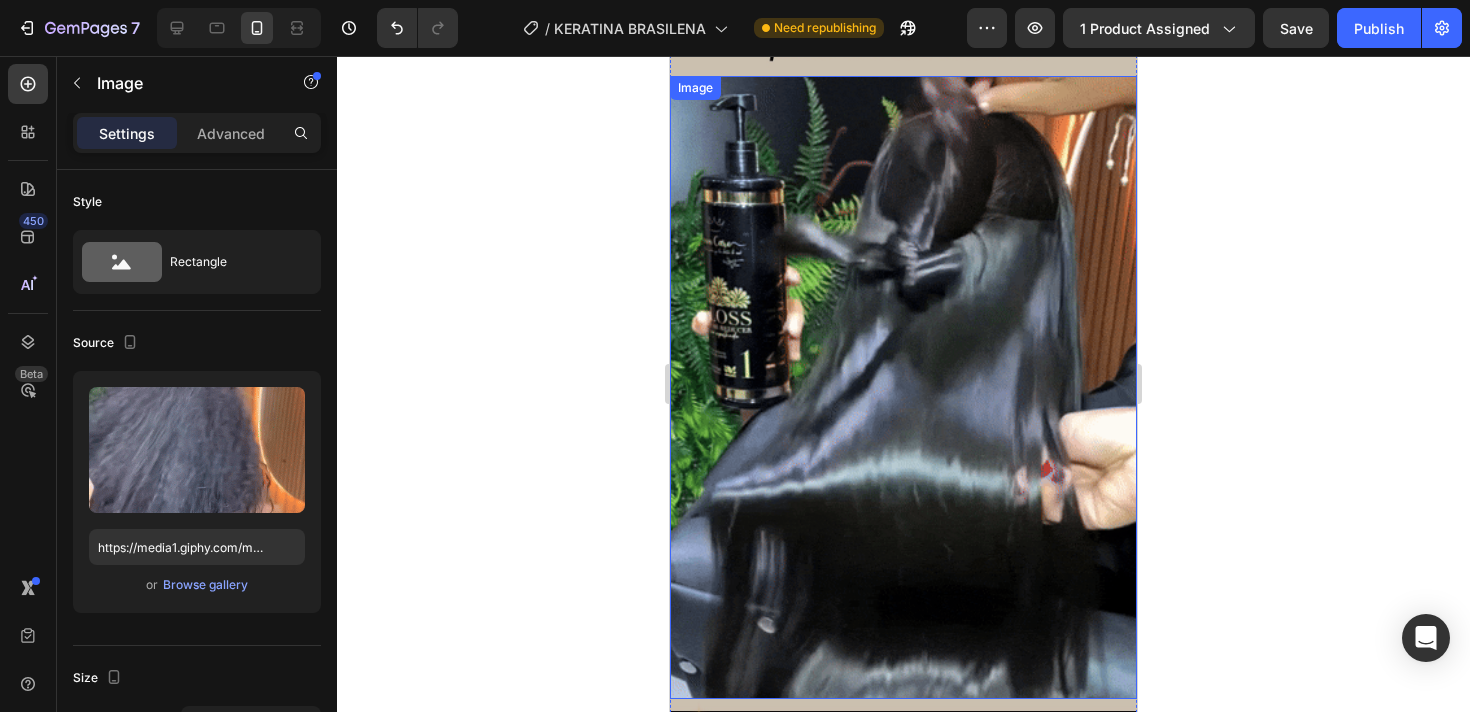 click at bounding box center (903, 387) 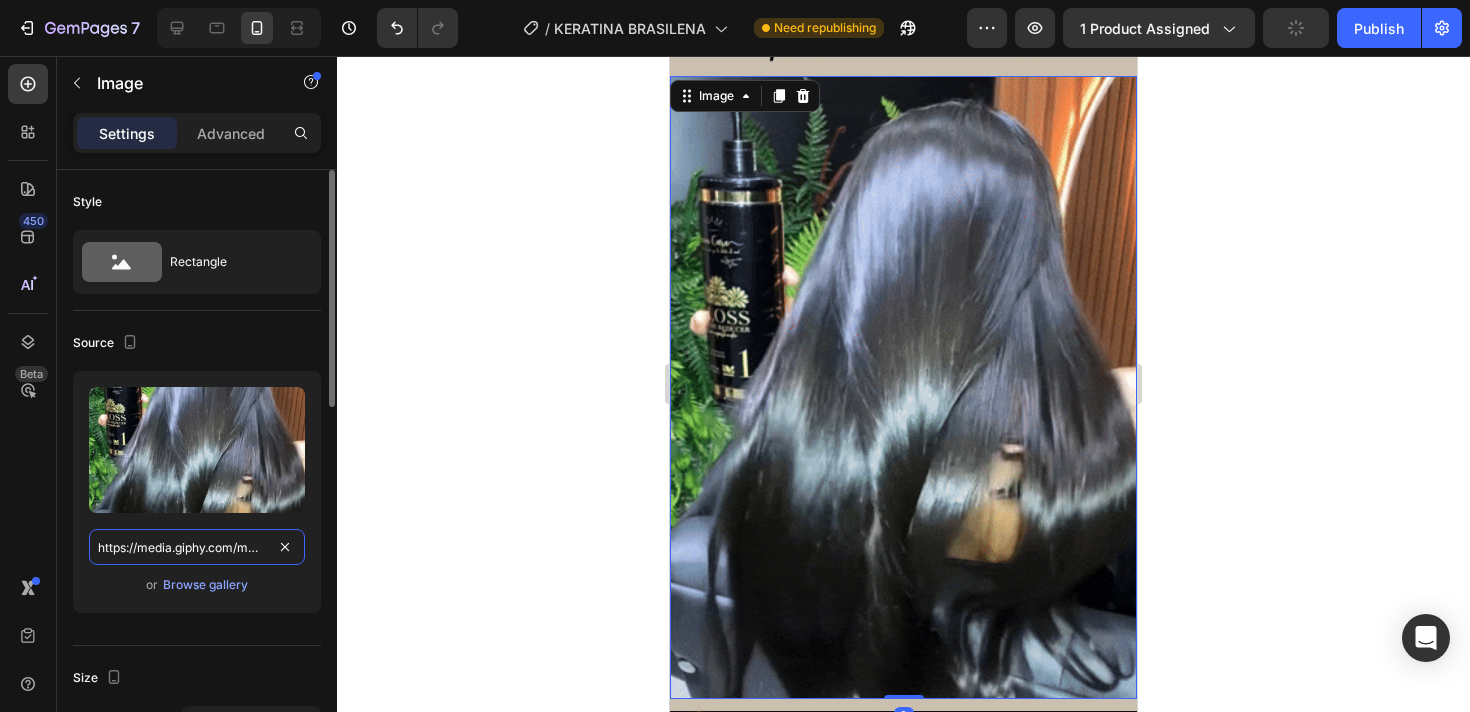 click on "https://media.giphy.com/media/v1.Y2lkPTc5MGI3NjExZ3hwNHVqazhwc2h6enN4NWFkbnhwZ294N3EydWpyMGo5eG82aTE3eCZlcD12MV9pbnRlcm5hbF9naWZfYnlfaWQmY3Q9Zw/8SLoNqlU6erstLwY6O/giphy.gif" at bounding box center [197, 547] 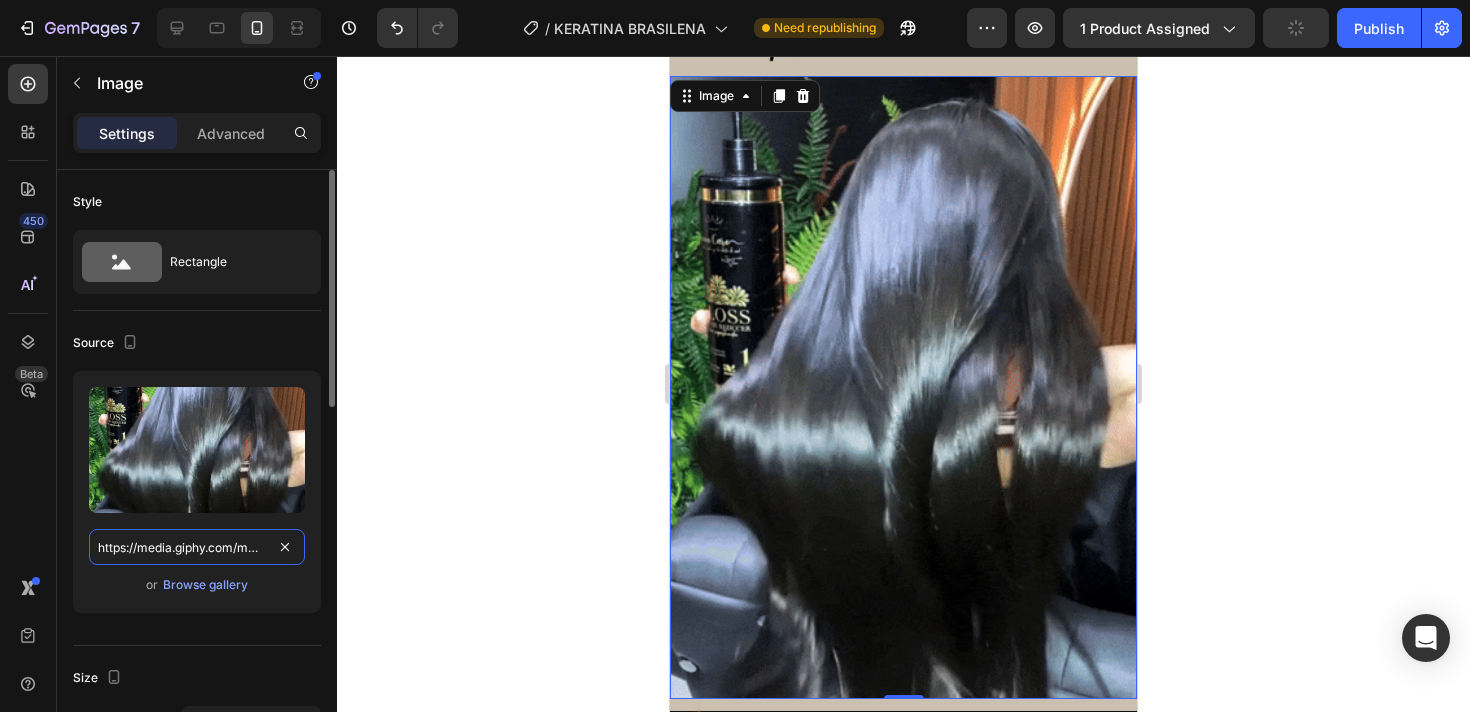 click on "https://media.giphy.com/media/v1.Y2lkPTc5MGI3NjExZ3hwNHVqazhwc2h6enN4NWFkbnhwZ294N3EydWpyMGo5eG82aTE3eCZlcD12MV9pbnRlcm5hbF9naWZfYnlfaWQmY3Q9Zw/8SLoNqlU6erstLwY6O/giphy.gif" at bounding box center (197, 547) 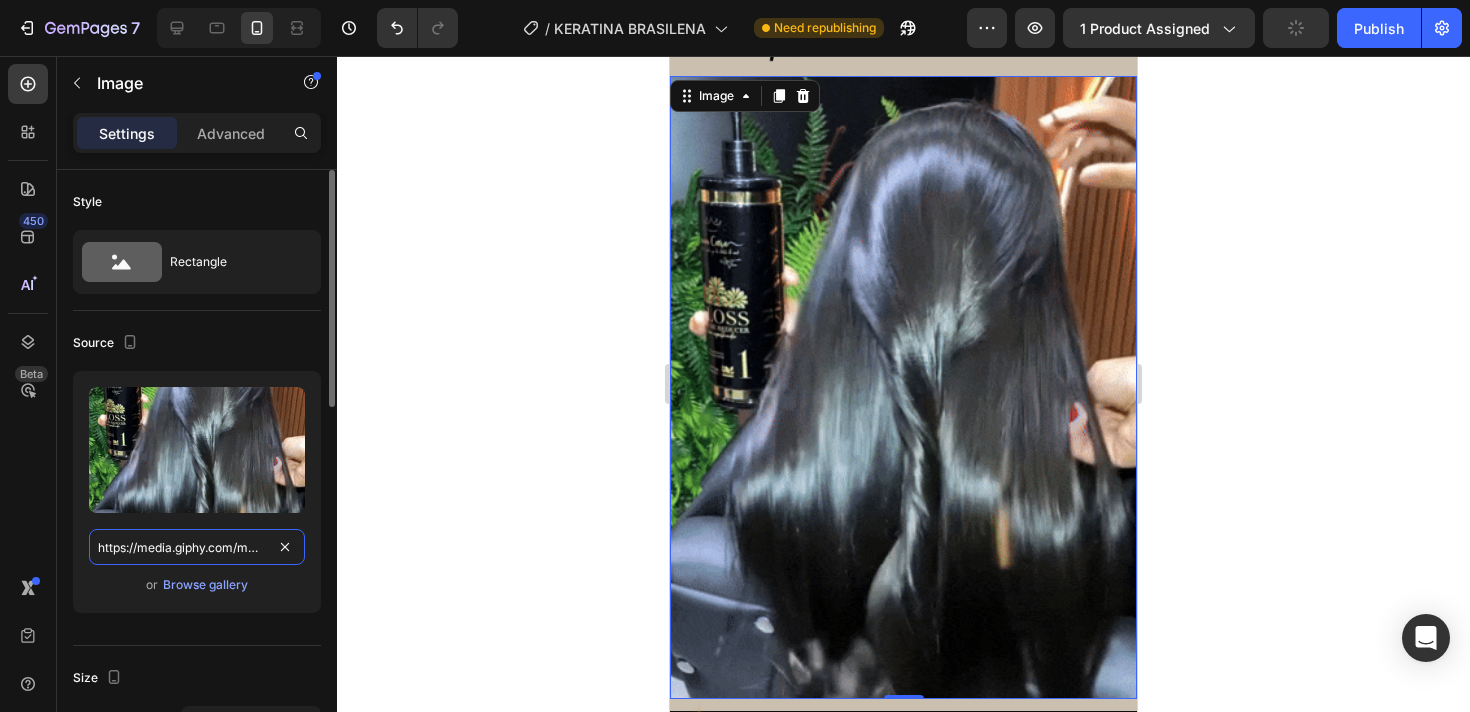 click on "https://media.giphy.com/media/v1.Y2lkPTc5MGI3NjExZ3hwNHVqazhwc2h6enN4NWFkbnhwZ294N3EydWpyMGo5eG82aTE3eCZlcD12MV9pbnRlcm5hbF9naWZfYnlfaWQmY3Q9Zw/8SLoNqlU6erstLwY6O/giphy.gif" at bounding box center (197, 547) 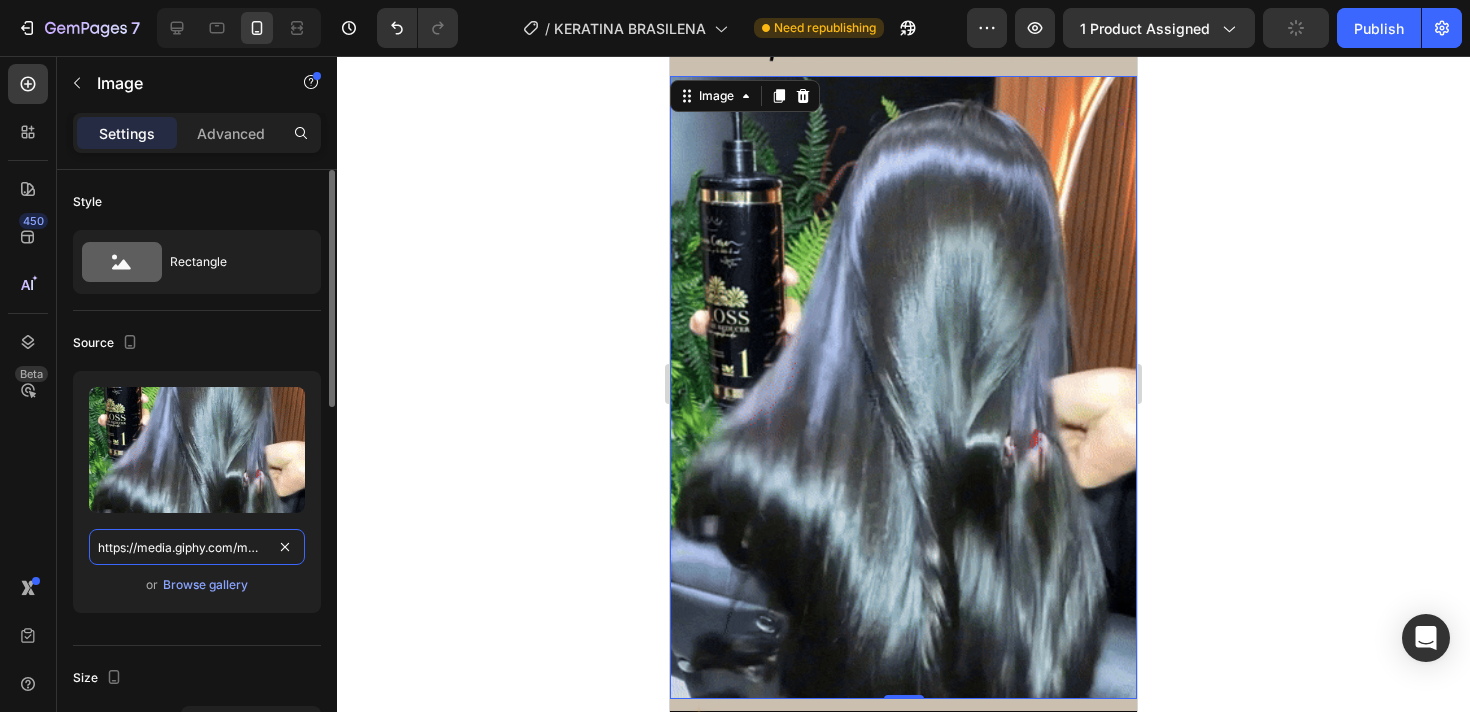 click on "https://media.giphy.com/media/v1.Y2lkPTc5MGI3NjExZ3hwNHVqazhwc2h6enN4NWFkbnhwZ294N3EydWpyMGo5eG82aTE3eCZlcD12MV9pbnRlcm5hbF9naWZfYnlfaWQmY3Q9Zw/8SLoNqlU6erstLwY6O/giphy.gif" at bounding box center (197, 547) 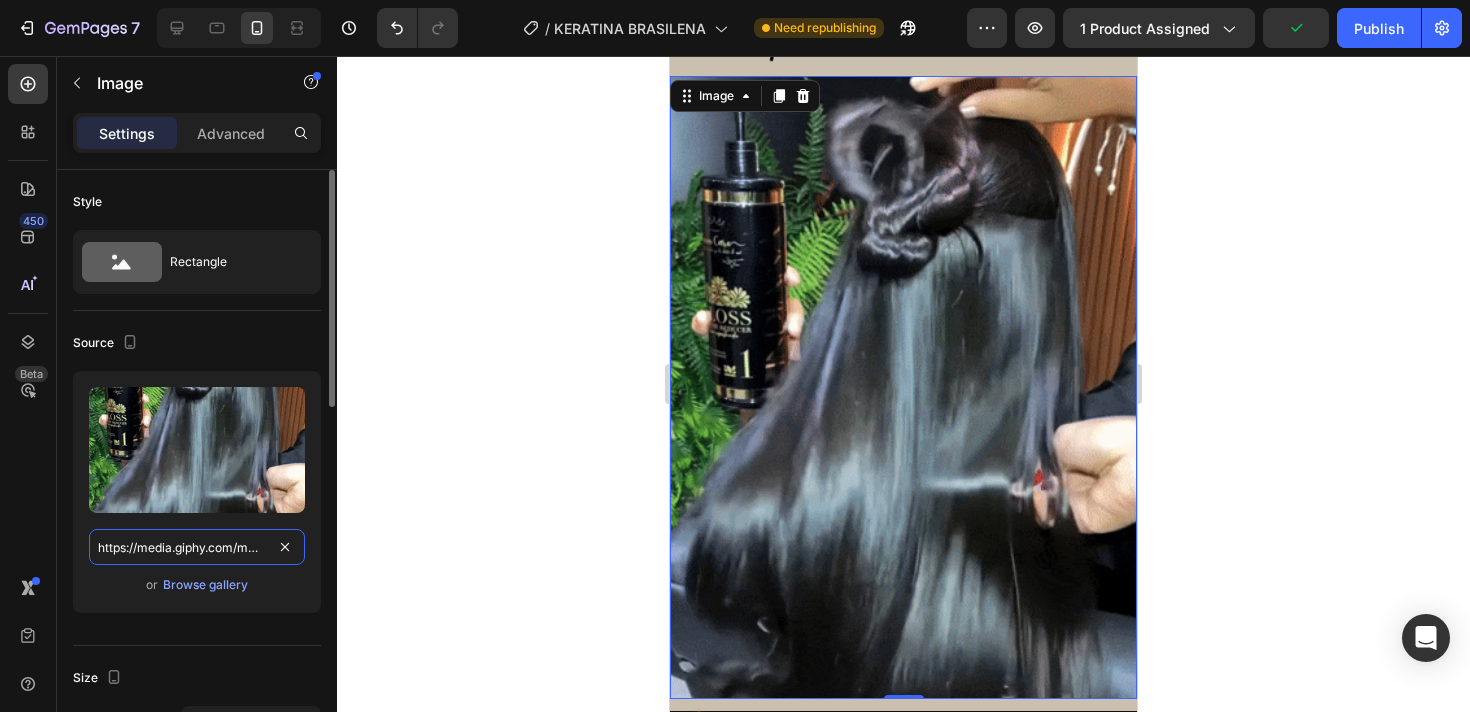 paste on "3.giphy.com/media/v1.Y2lkPTc5MGI3NjExYjEzandhYmtkMHZ4b2pndmNsMWYxZTFjaHo3MXB3YzA1ZmI0d2F2YyZlcD12MV9pbnRlcm5hbF9naWZfYnlfaWQmY3Q9Zw/xLiuB6DXmW9O0MfY3n" 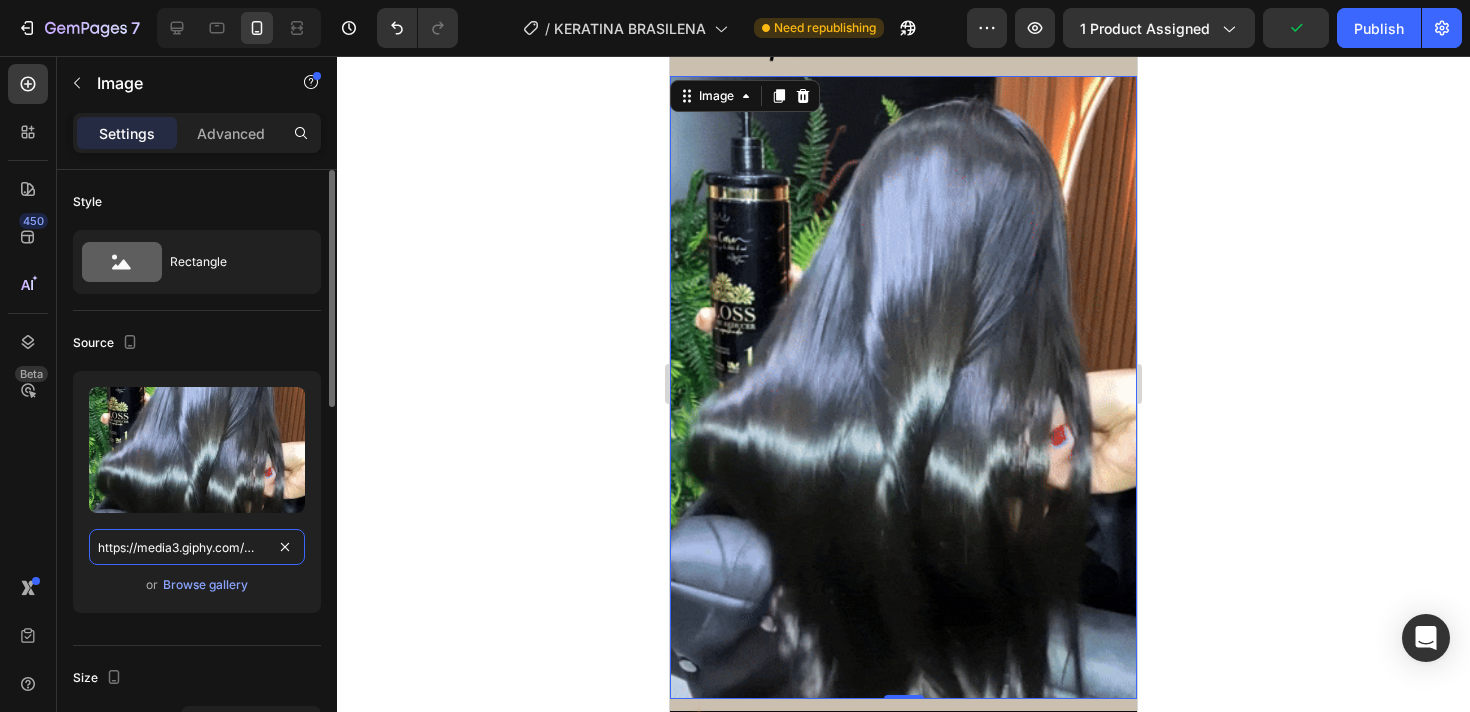 scroll, scrollTop: 0, scrollLeft: 1044, axis: horizontal 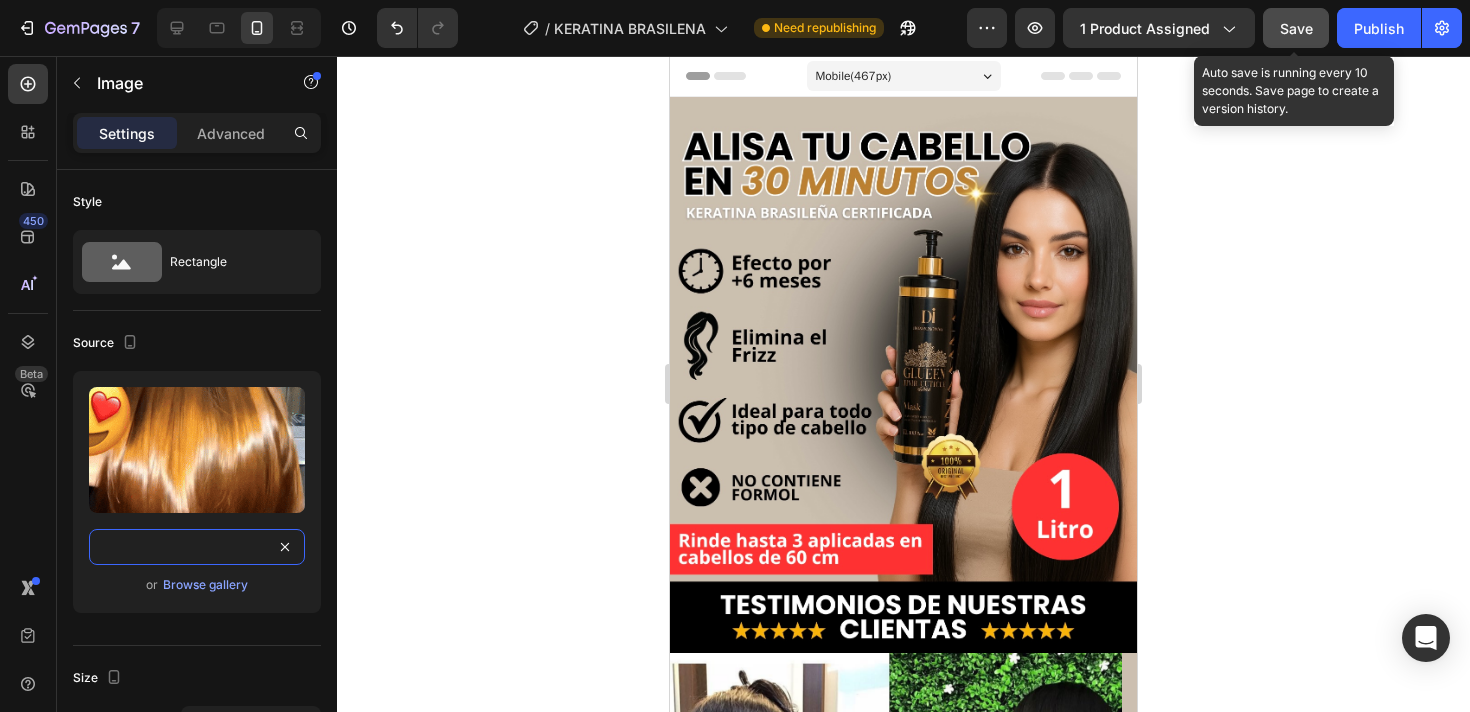 type on "https://media3.giphy.com/media/v1.Y2lkPTc5MGI3NjExYjEzandhYmtkMHZ4b2pndmNsMWYxZTFjaHo3MXB3YzA1ZmI0d2F2YyZlcD12MV9pbnRlcm5hbF9naWZfYnlfaWQmY3Q9Zw/xLiuB6DXmW9O0MfY3n/giphy.gif" 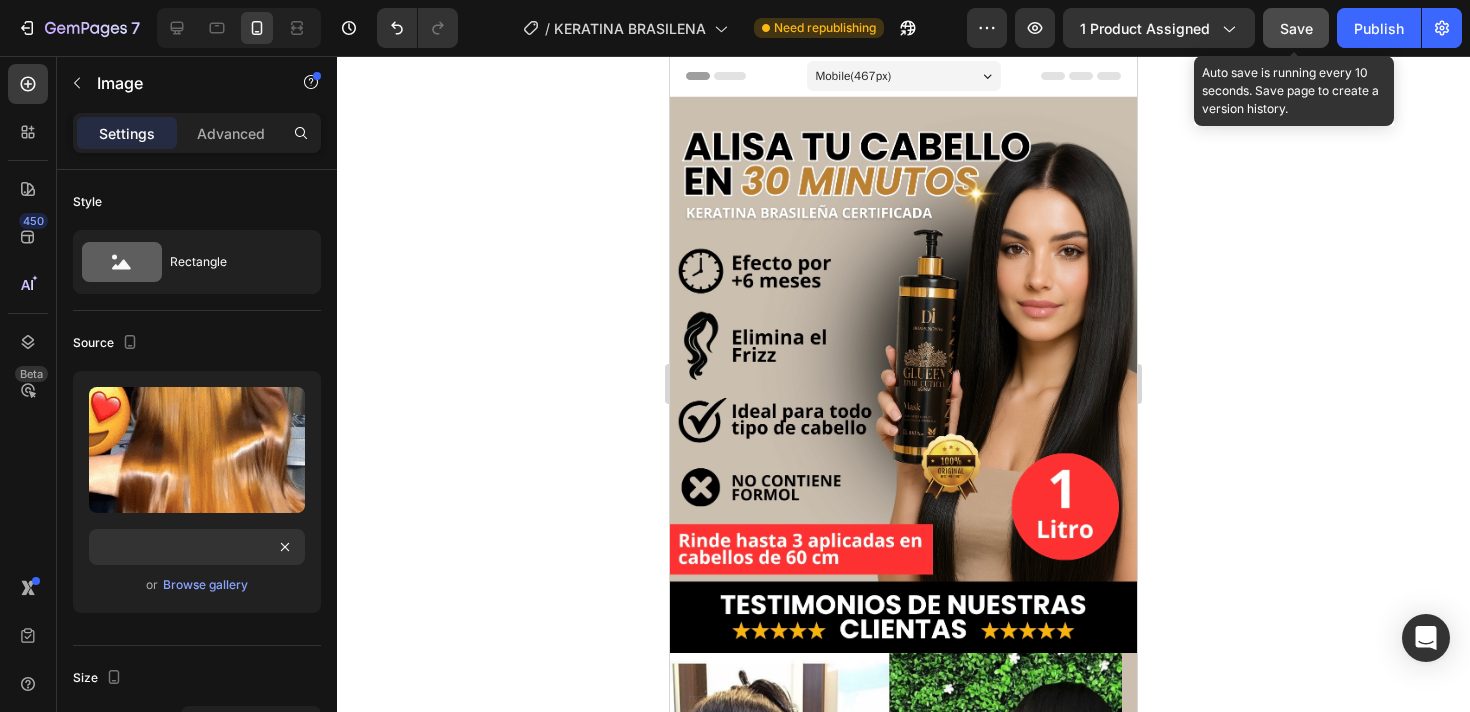 click on "Save" at bounding box center [1296, 28] 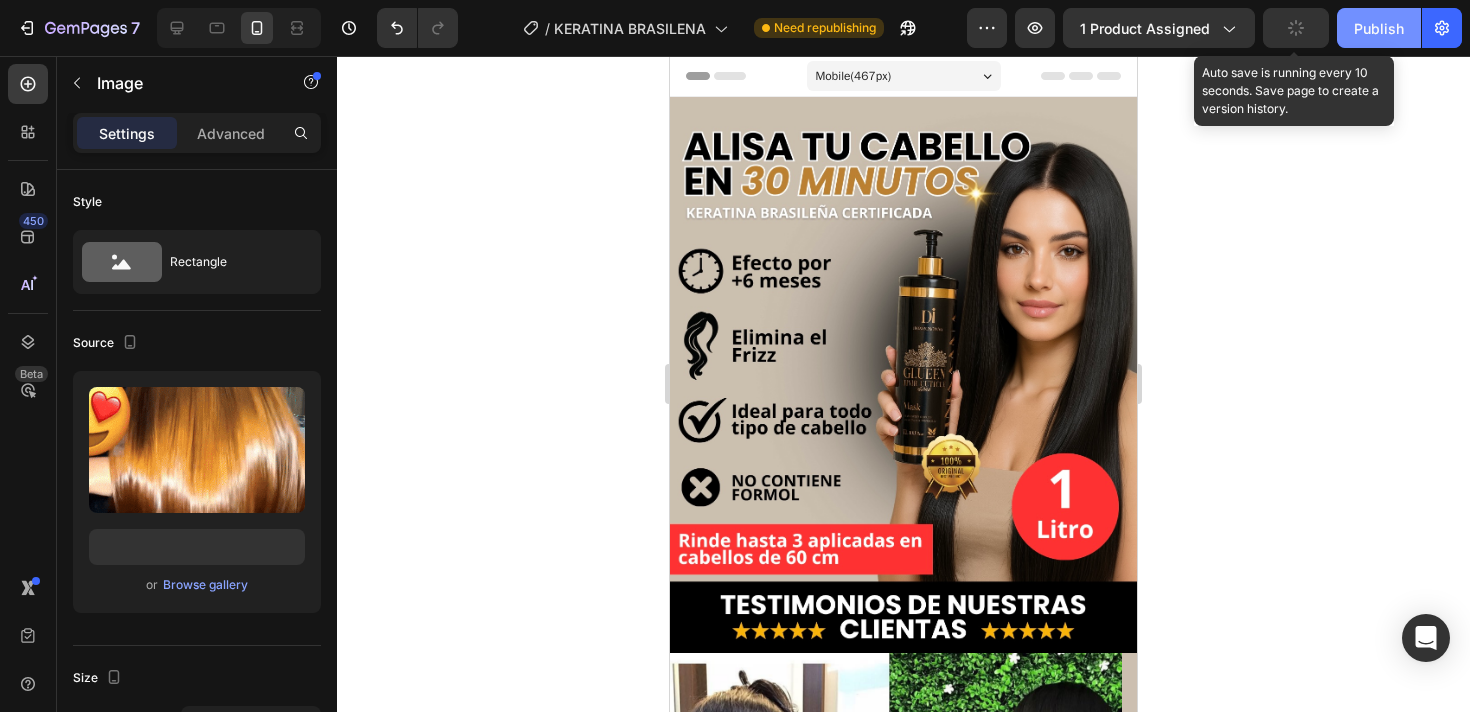 scroll, scrollTop: 0, scrollLeft: 0, axis: both 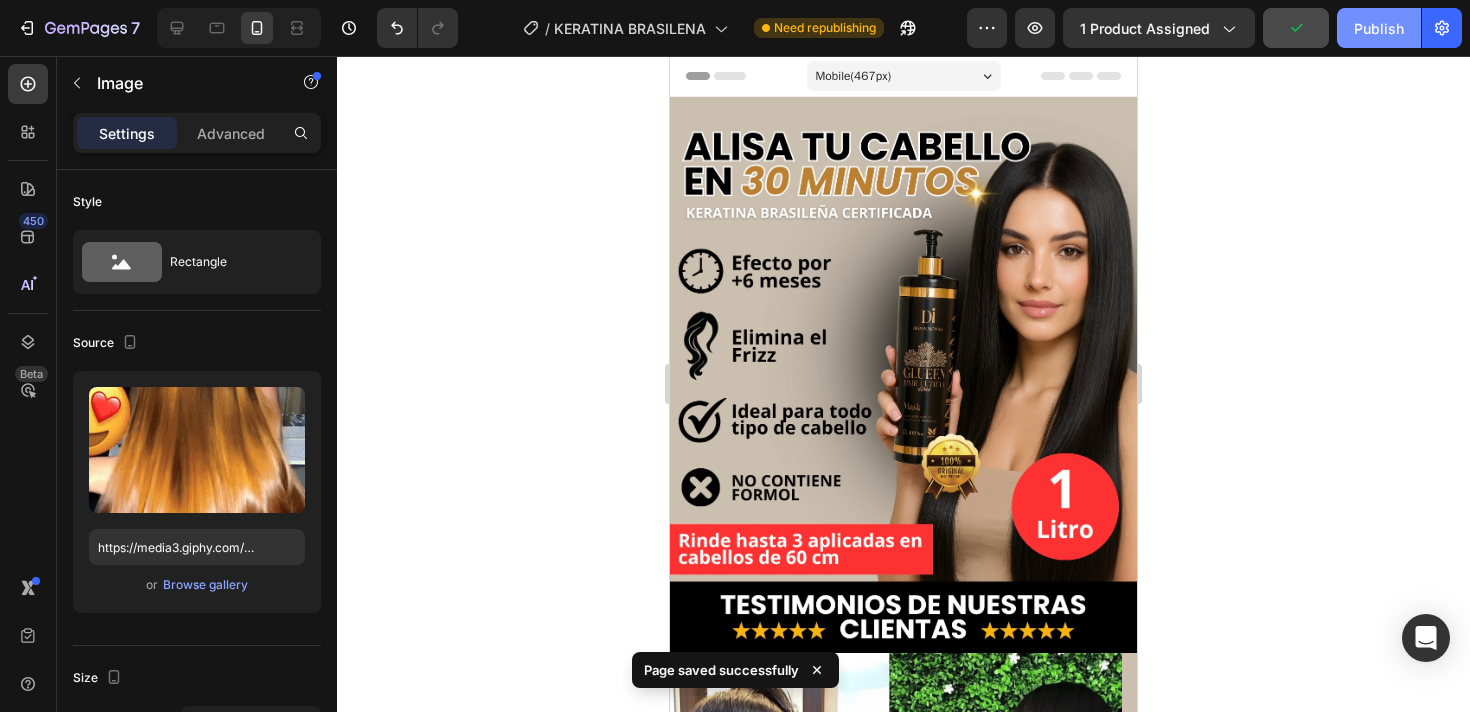 click on "Publish" at bounding box center (1379, 28) 